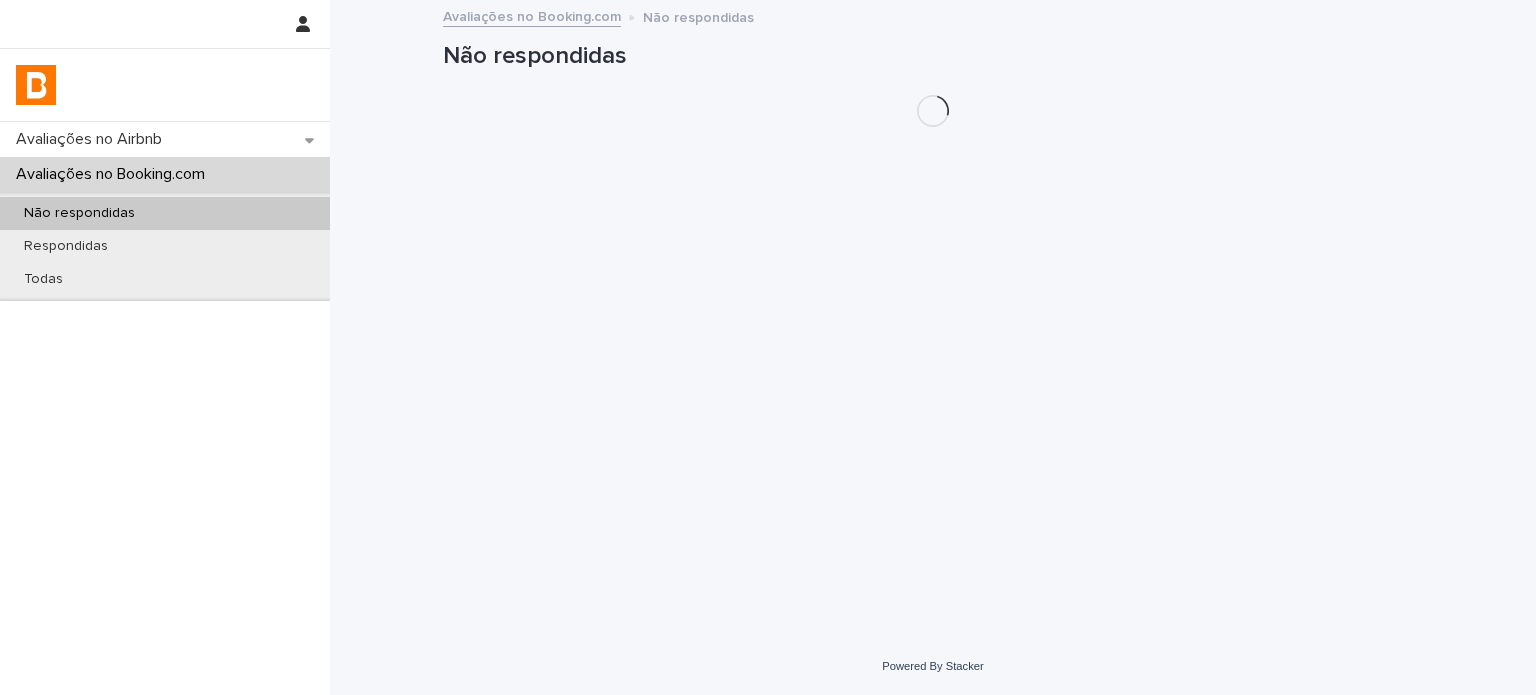 scroll, scrollTop: 0, scrollLeft: 0, axis: both 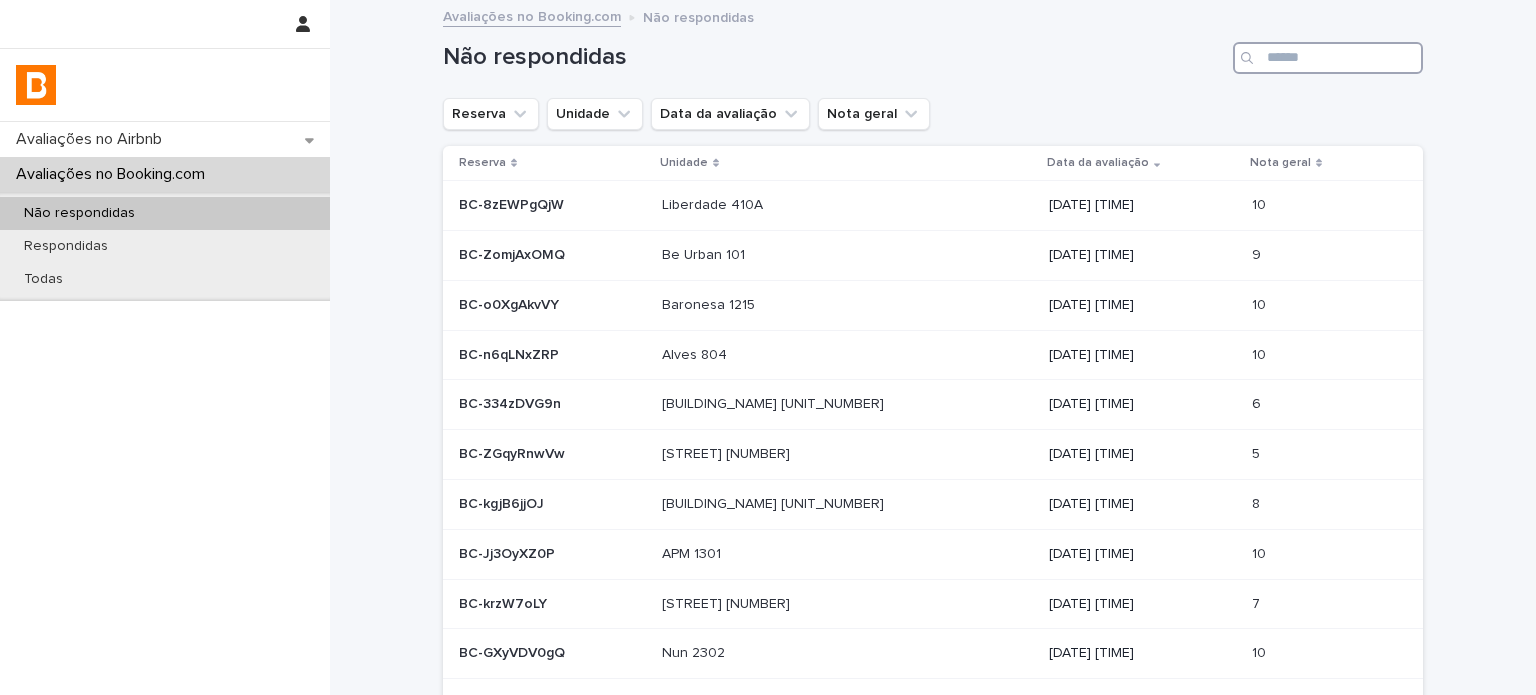 click at bounding box center (1328, 58) 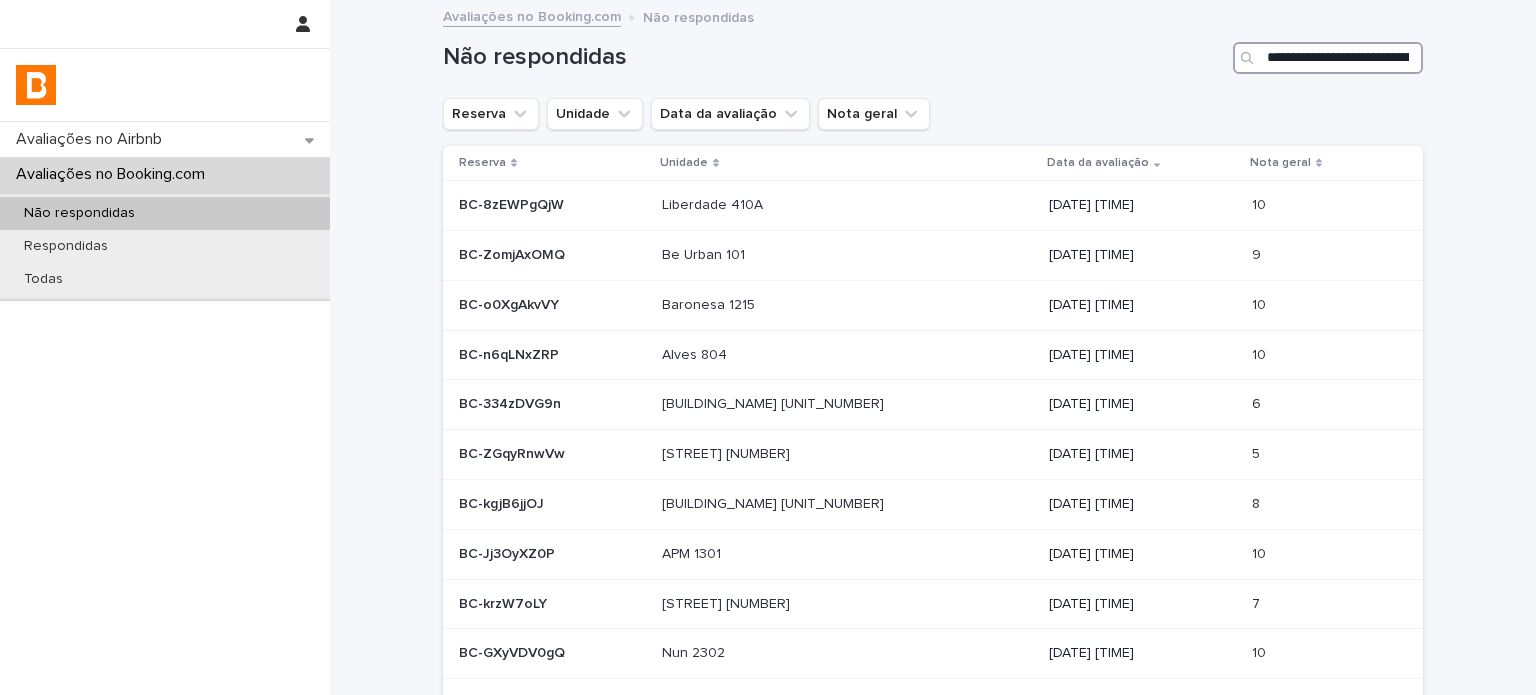 scroll, scrollTop: 0, scrollLeft: 64, axis: horizontal 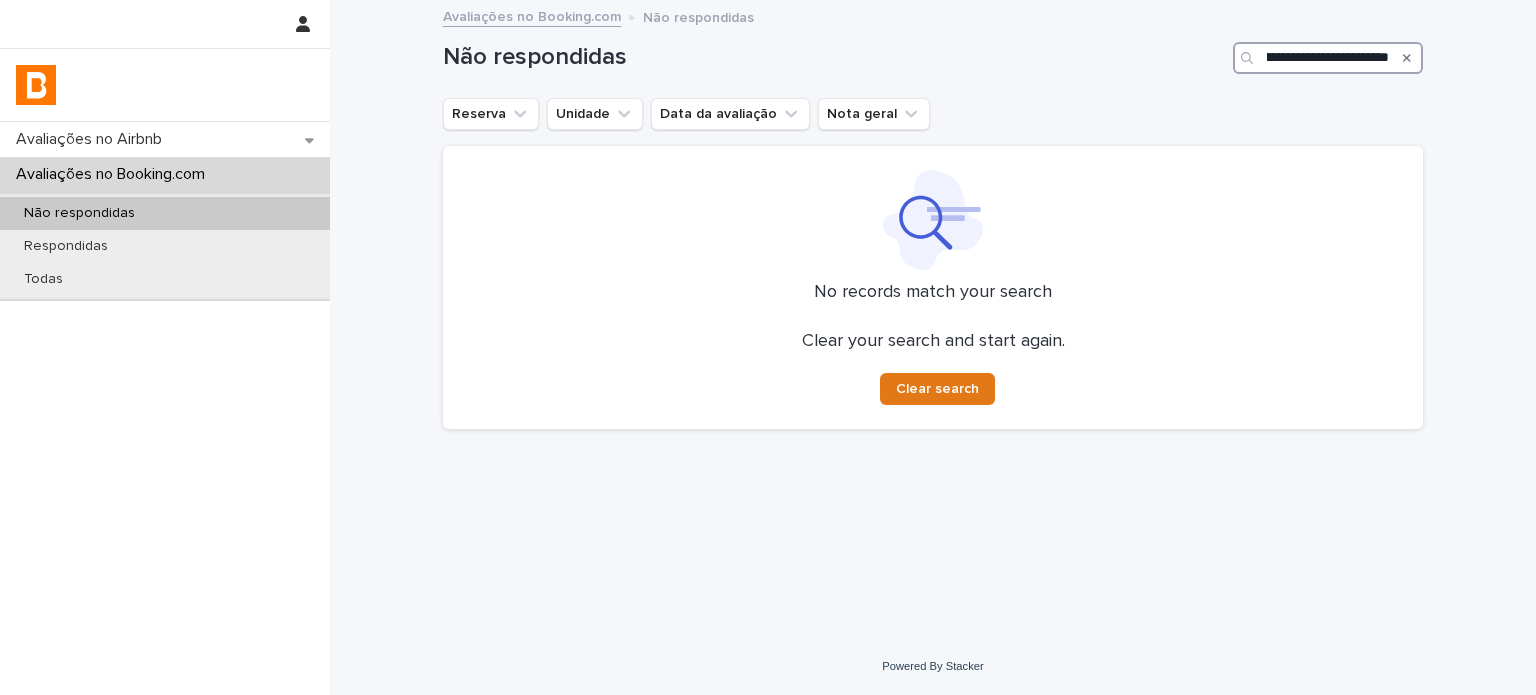 type on "**********" 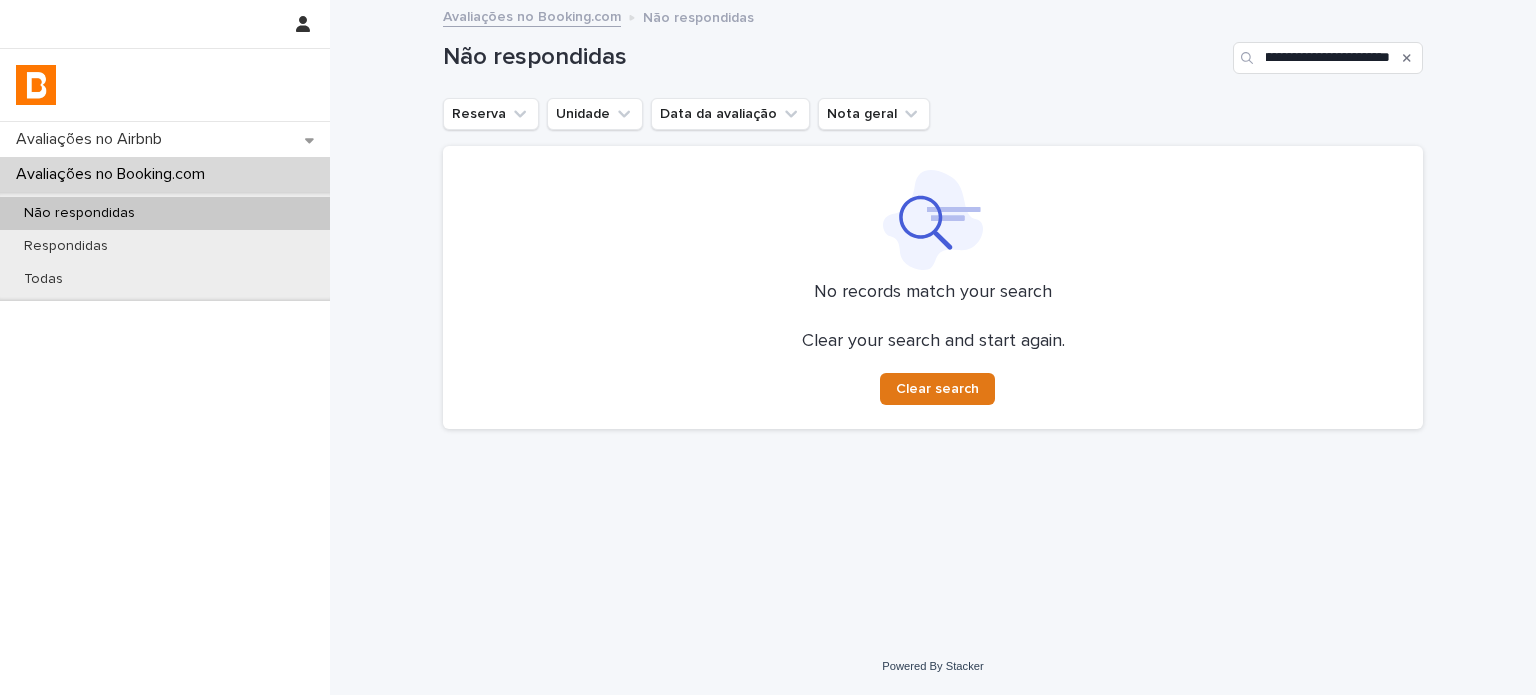 click 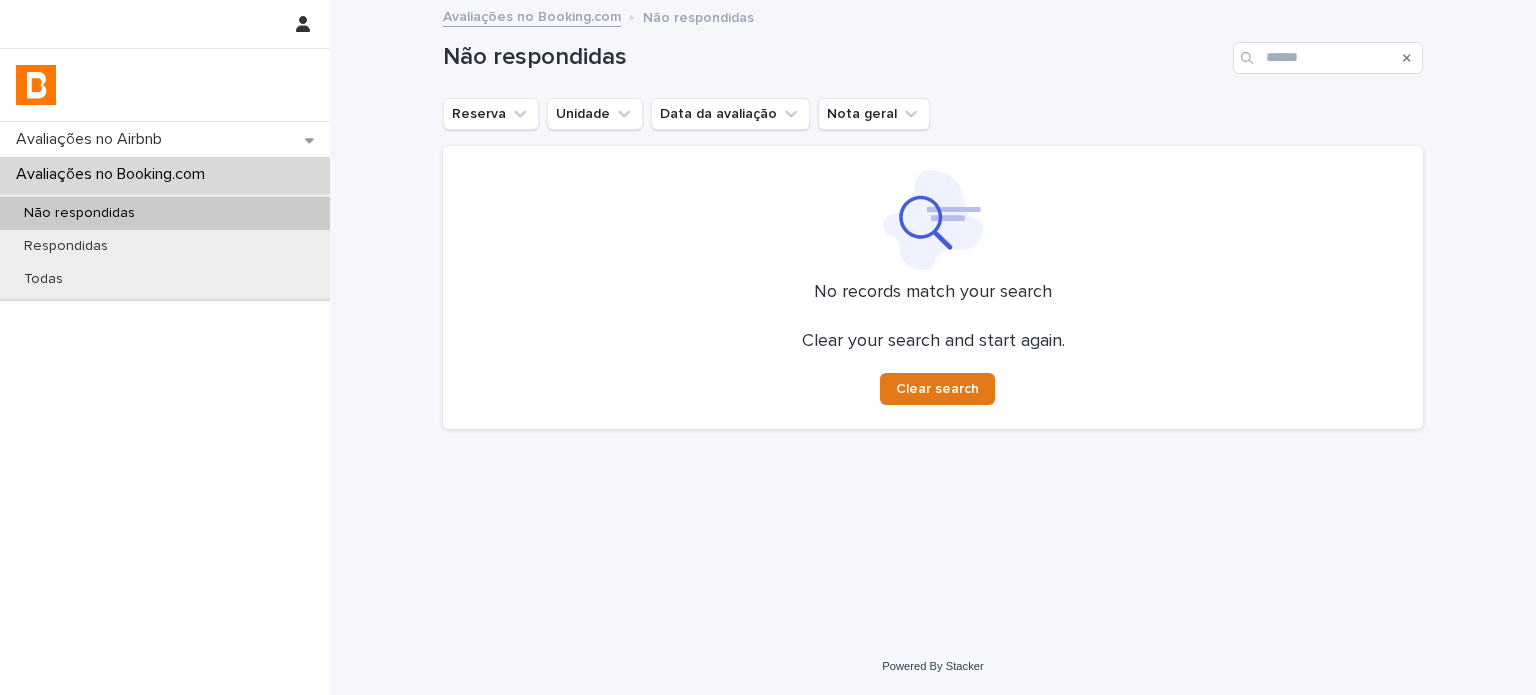 scroll, scrollTop: 0, scrollLeft: 0, axis: both 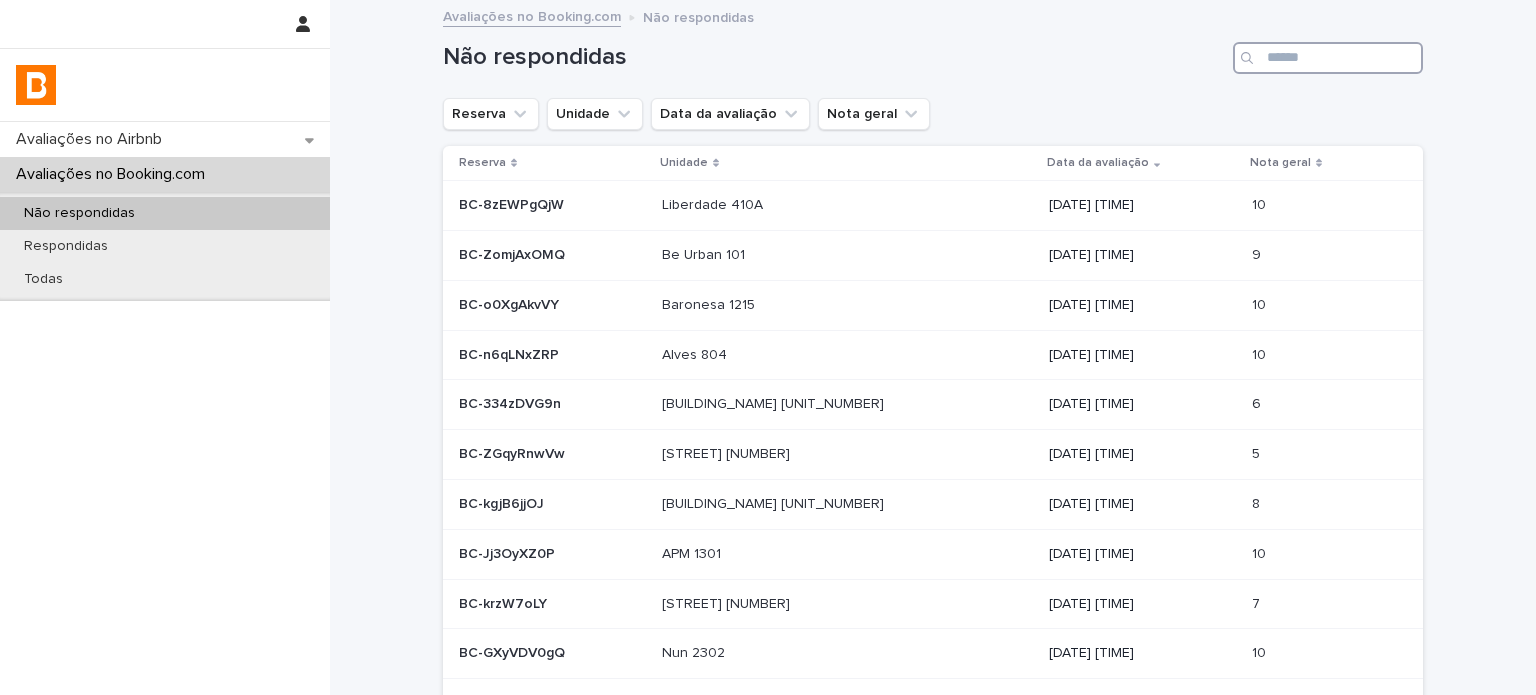 click at bounding box center [1328, 58] 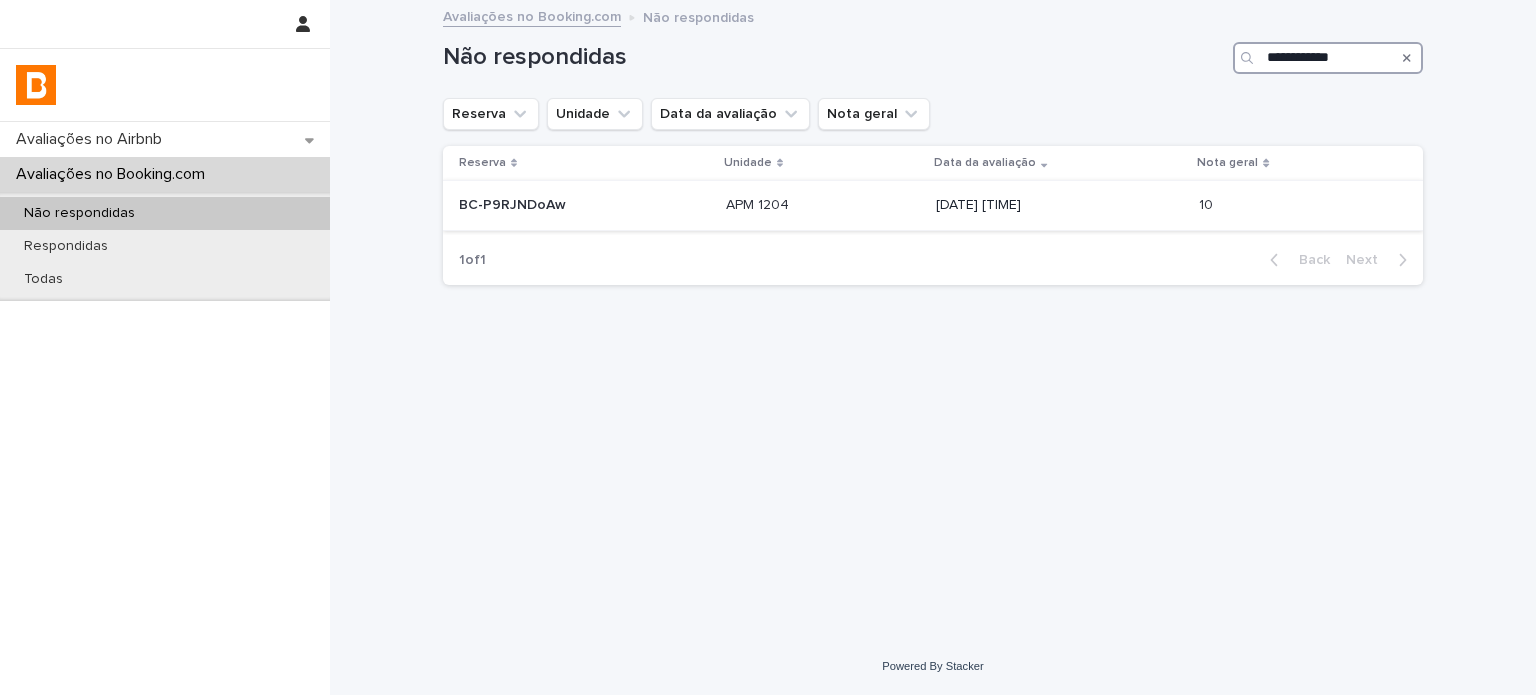 type on "**********" 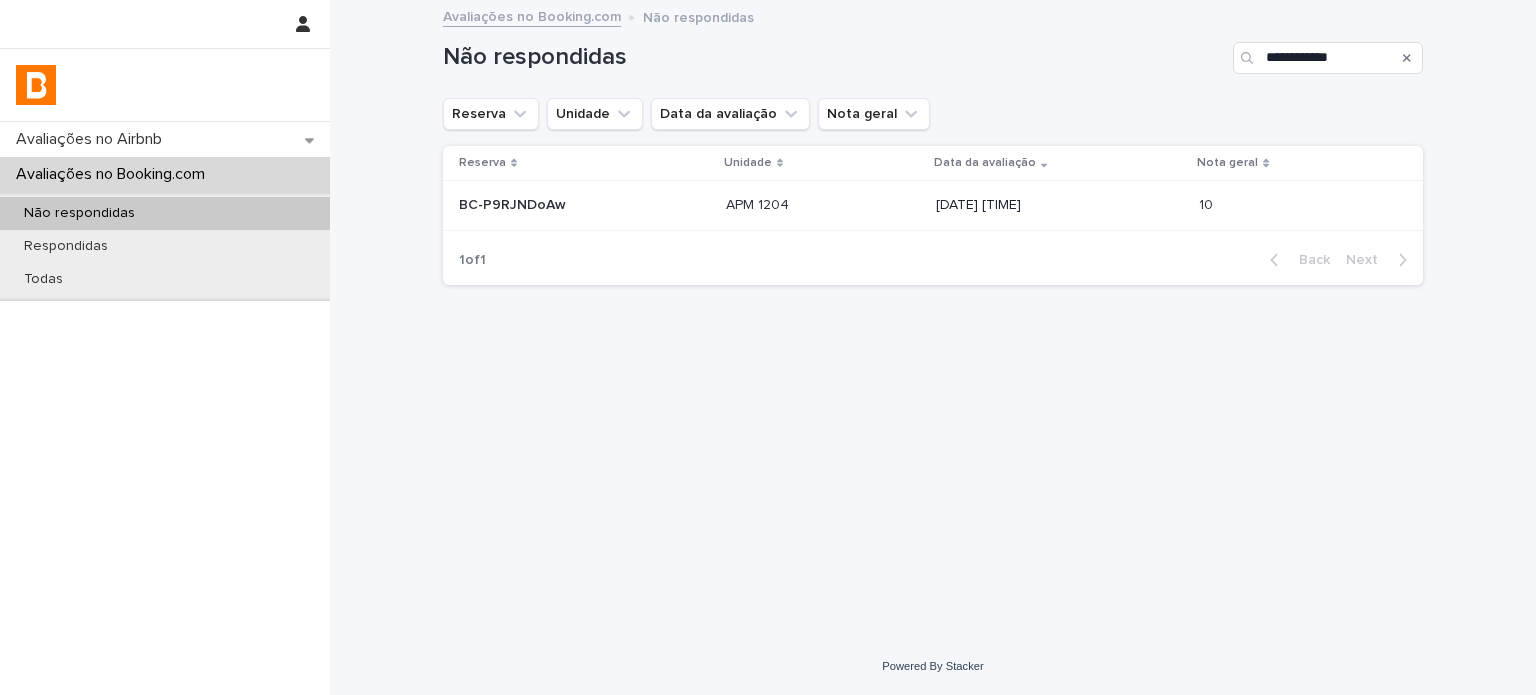 click on "[DATE] [TIME]" at bounding box center [1059, 205] 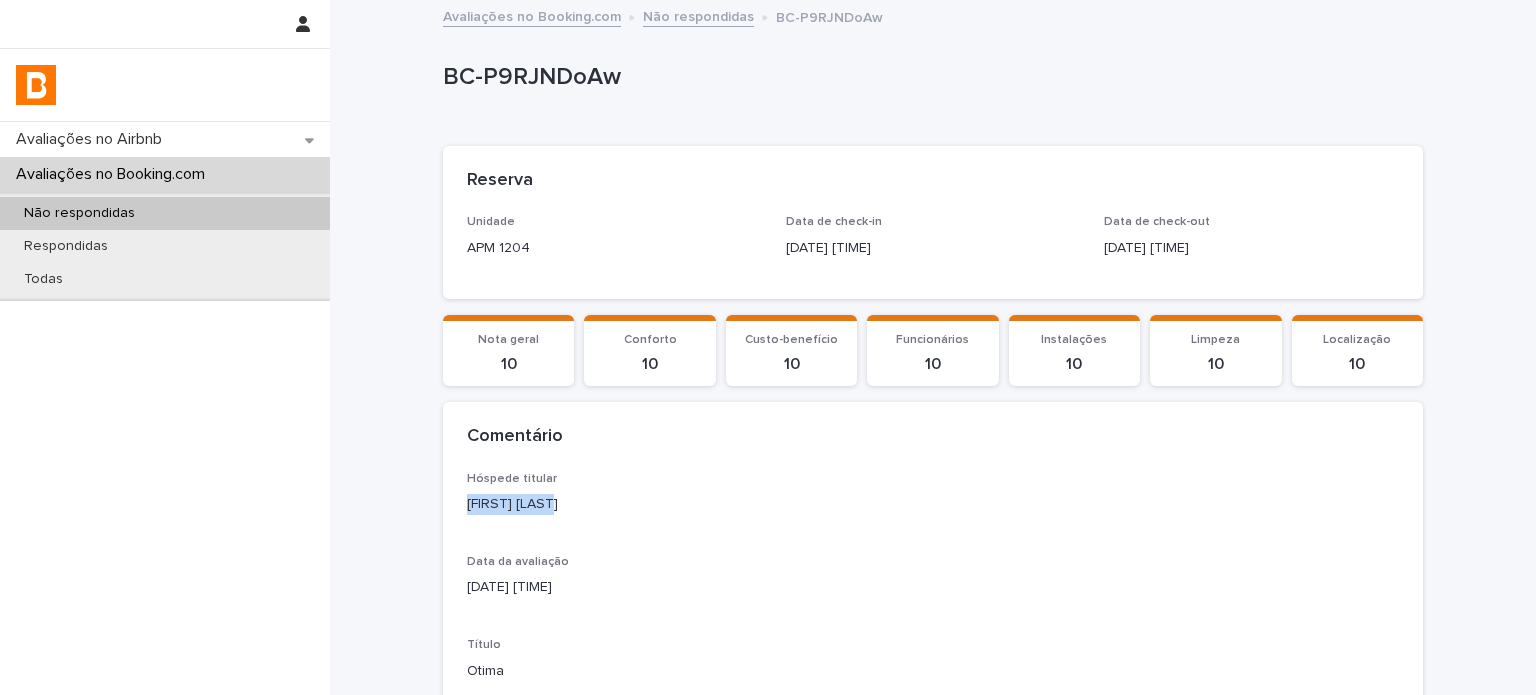 drag, startPoint x: 535, startPoint y: 505, endPoint x: 381, endPoint y: 507, distance: 154.01299 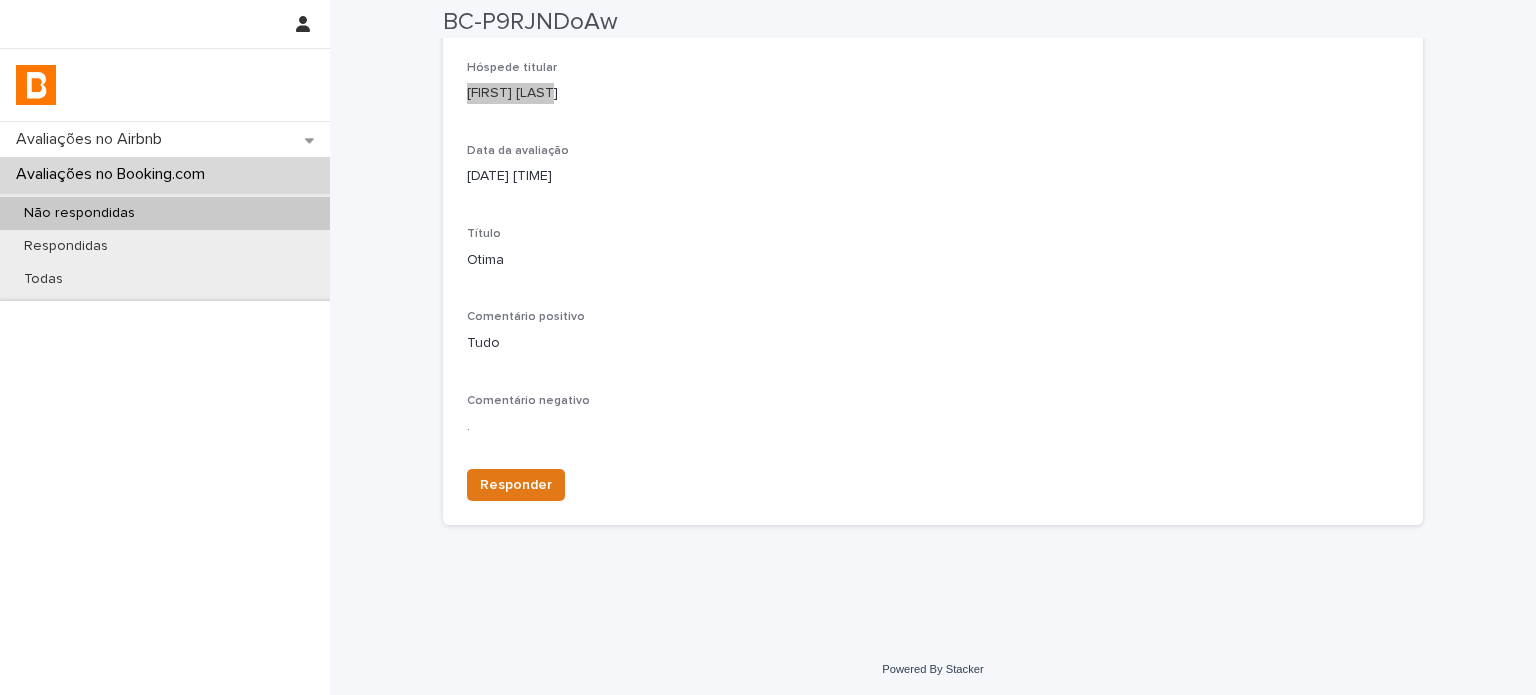 scroll, scrollTop: 412, scrollLeft: 0, axis: vertical 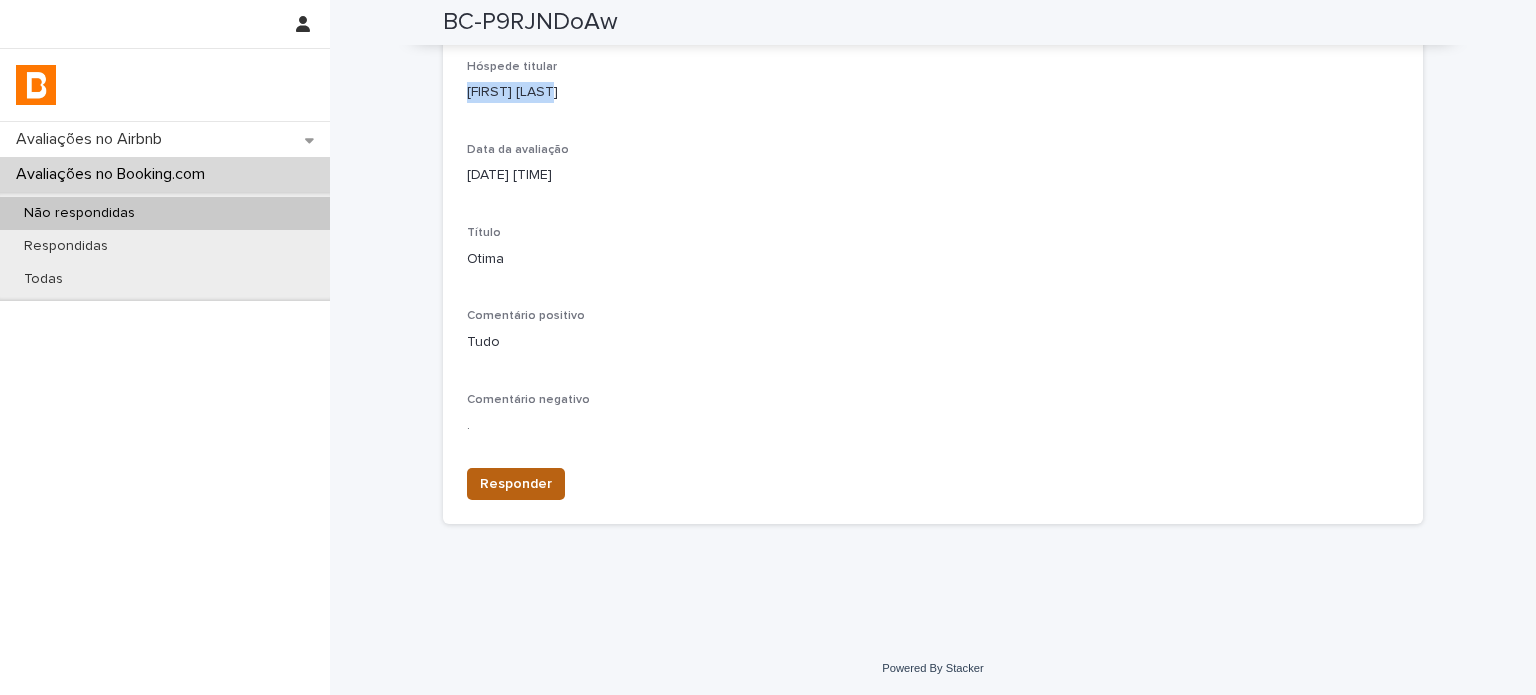 click on "Responder" at bounding box center [516, 484] 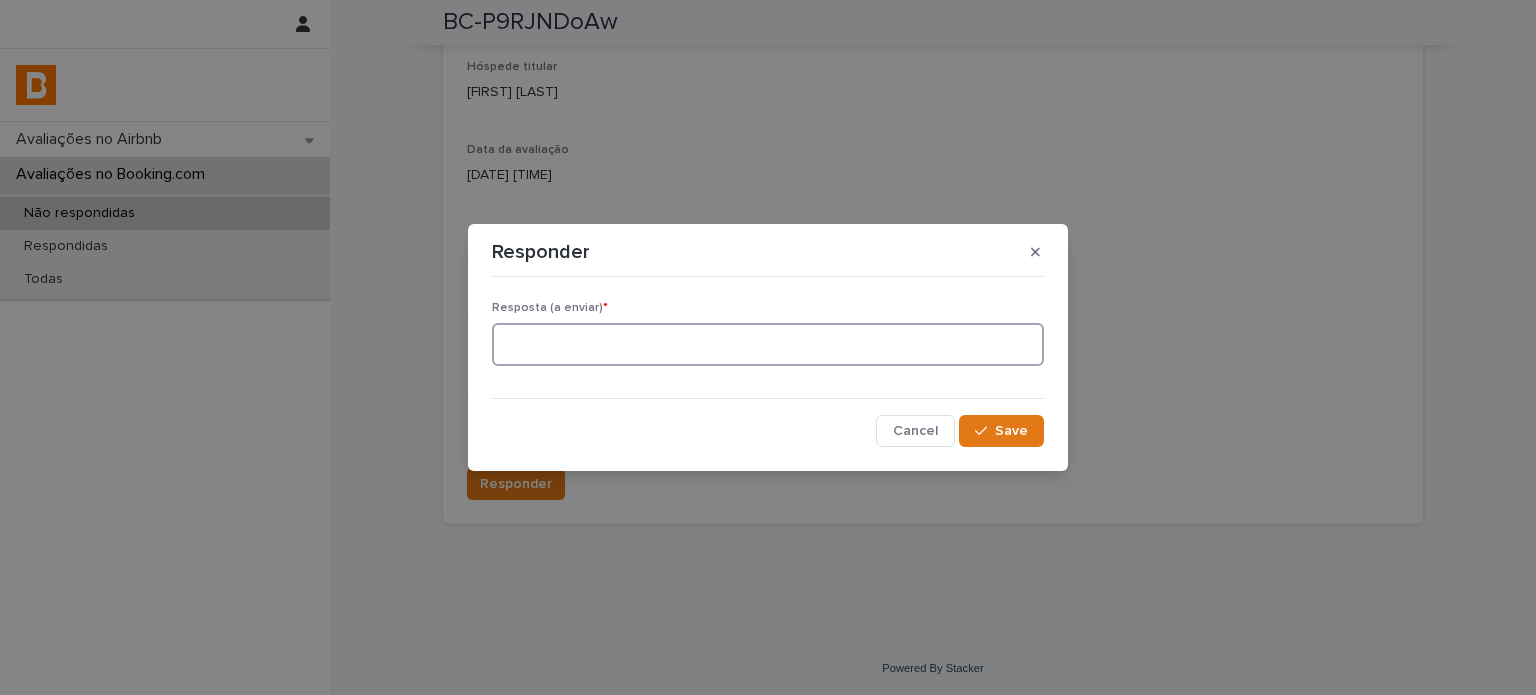 click at bounding box center [768, 344] 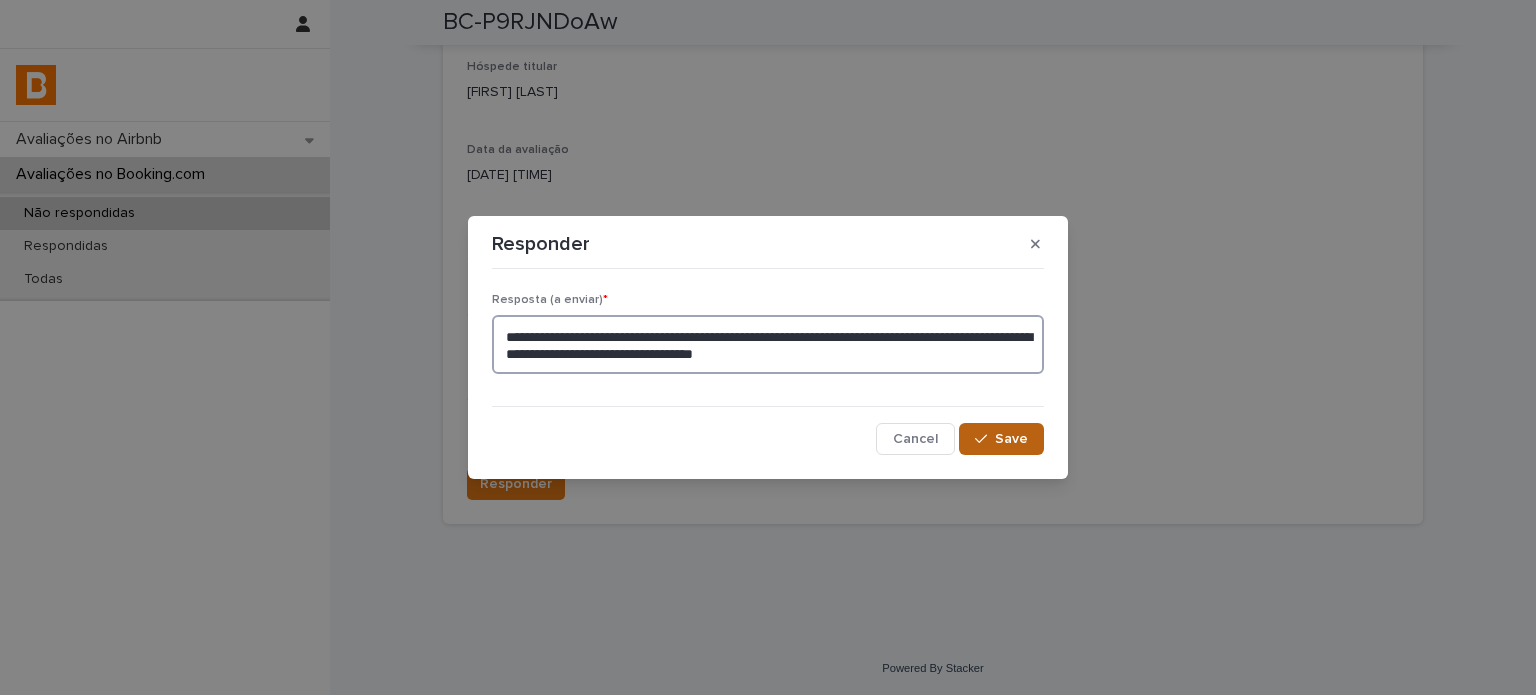 type on "**********" 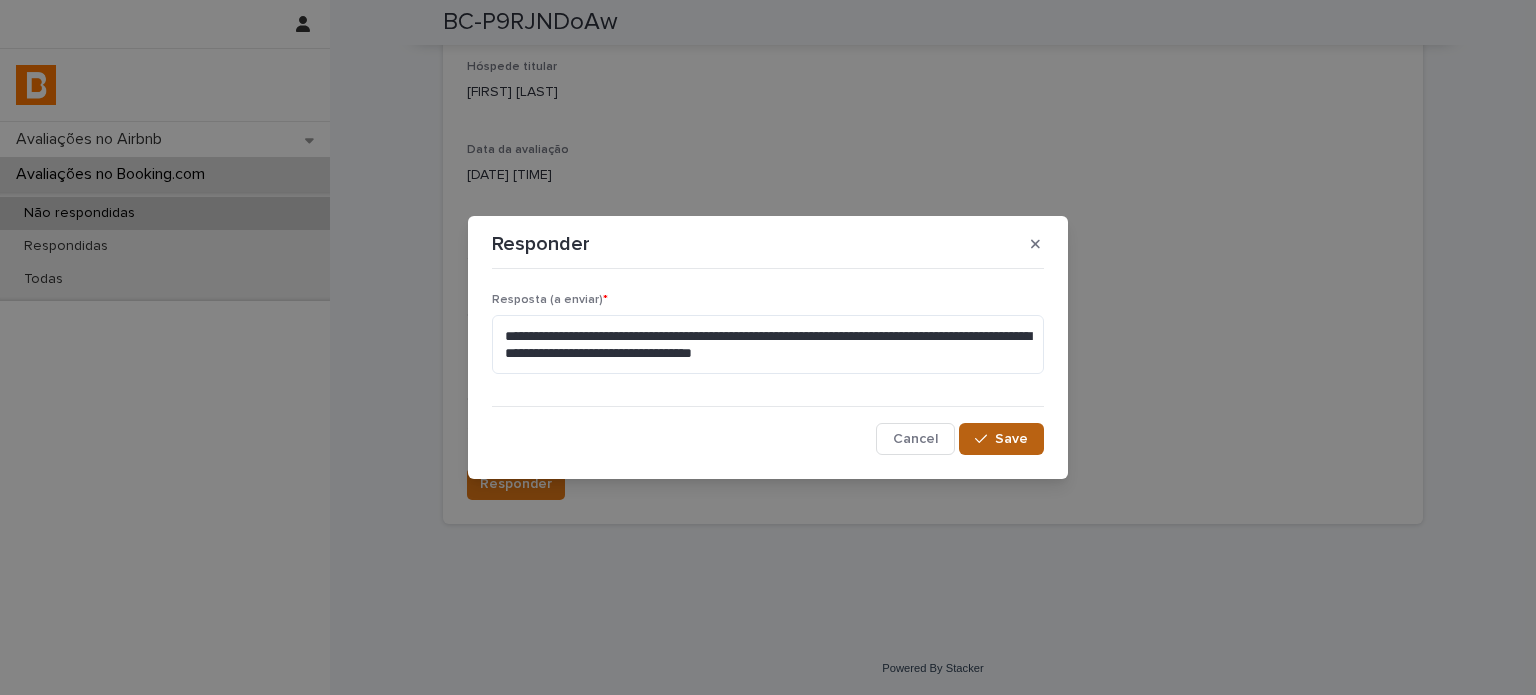 click on "Save" at bounding box center (1001, 439) 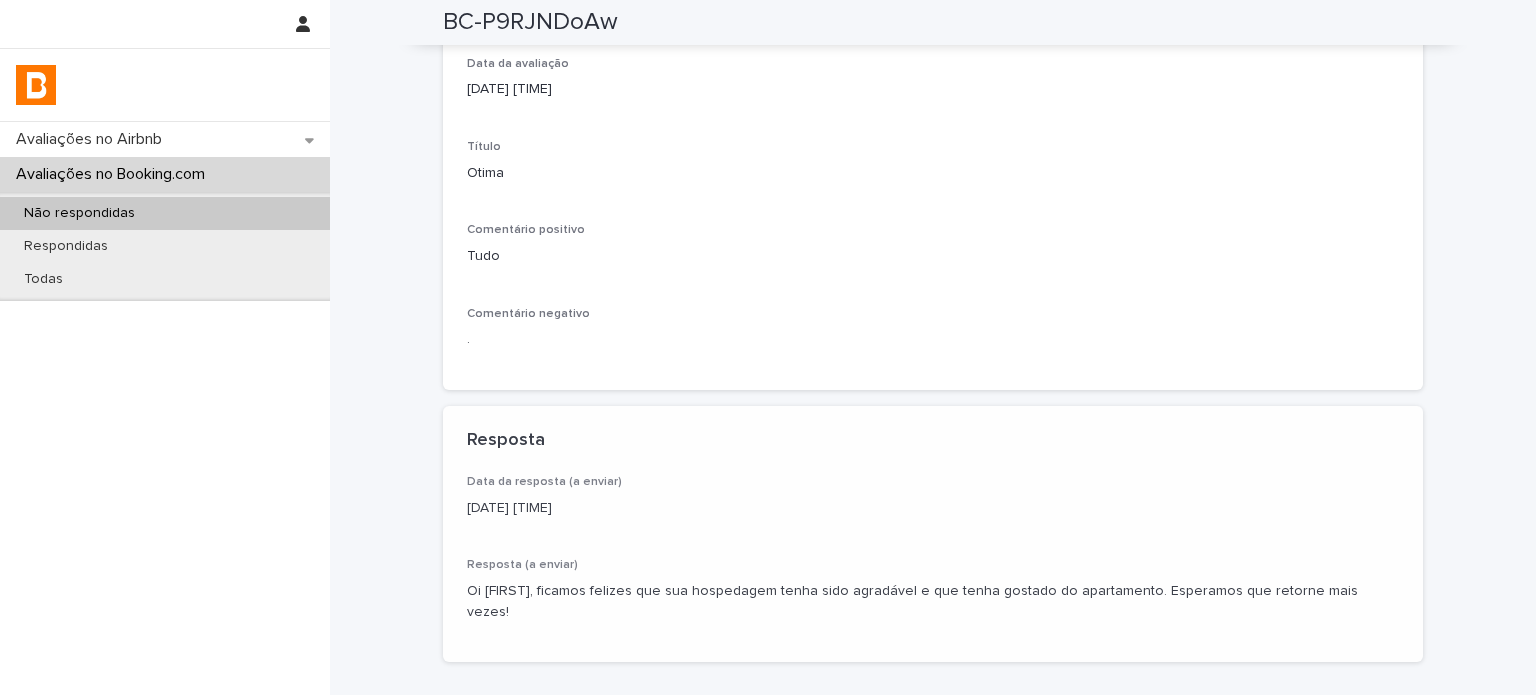 scroll, scrollTop: 515, scrollLeft: 0, axis: vertical 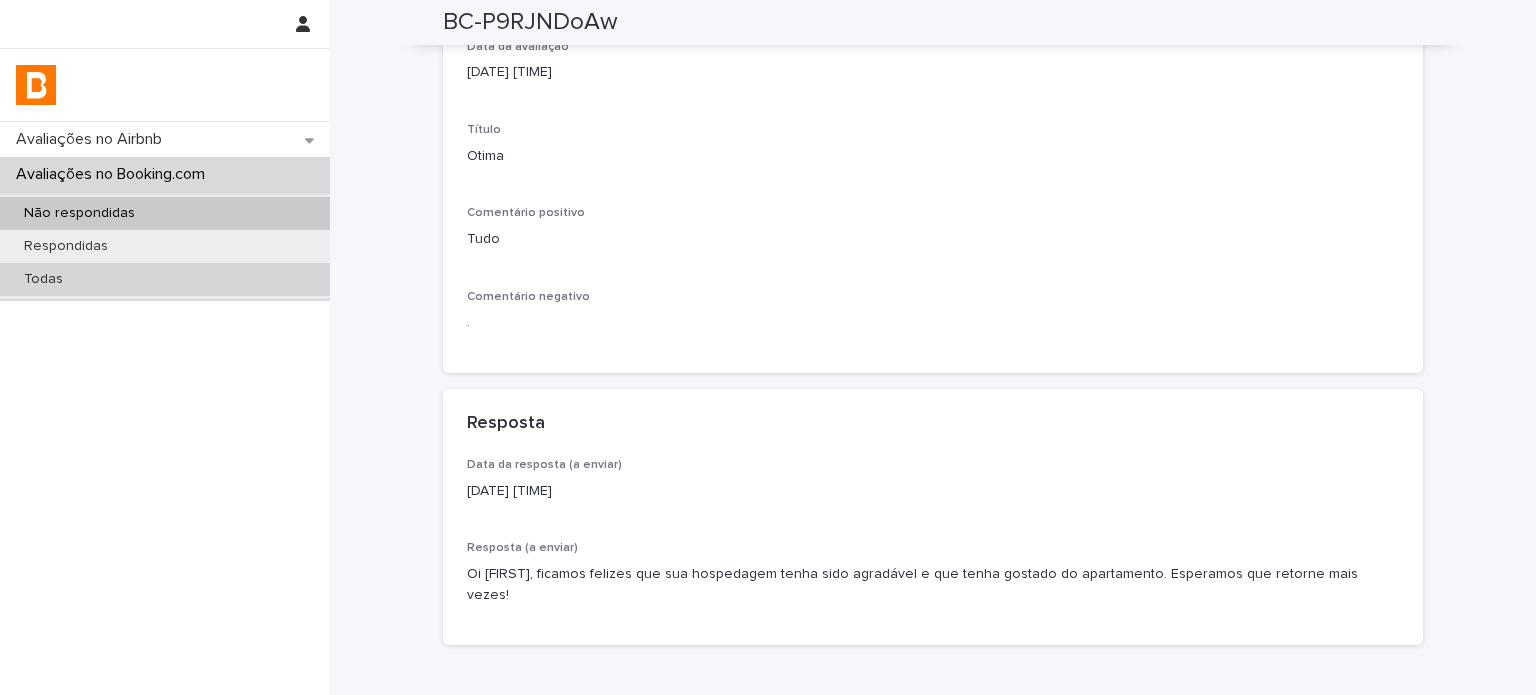 click on "Todas" at bounding box center (165, 279) 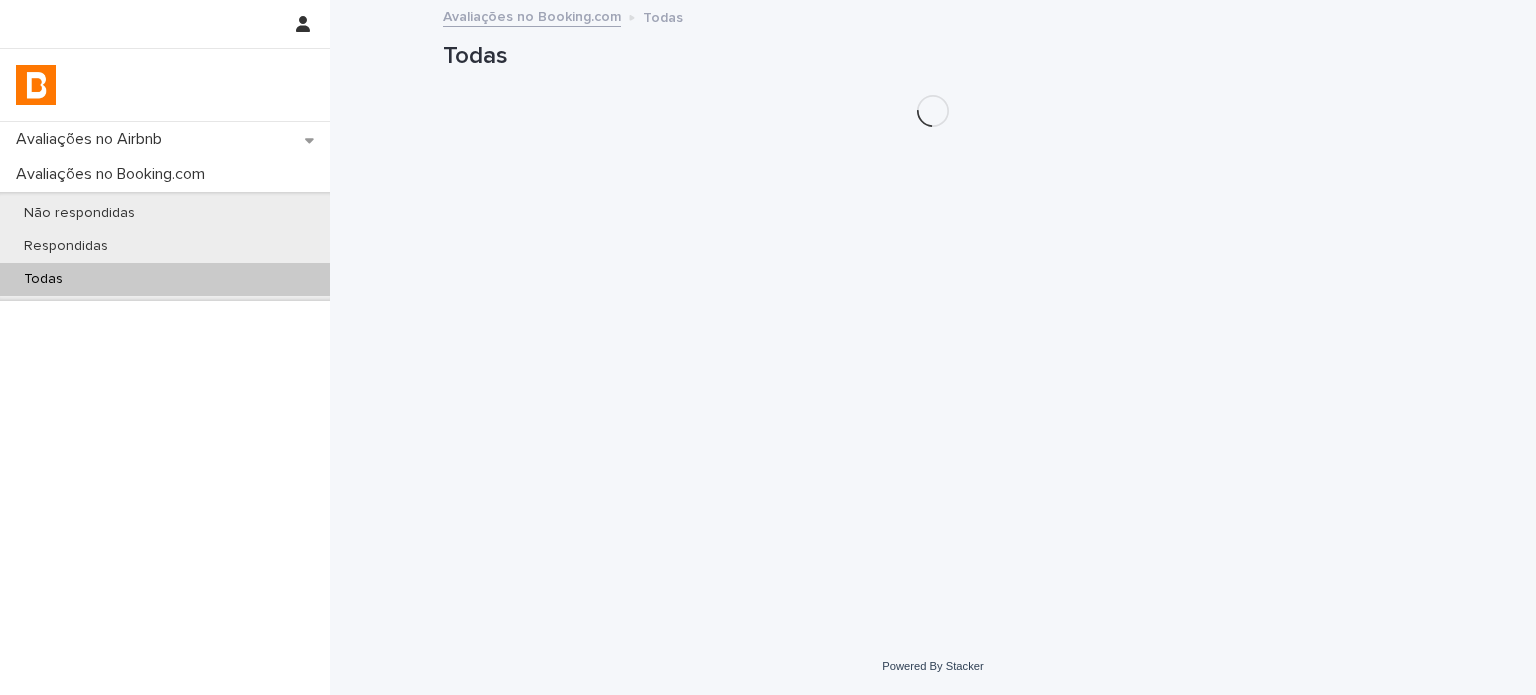 scroll, scrollTop: 0, scrollLeft: 0, axis: both 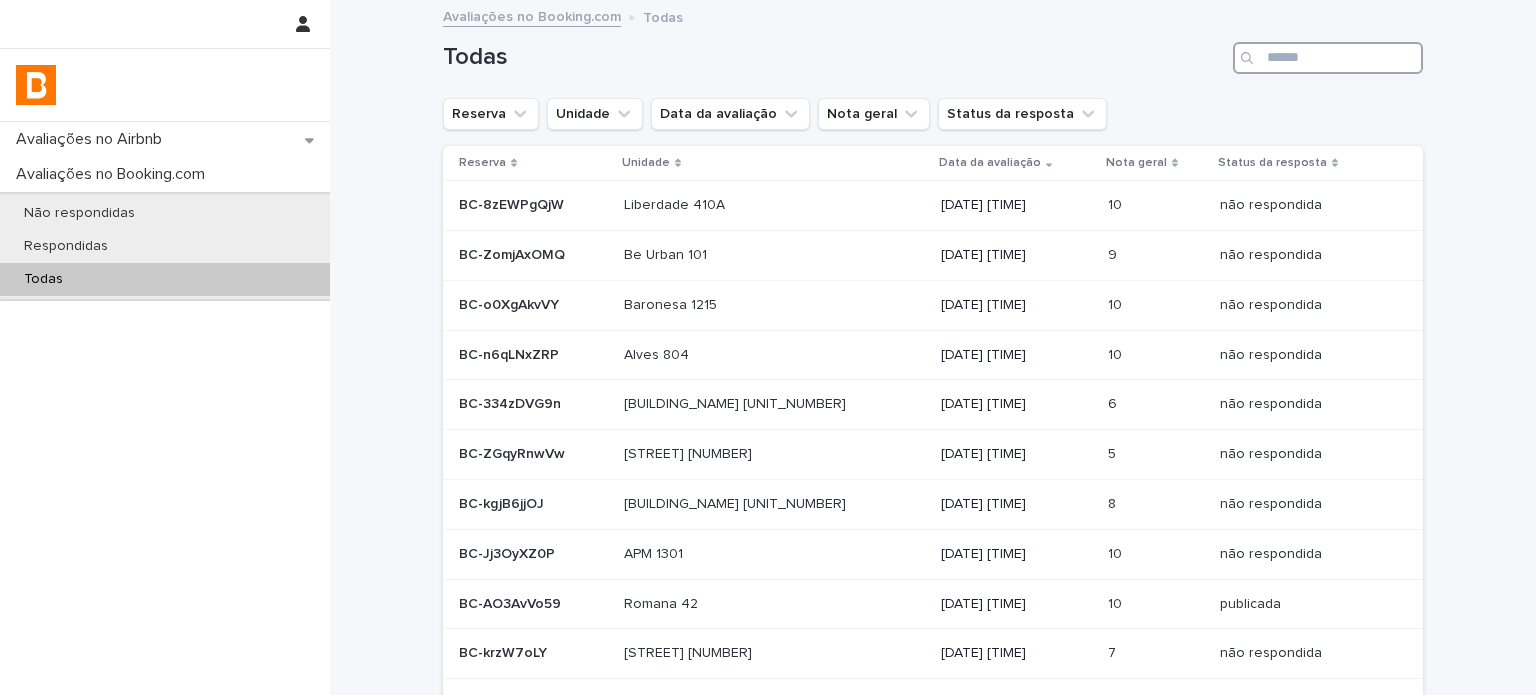 click at bounding box center [1328, 58] 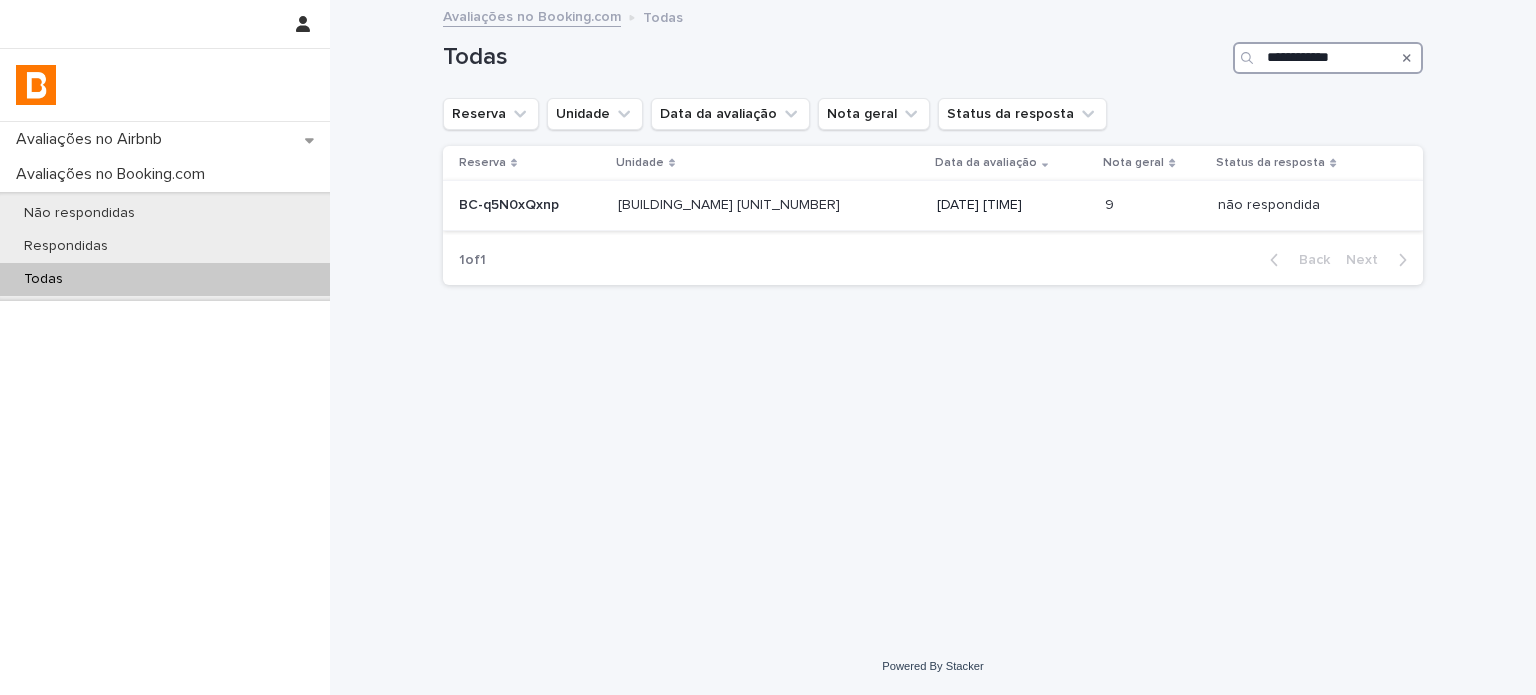 type on "**********" 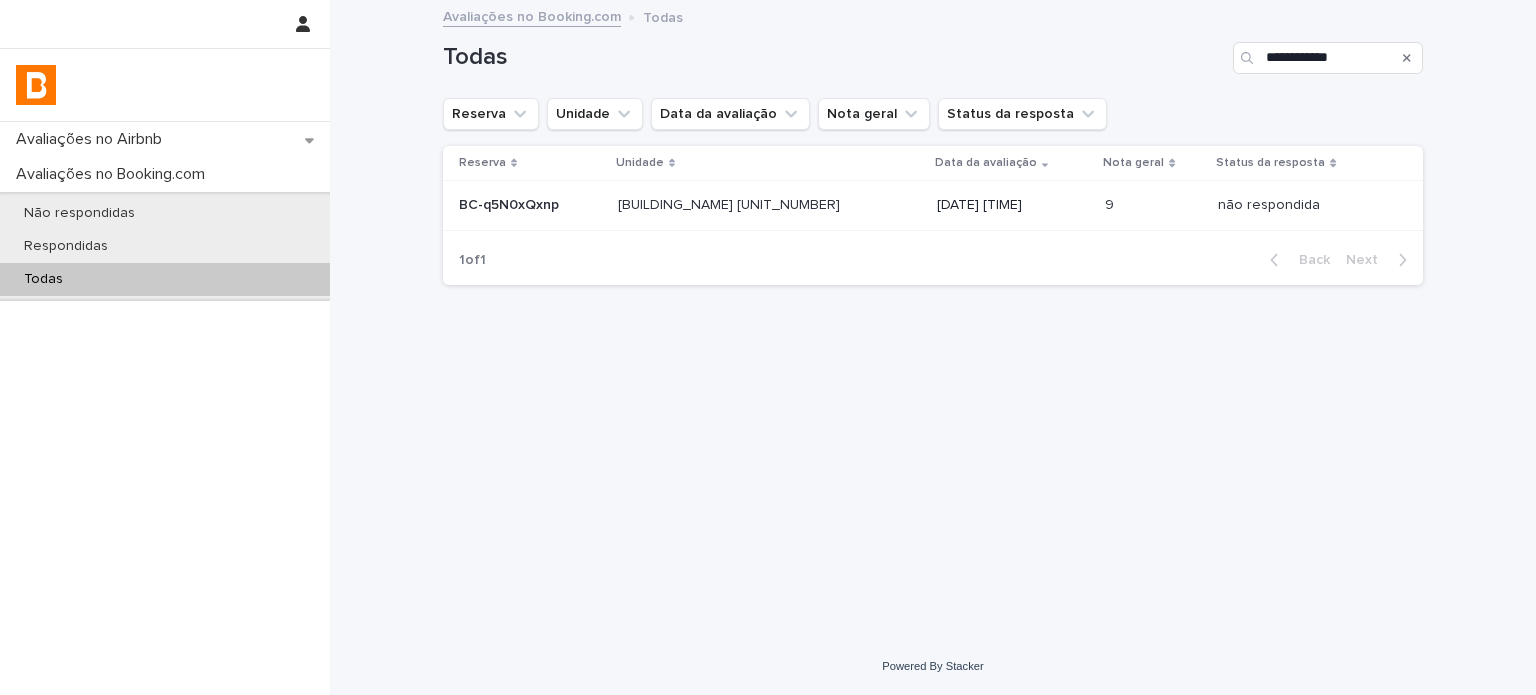 click on "9 9" at bounding box center (1153, 205) 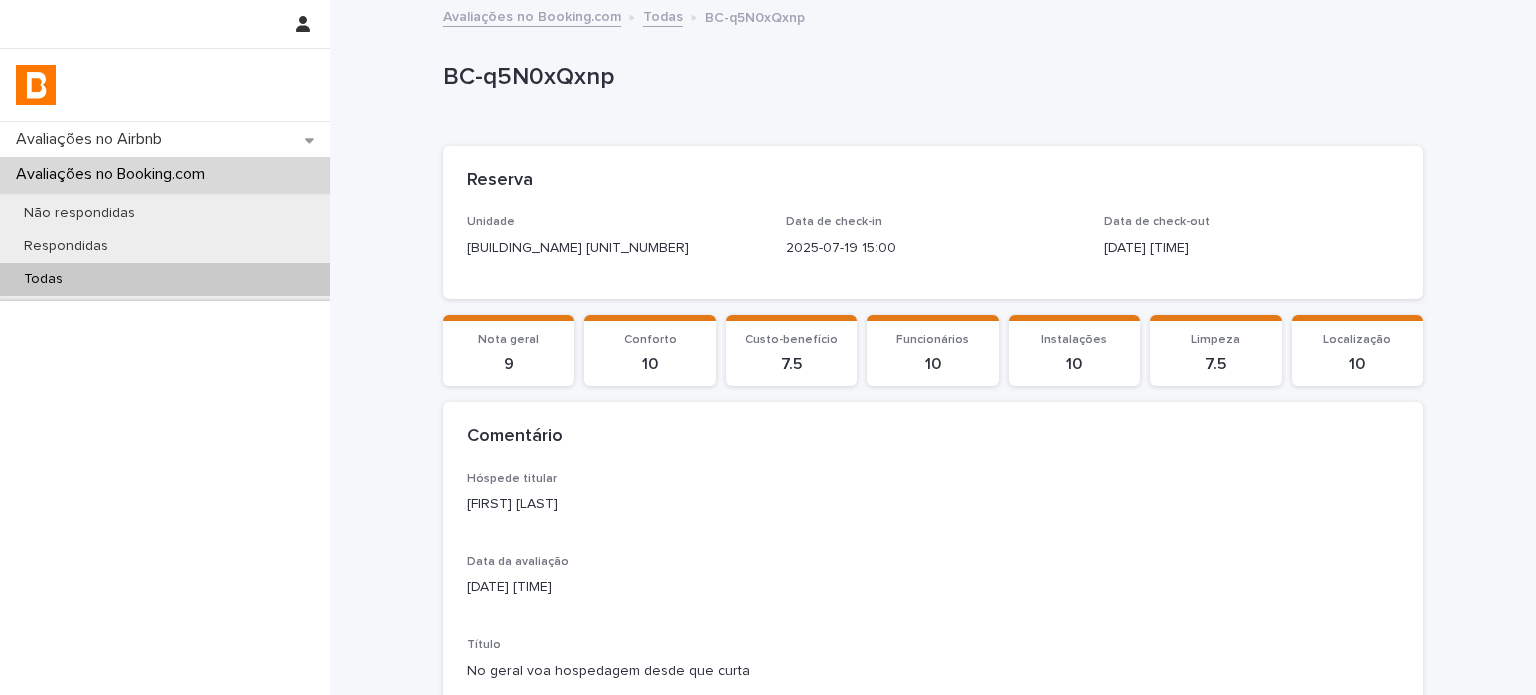 click on "[FIRST] [LAST]" at bounding box center (933, 504) 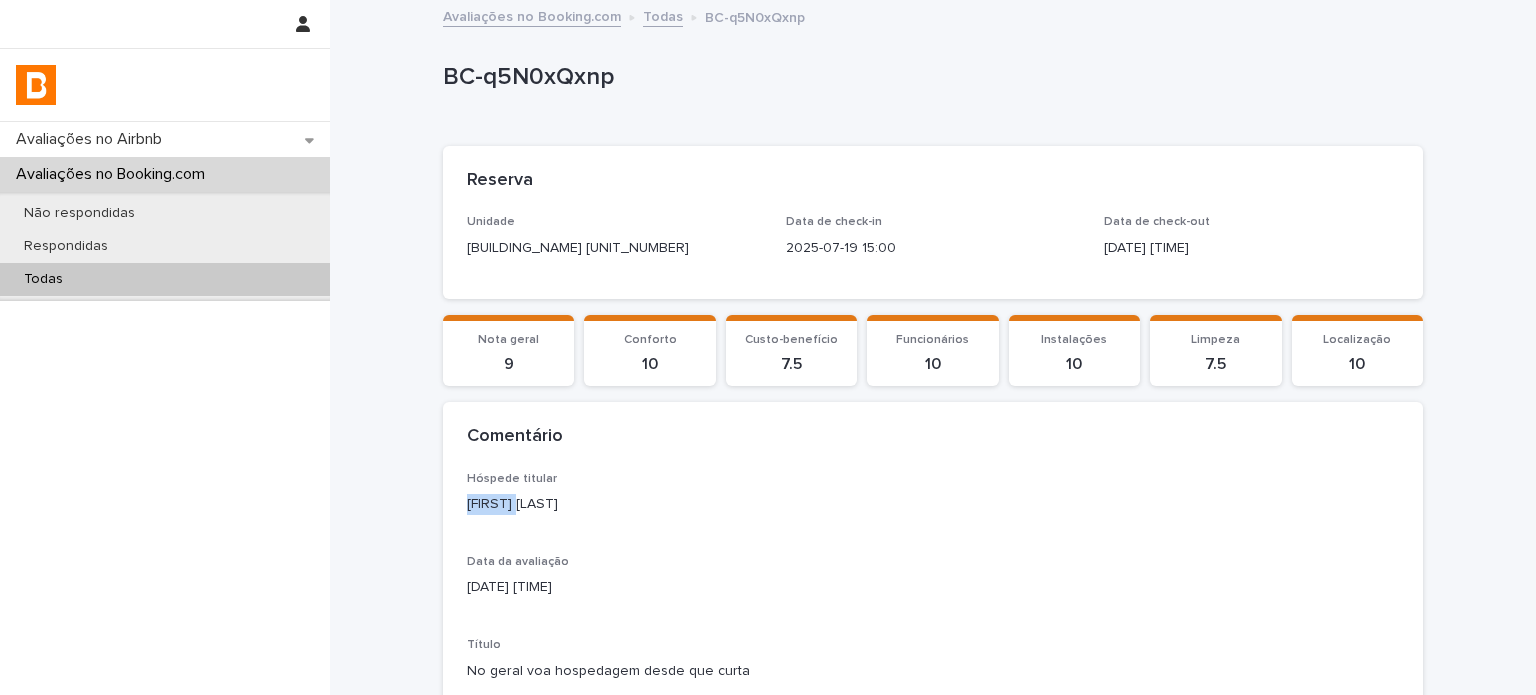 click on "[FIRST] [LAST]" at bounding box center (933, 504) 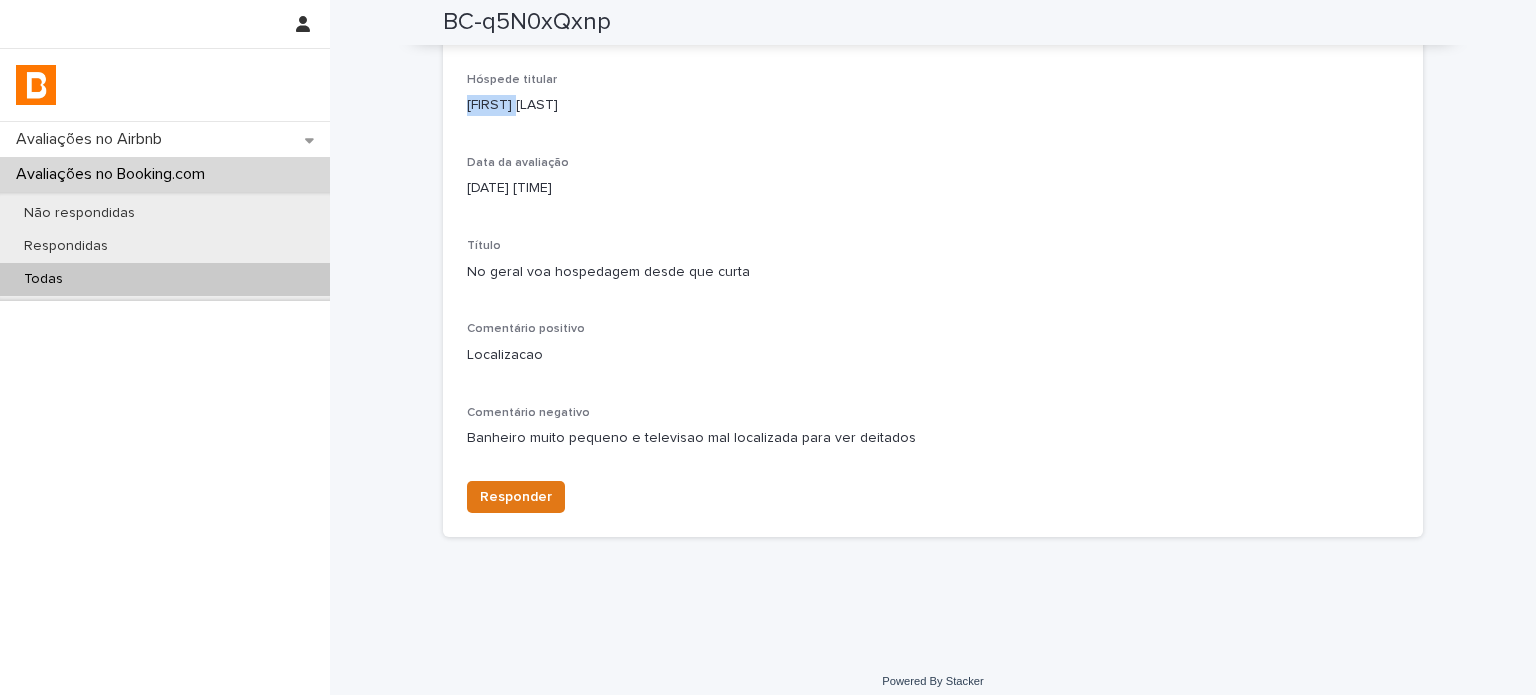 scroll, scrollTop: 400, scrollLeft: 0, axis: vertical 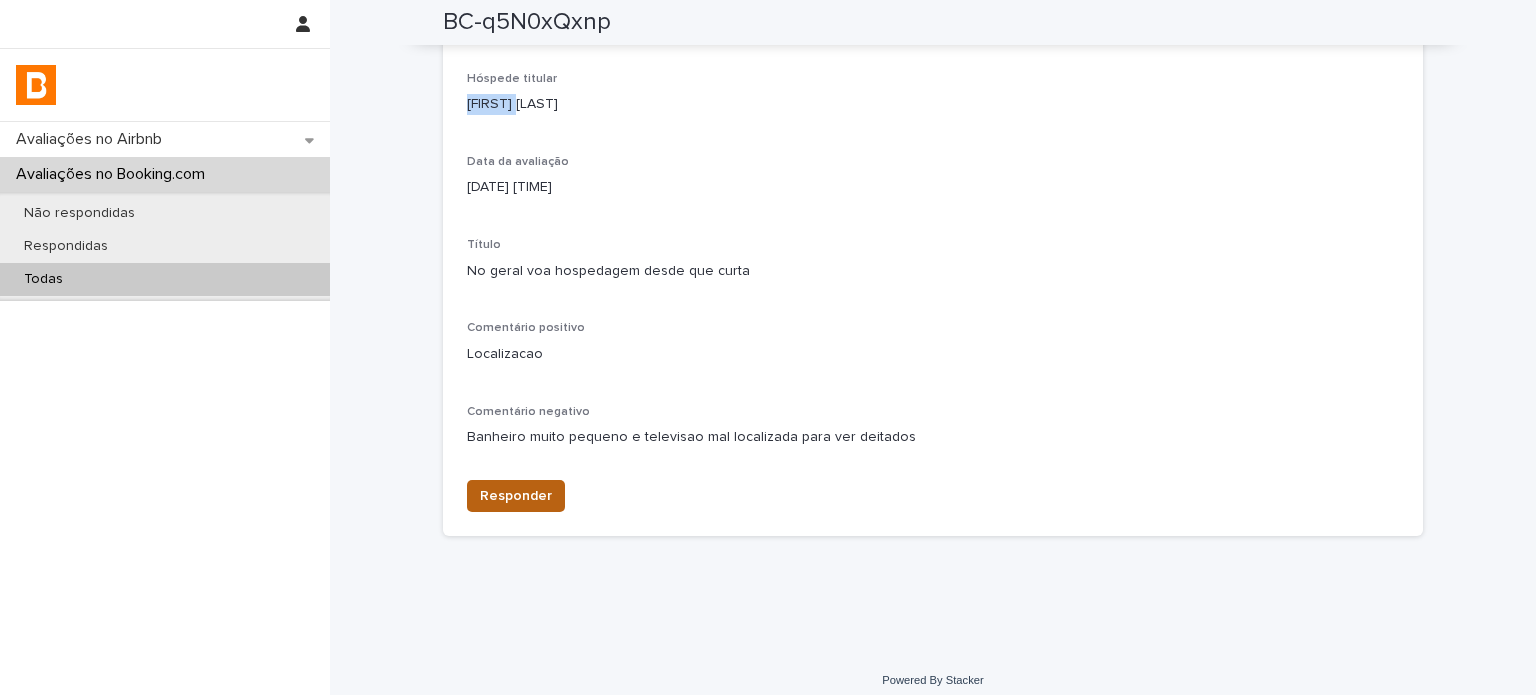 click on "Responder" at bounding box center [516, 496] 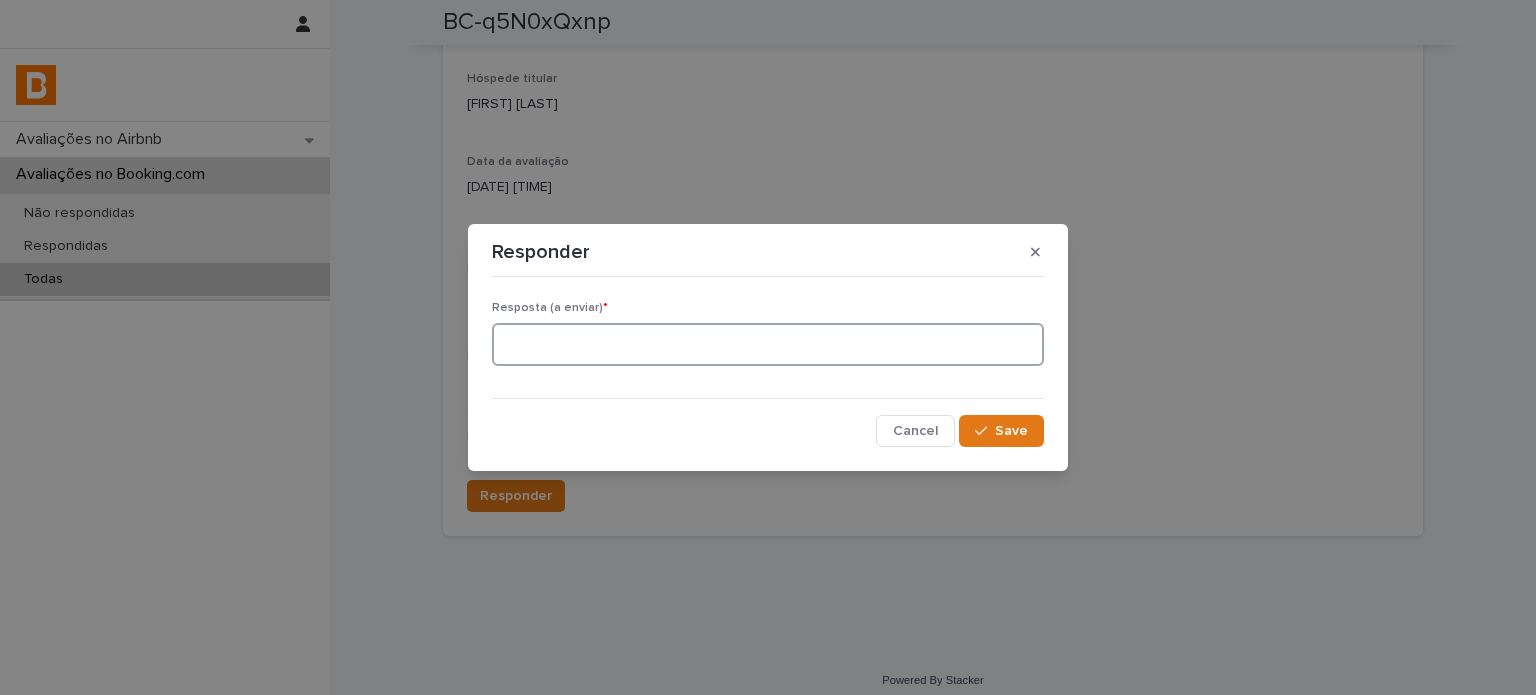click at bounding box center (768, 344) 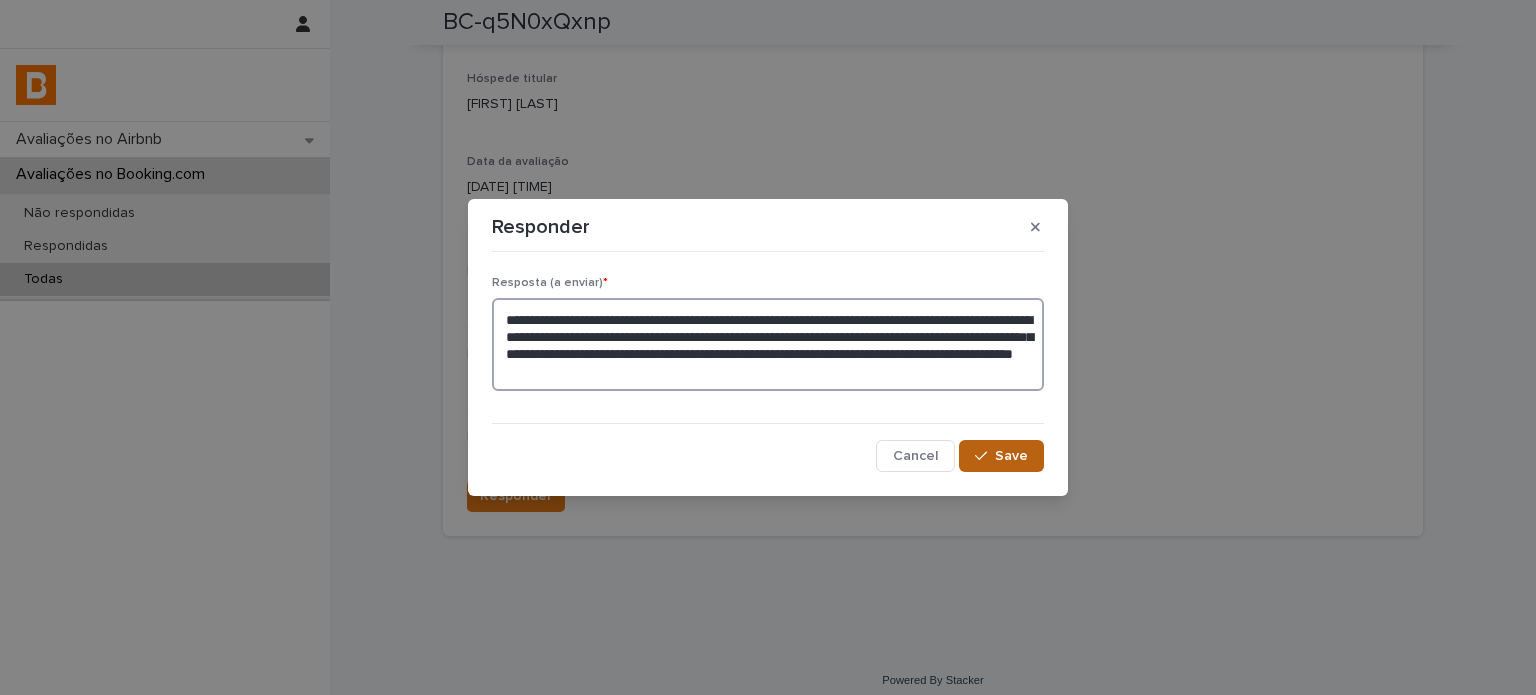 type on "**********" 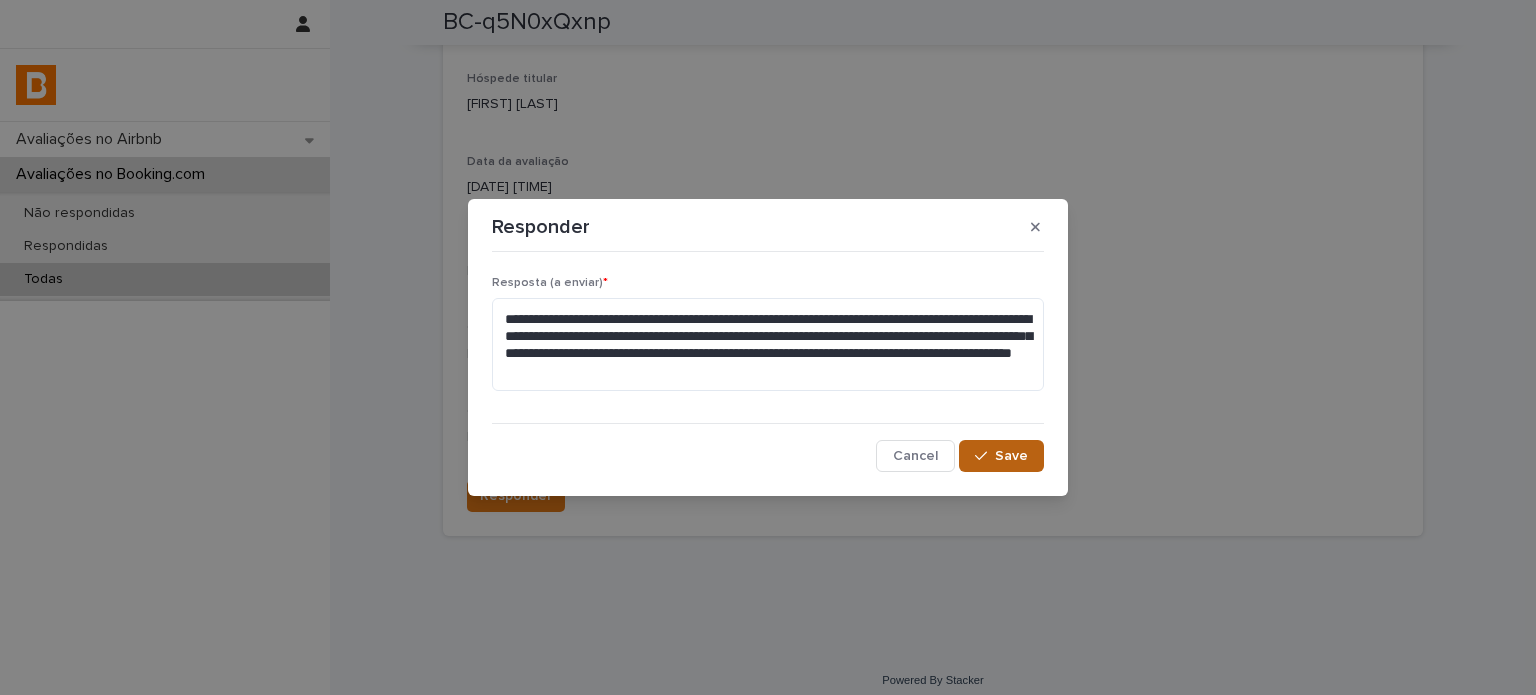 click on "Save" at bounding box center (1001, 456) 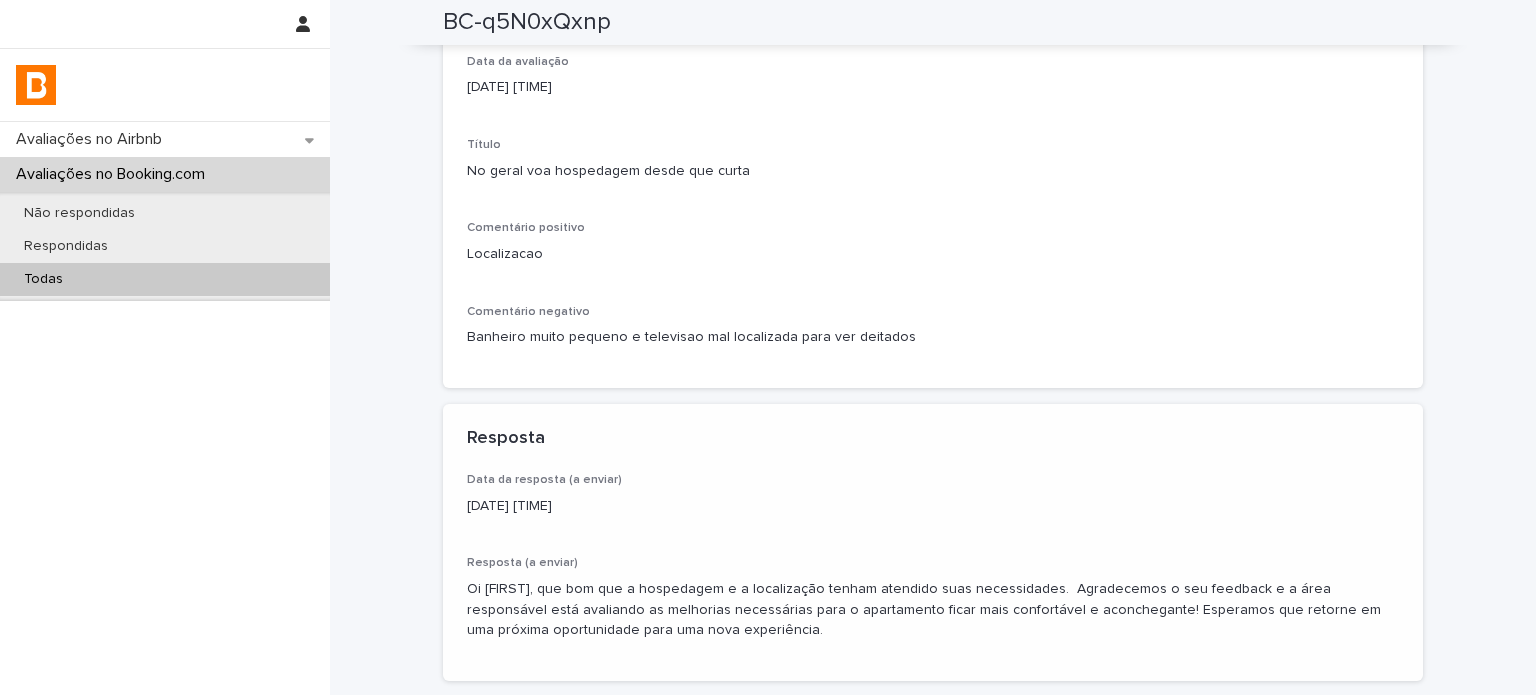 scroll, scrollTop: 523, scrollLeft: 0, axis: vertical 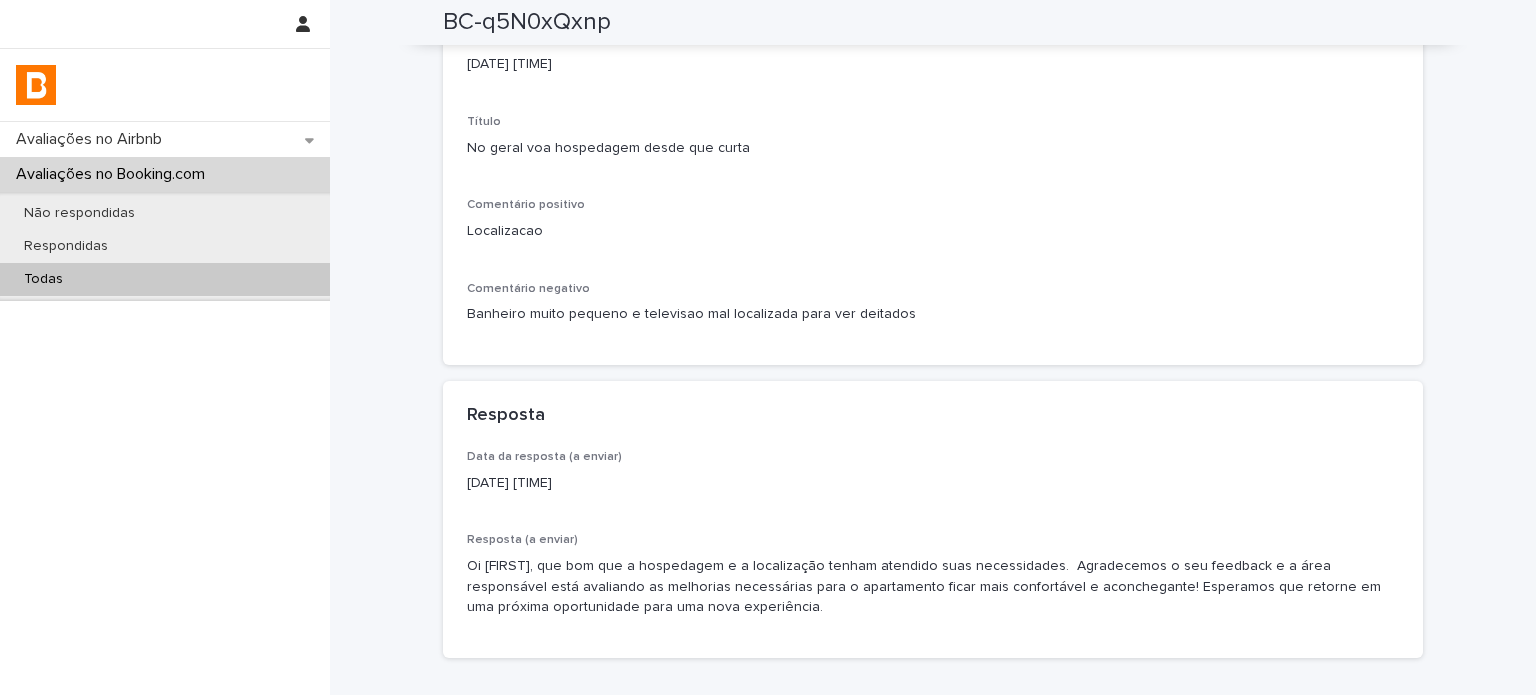 click on "Todas" at bounding box center [165, 279] 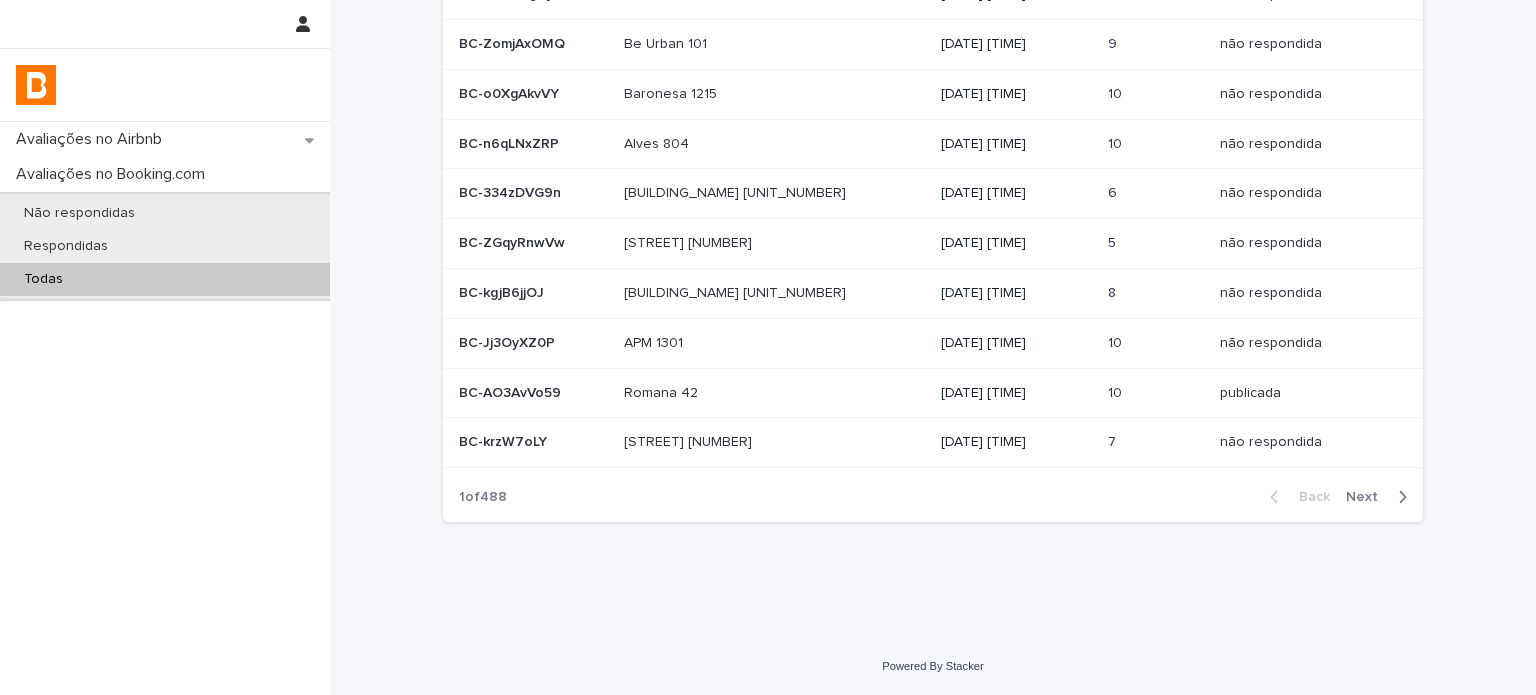 scroll, scrollTop: 0, scrollLeft: 0, axis: both 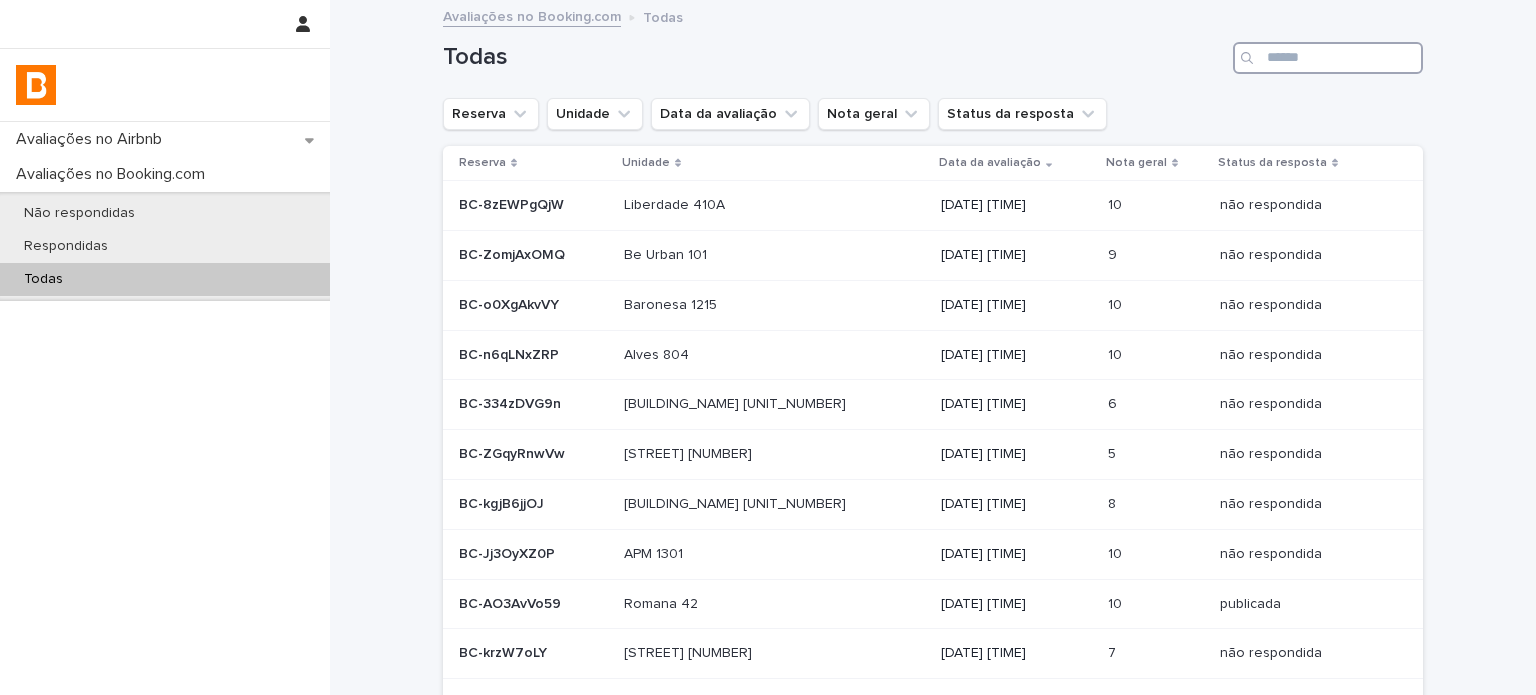 click at bounding box center (1328, 58) 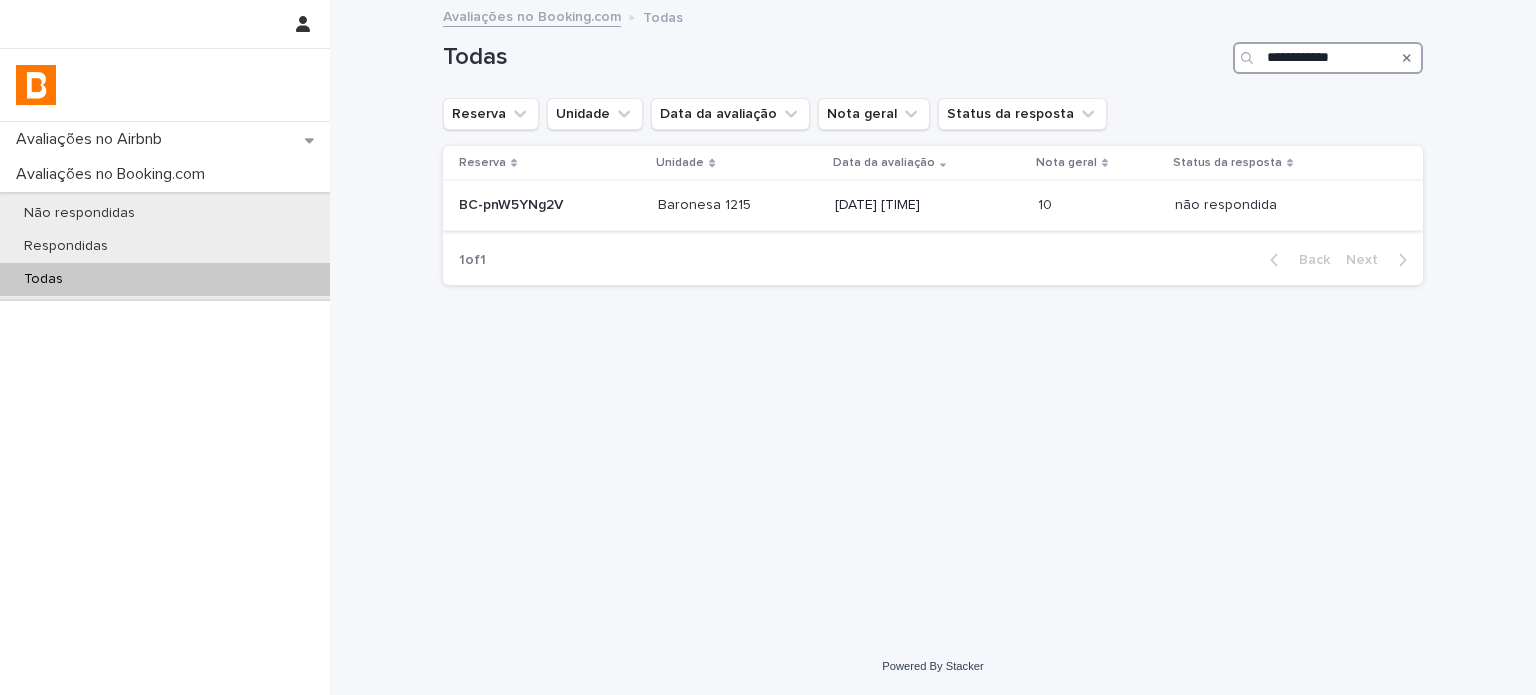 type on "**********" 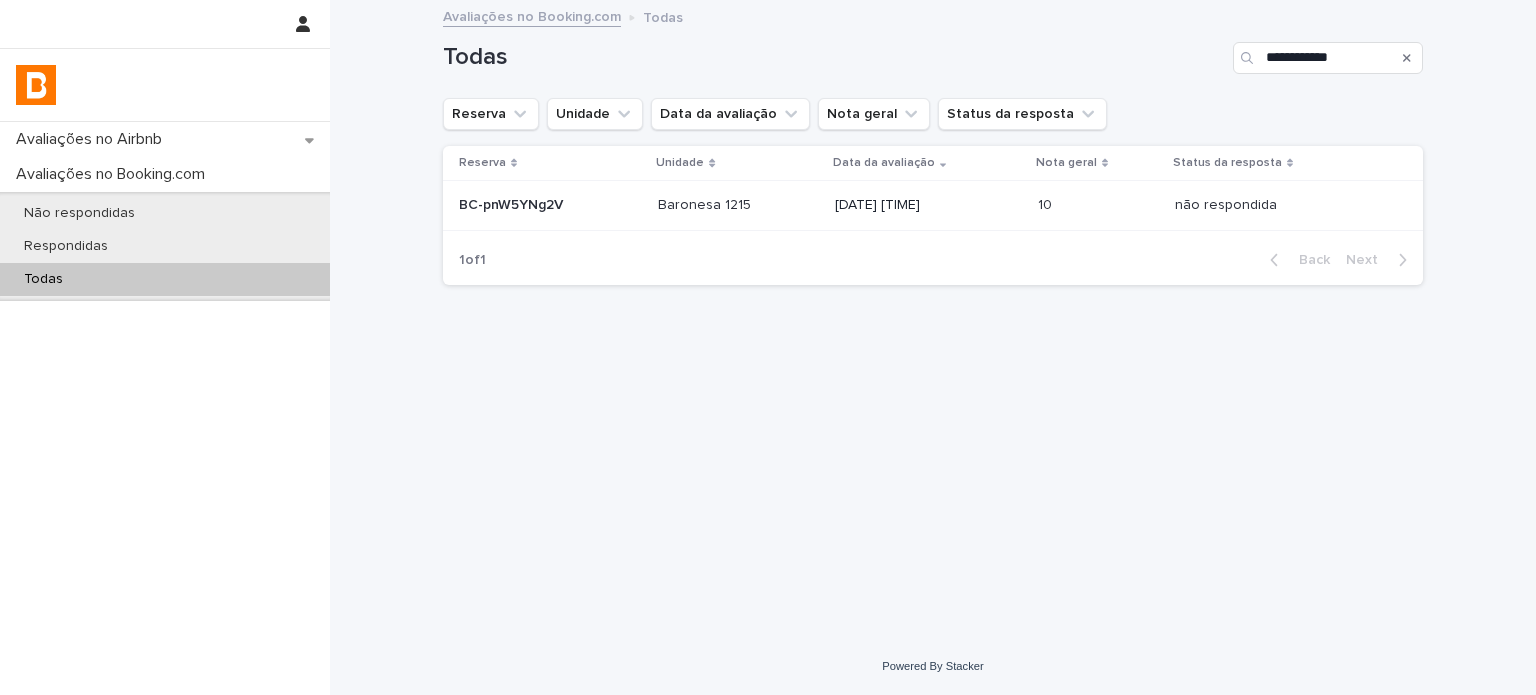 click on "[DATE] [TIME]" at bounding box center [928, 206] 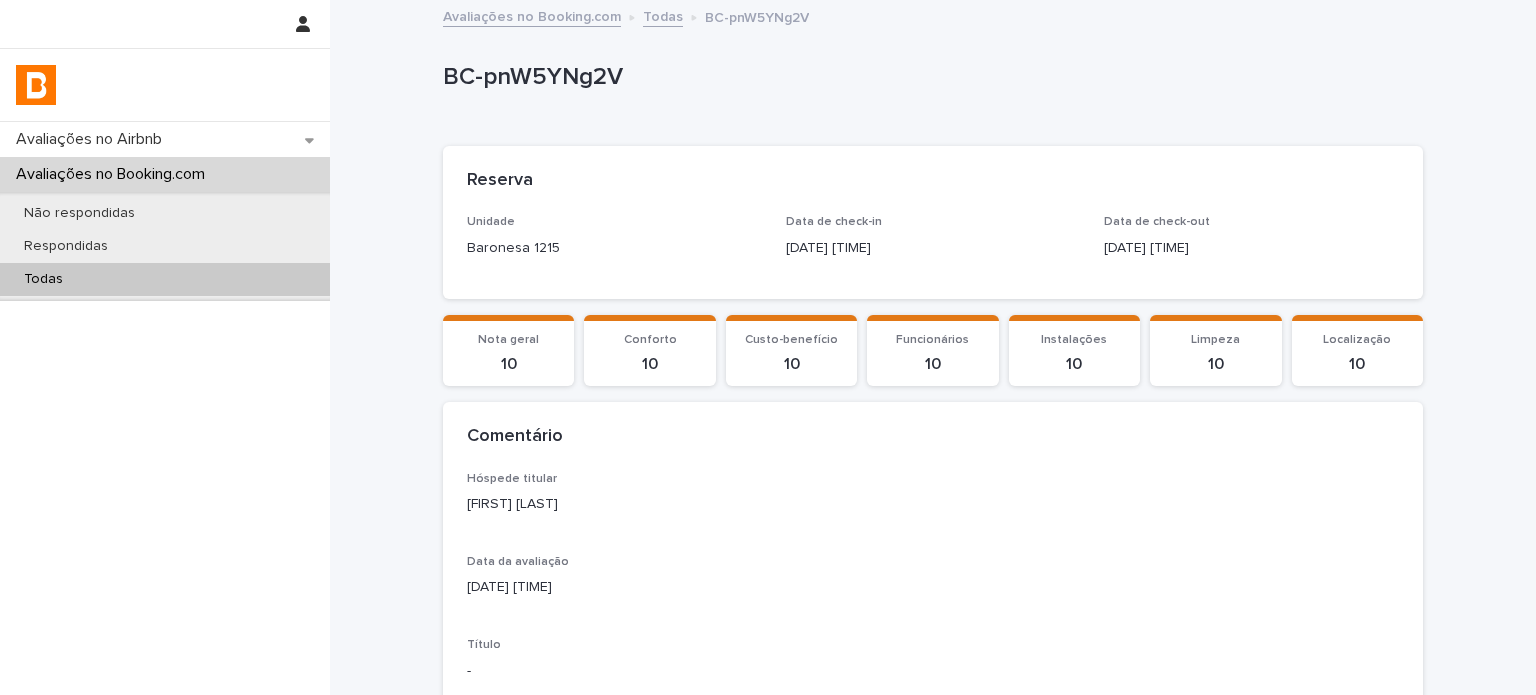 click on "[FIRST] [LAST]" at bounding box center [933, 504] 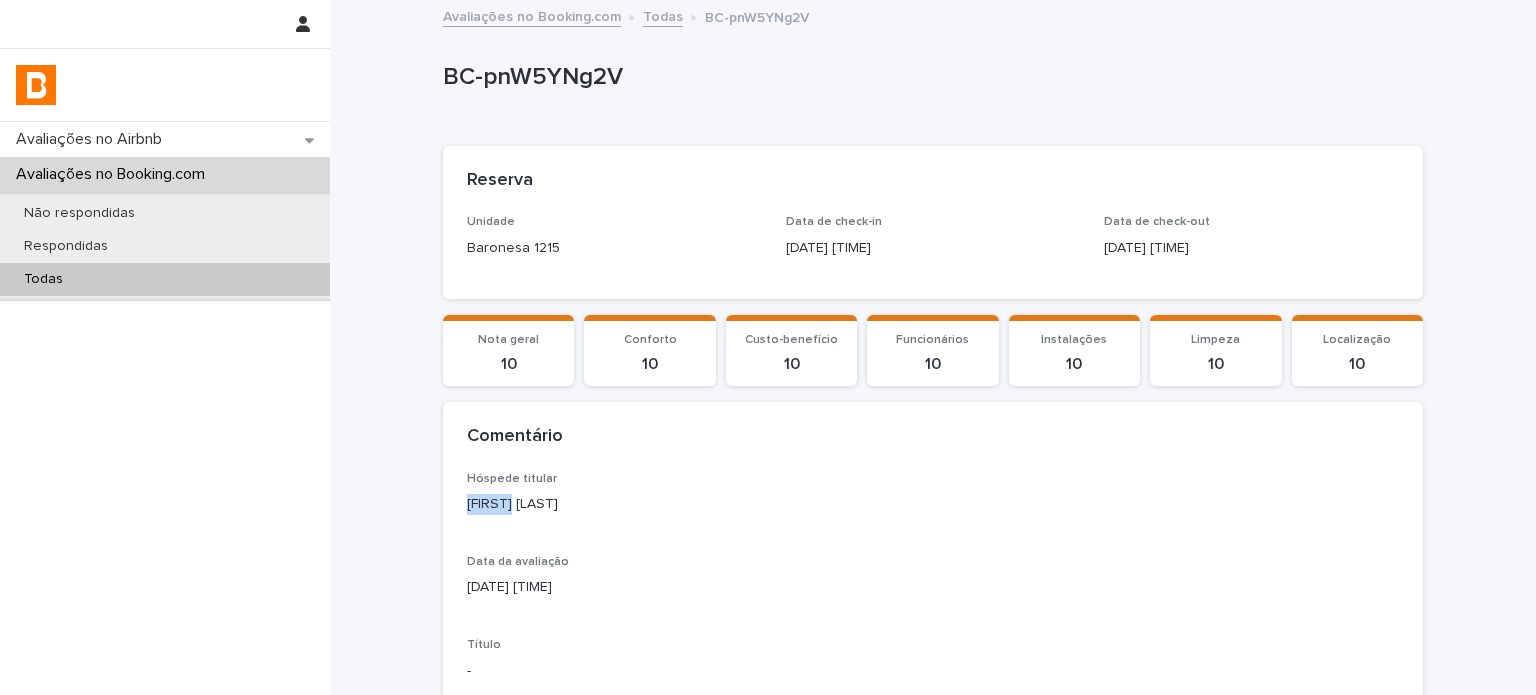 click on "[FIRST] [LAST]" at bounding box center [933, 504] 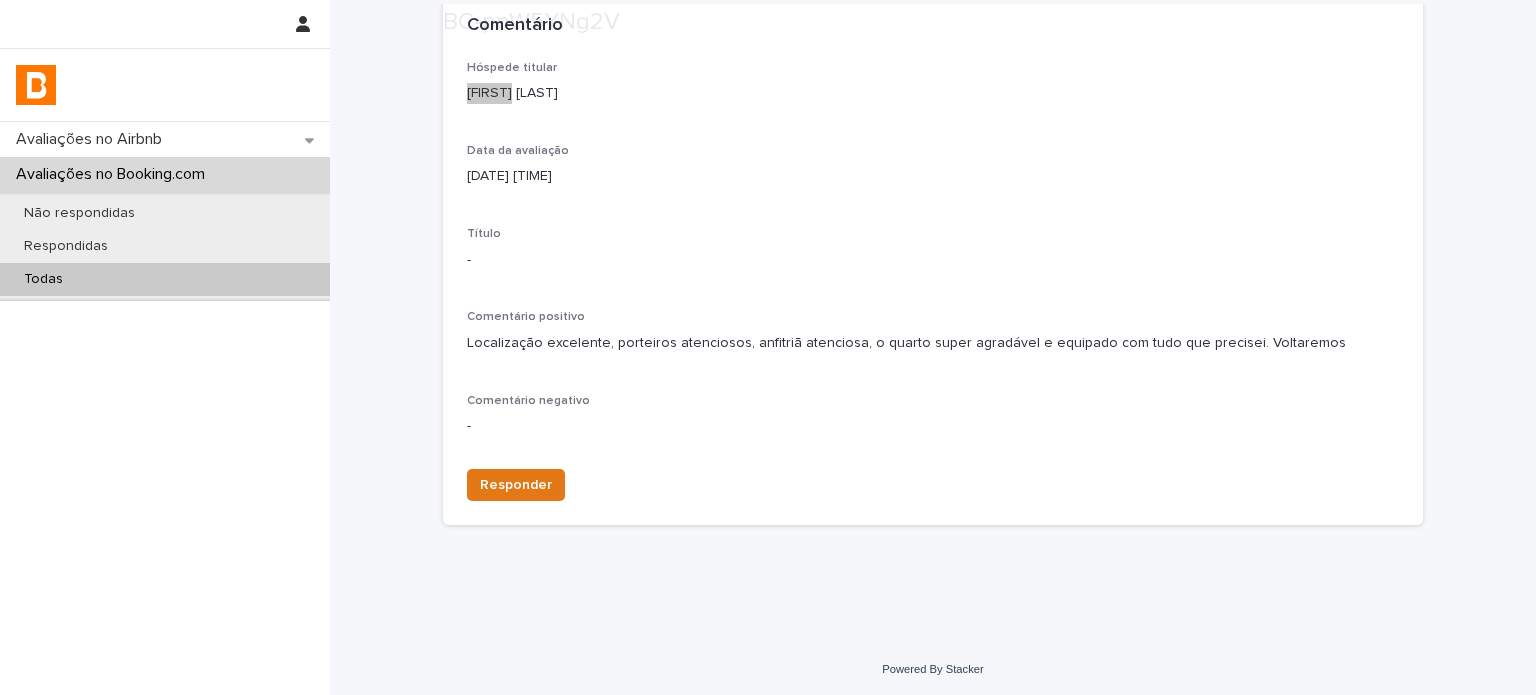 scroll, scrollTop: 412, scrollLeft: 0, axis: vertical 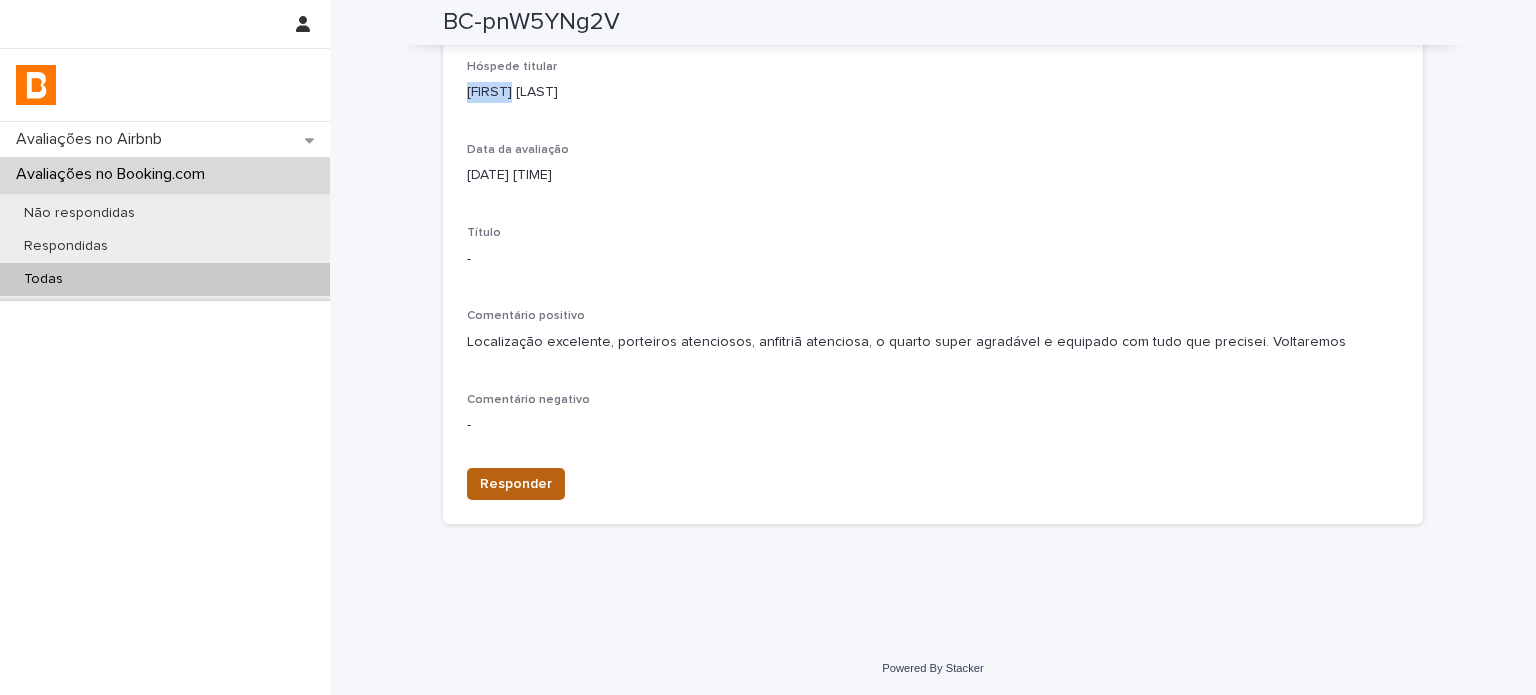 click on "Responder" at bounding box center (516, 484) 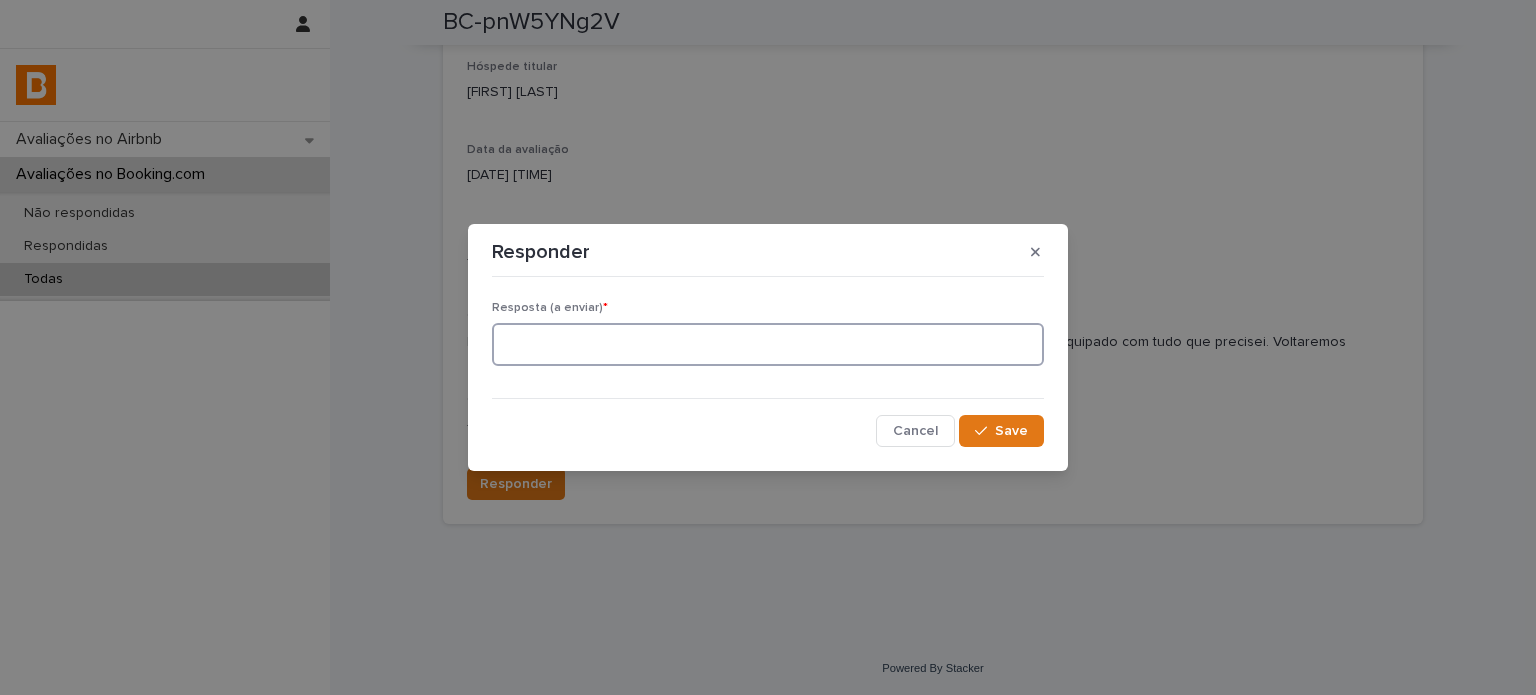 click at bounding box center (768, 344) 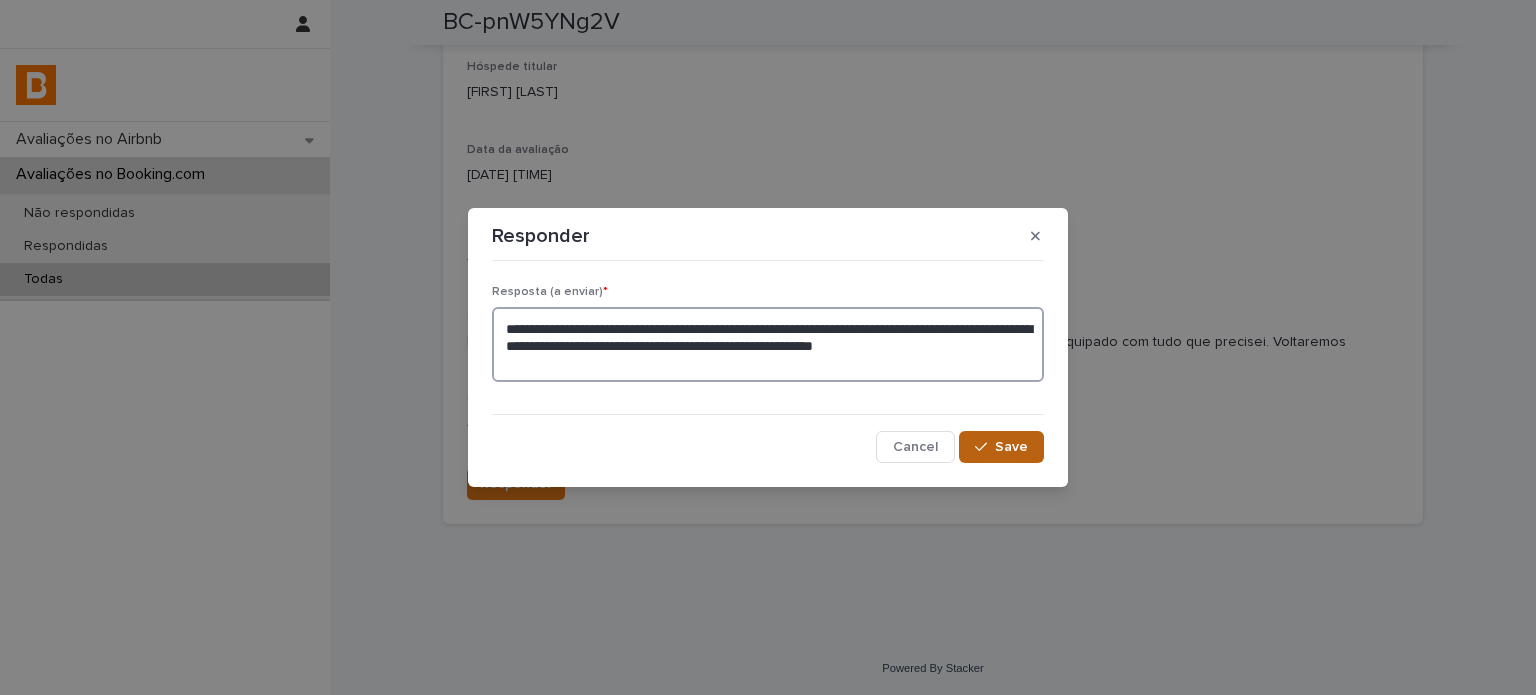 type on "**********" 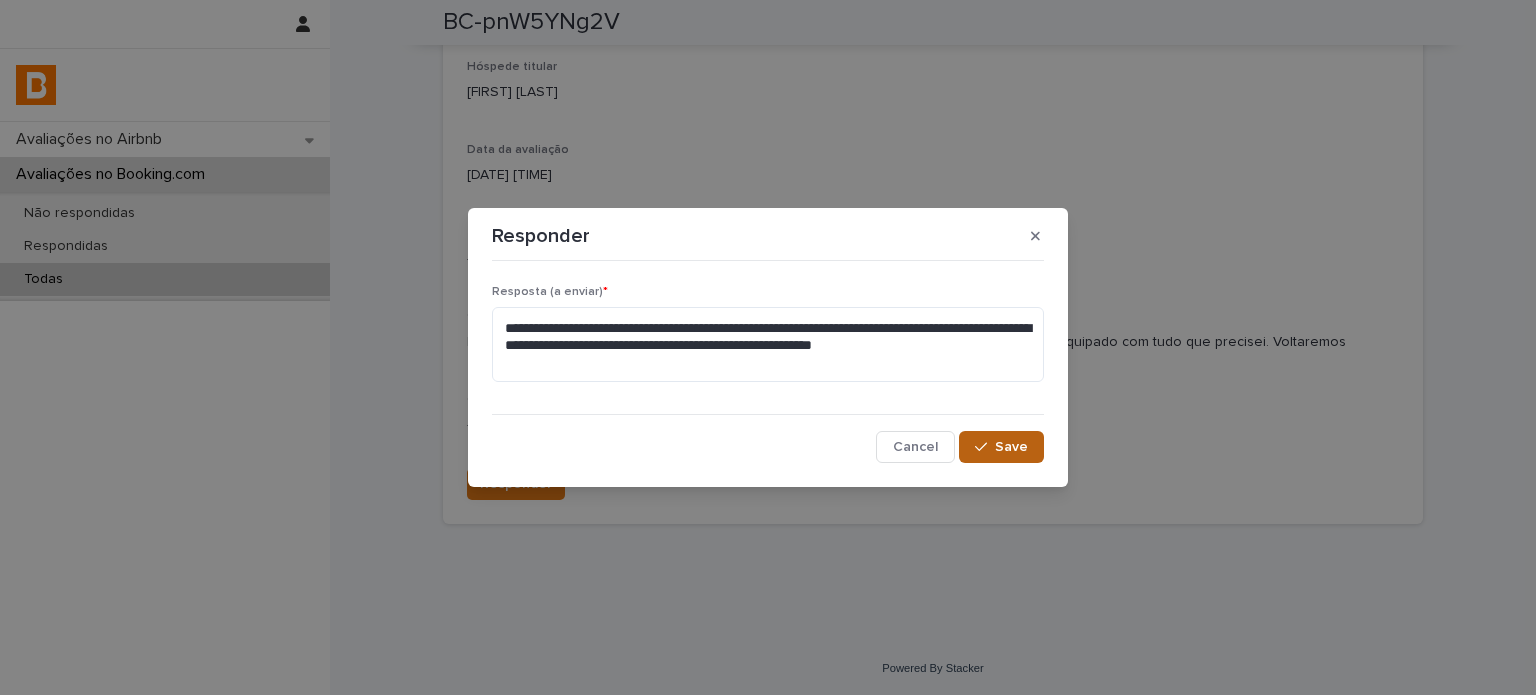 click on "Save" at bounding box center (1011, 447) 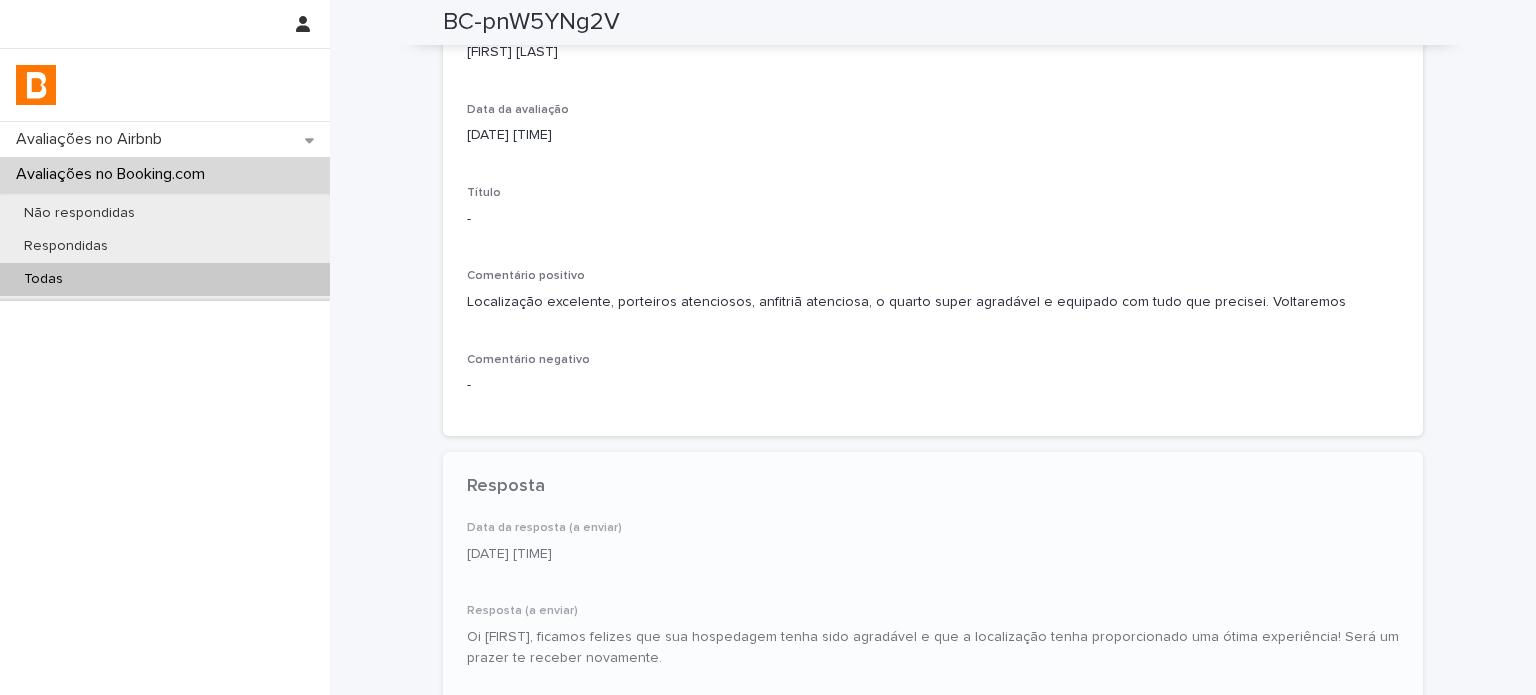 scroll, scrollTop: 525, scrollLeft: 0, axis: vertical 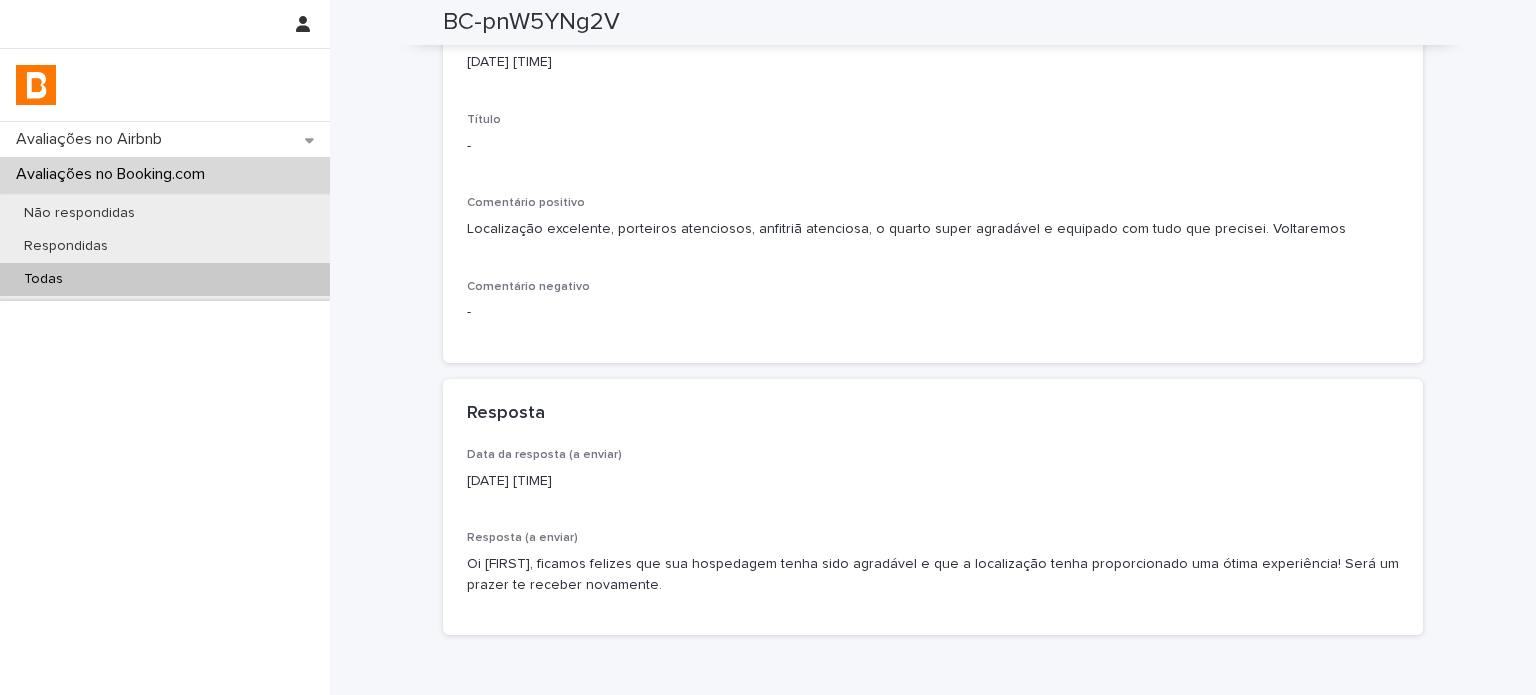 click on "Todas" at bounding box center (165, 279) 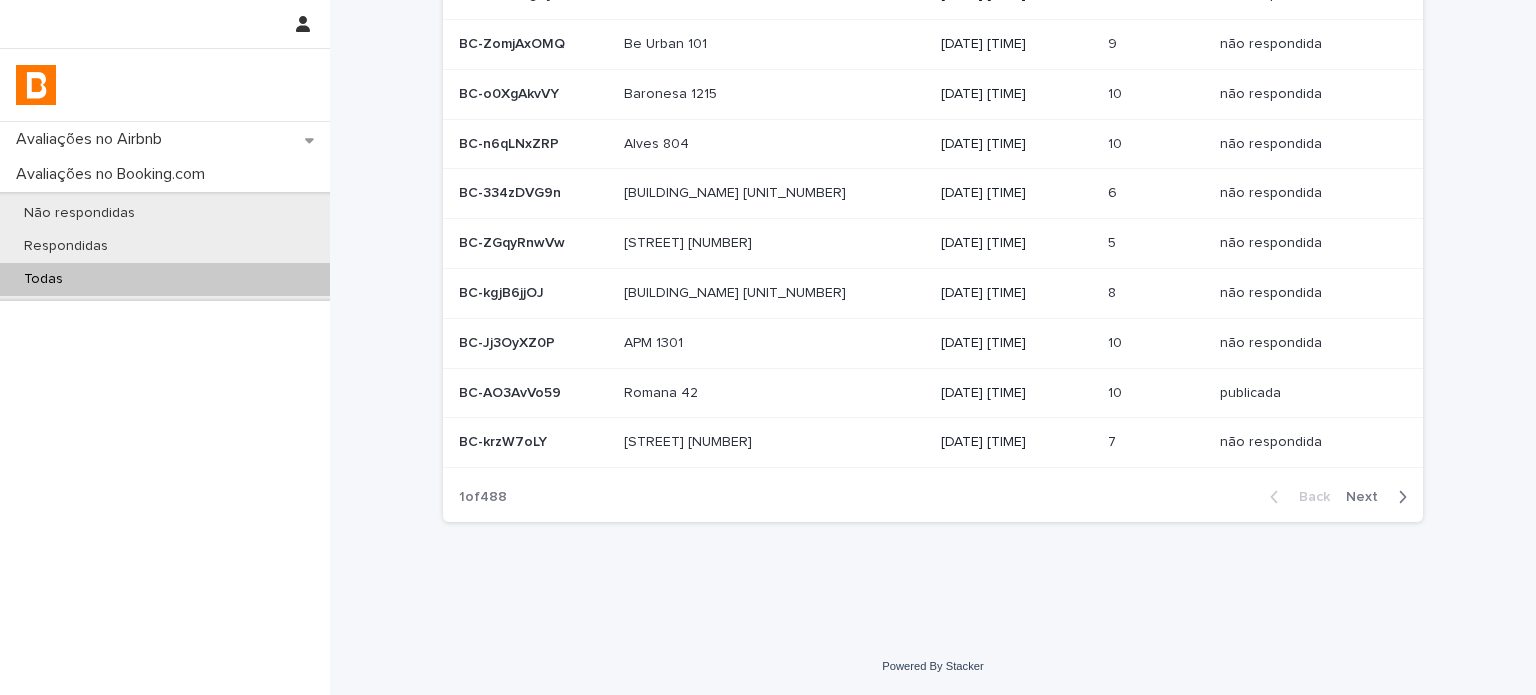 scroll, scrollTop: 0, scrollLeft: 0, axis: both 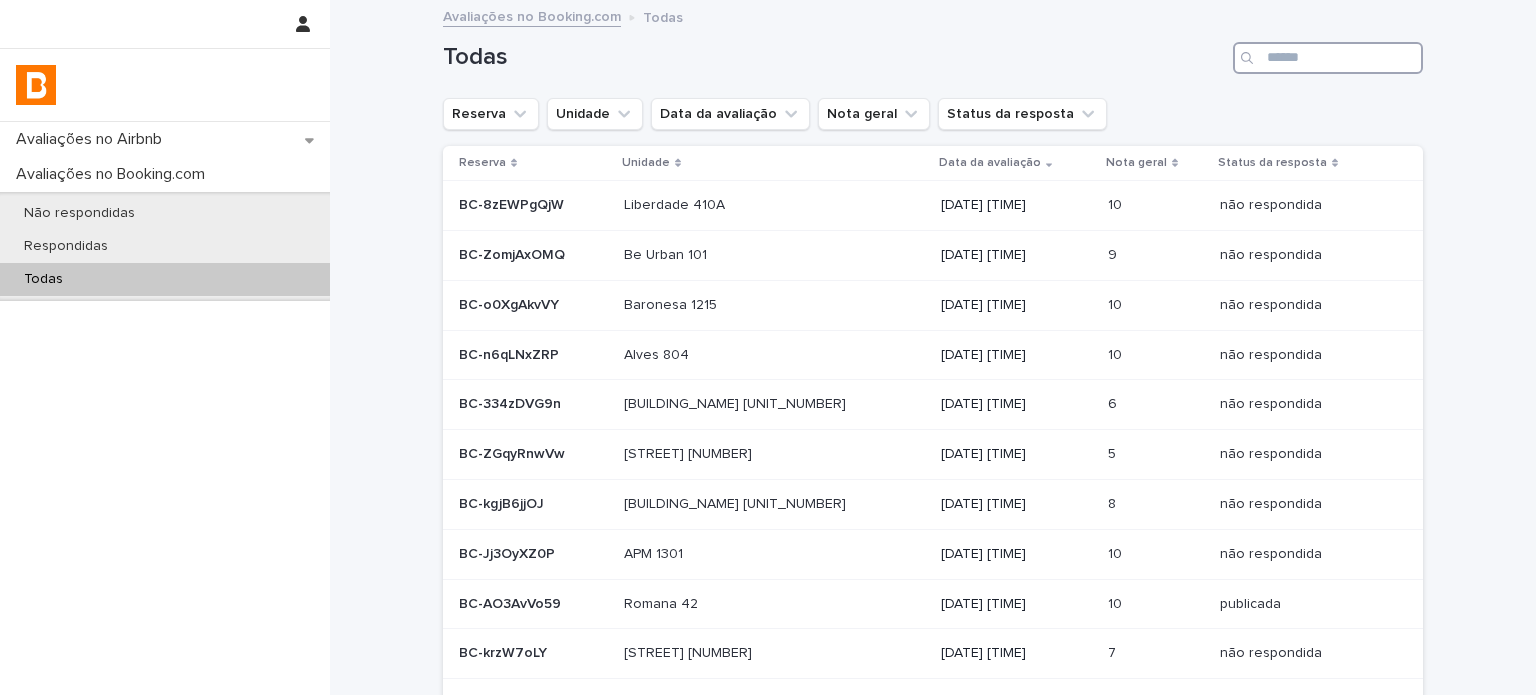 click at bounding box center (1328, 58) 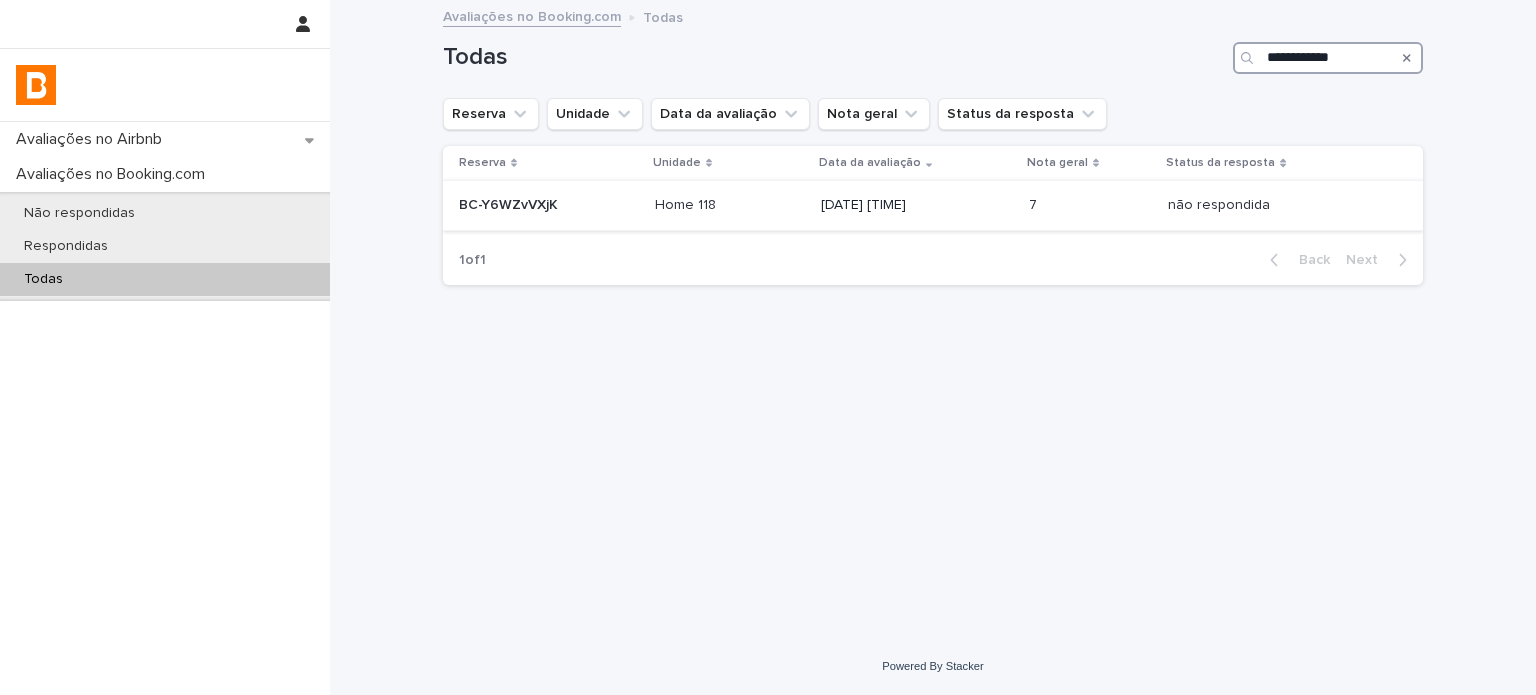 type on "**********" 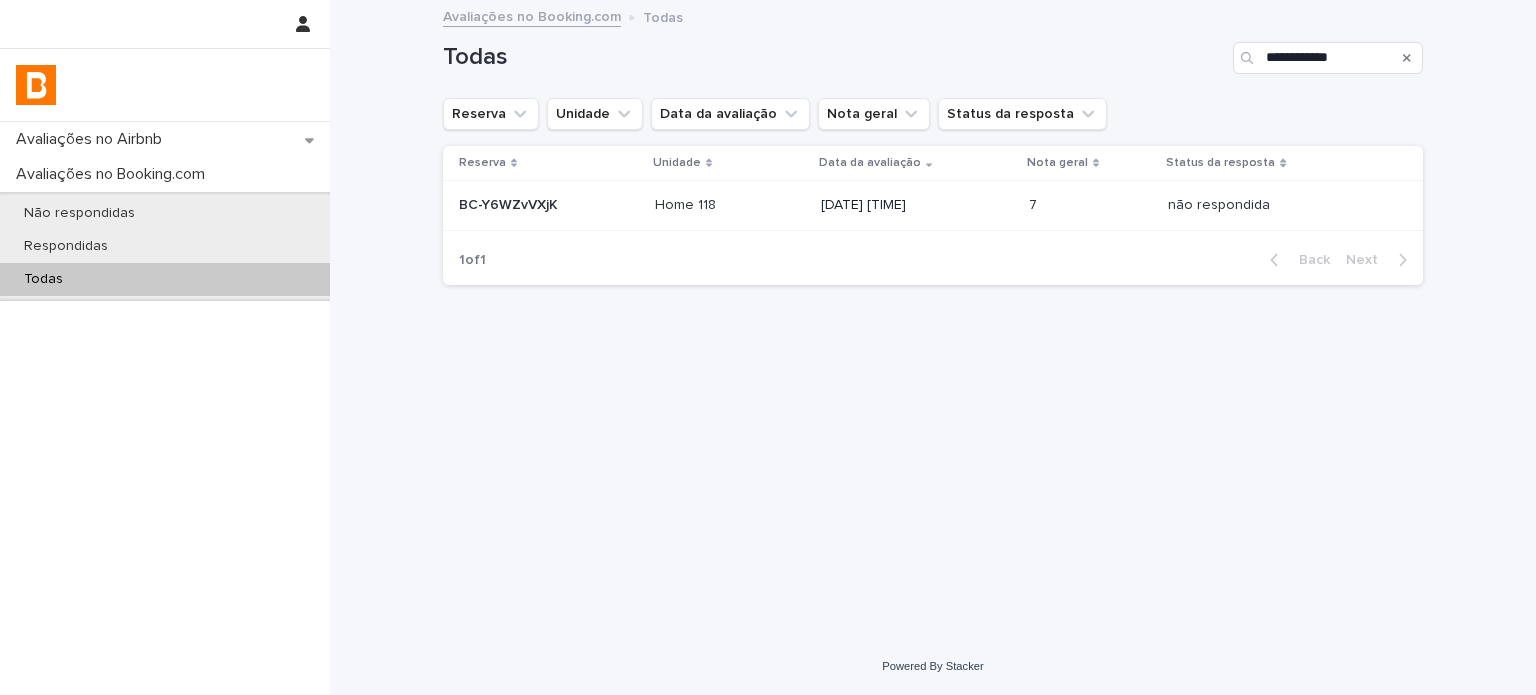 click at bounding box center (1091, 205) 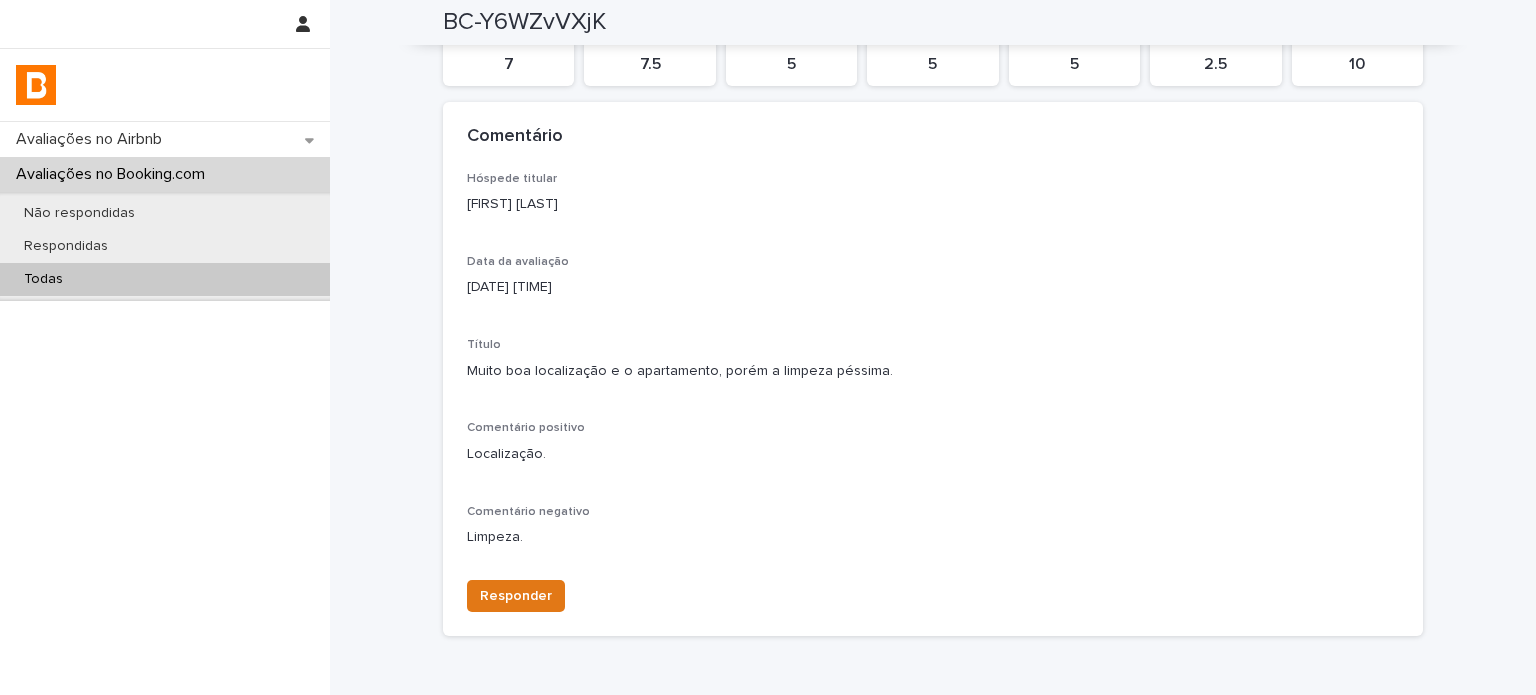 scroll, scrollTop: 100, scrollLeft: 0, axis: vertical 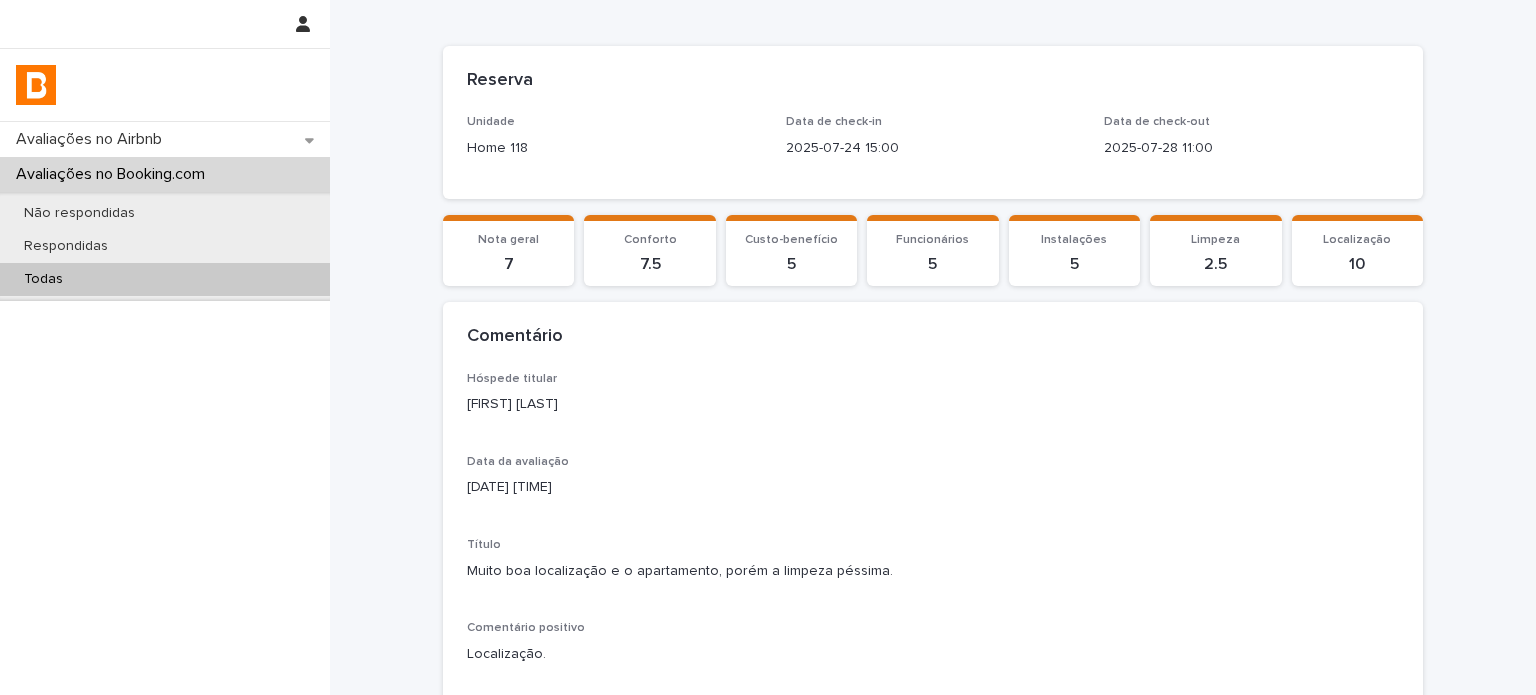 click on "[FIRST] [LAST]" at bounding box center (933, 404) 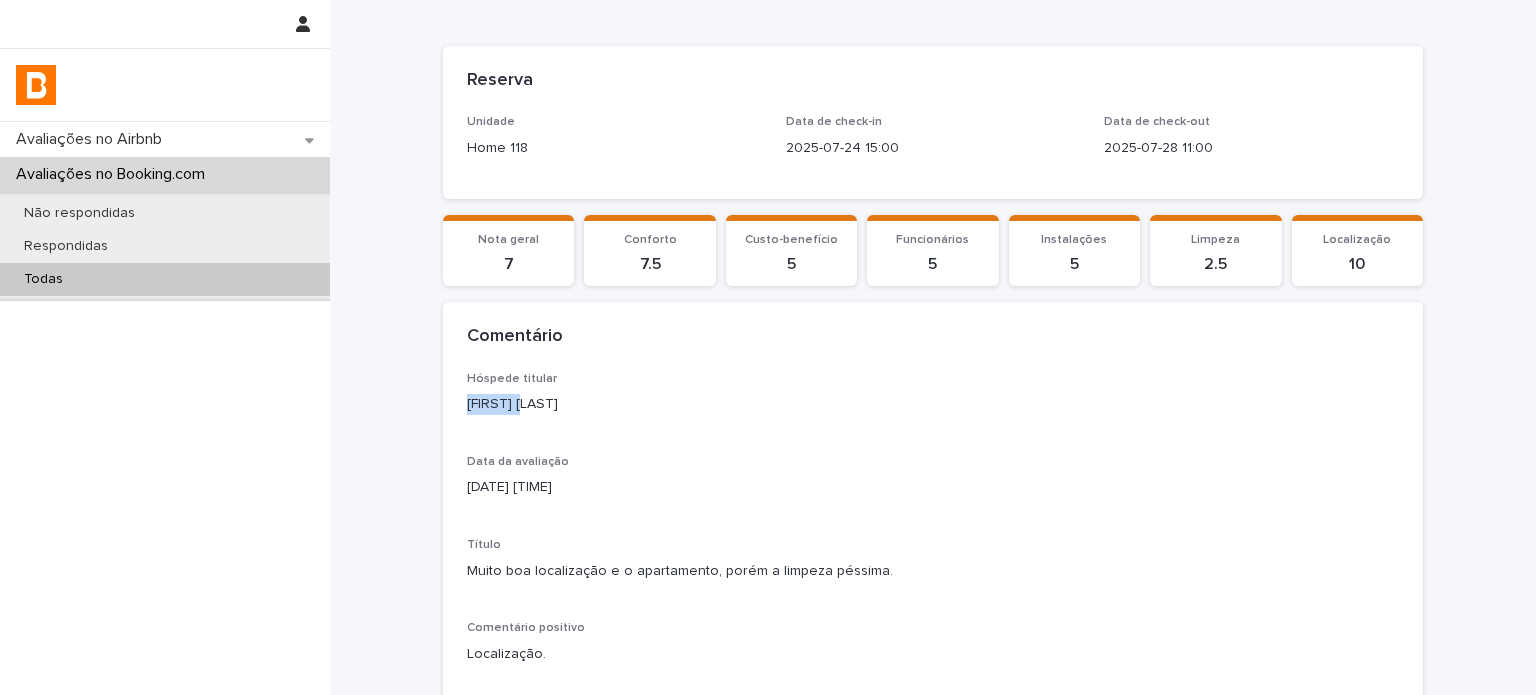 click on "[FIRST] [LAST]" at bounding box center [933, 404] 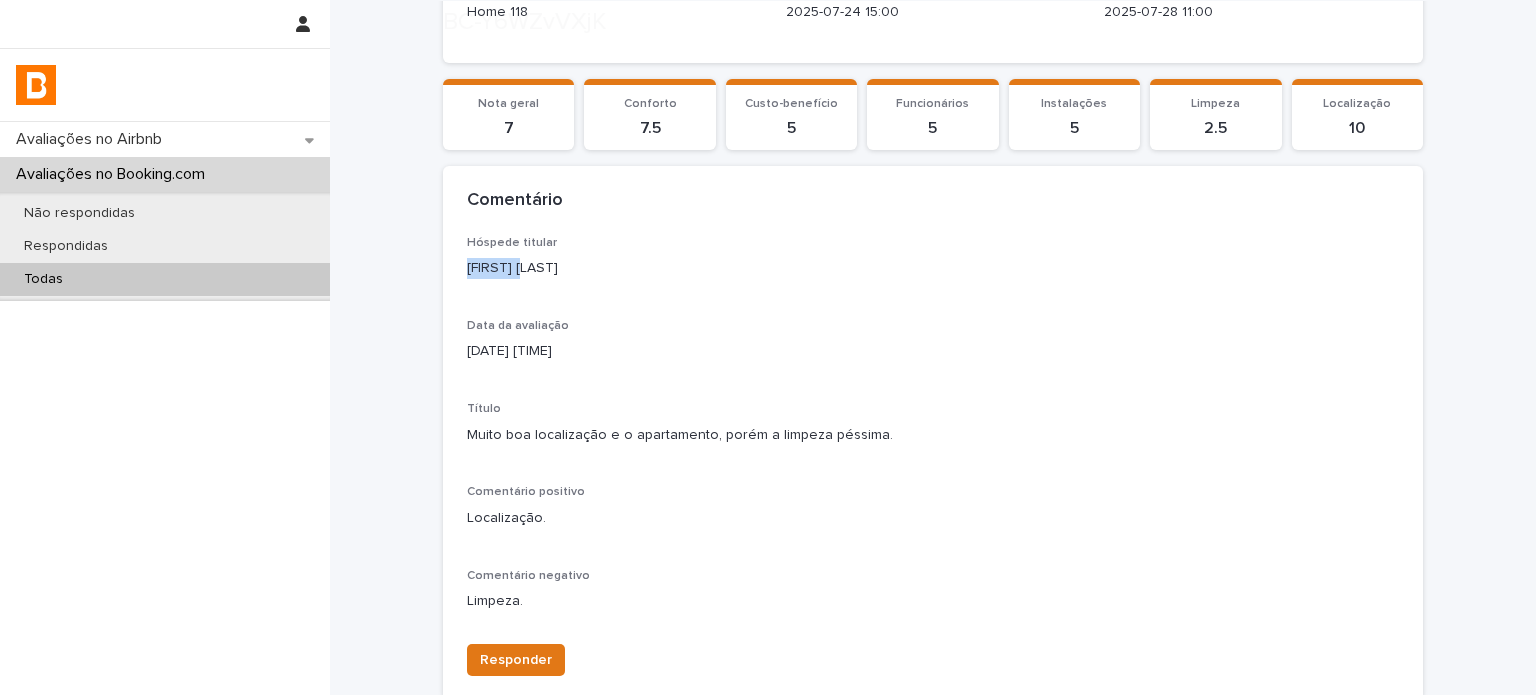 scroll, scrollTop: 412, scrollLeft: 0, axis: vertical 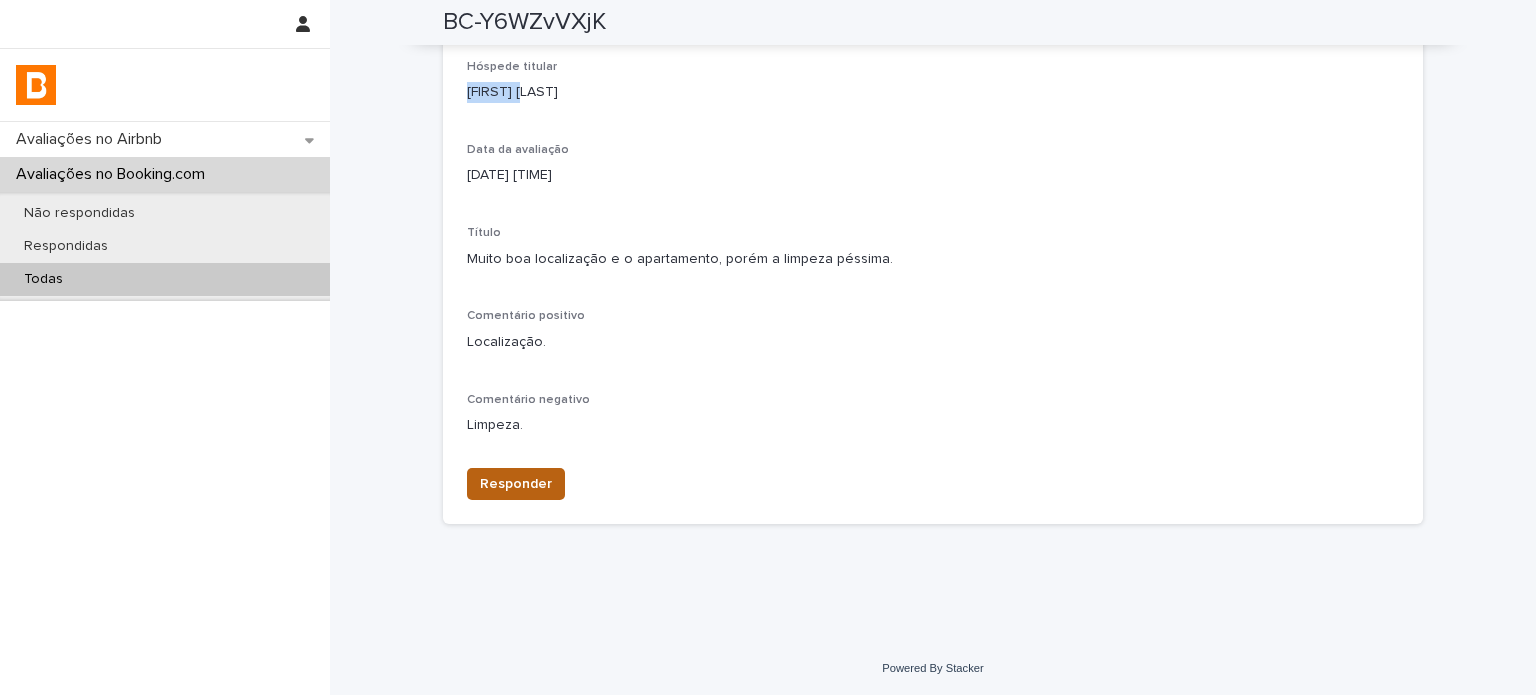 click on "Responder" at bounding box center (516, 484) 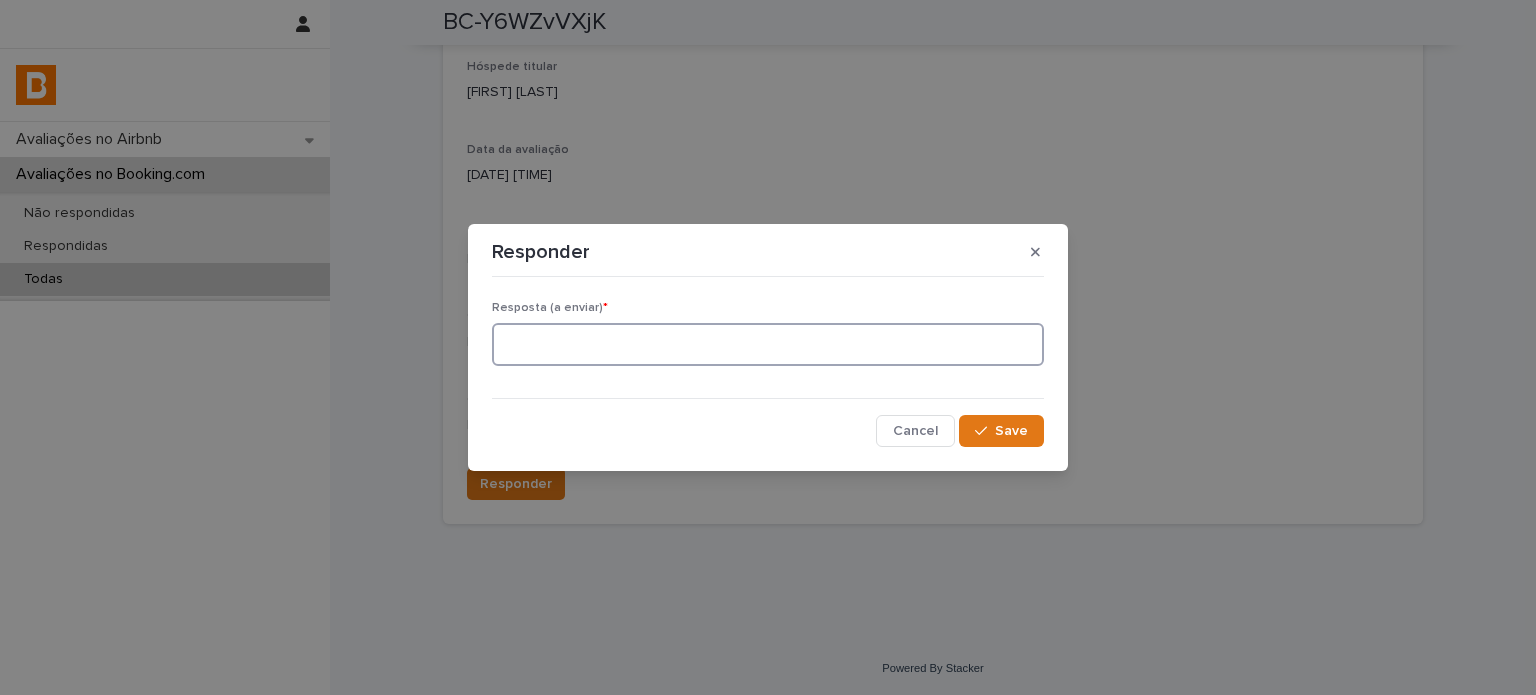 click at bounding box center [768, 344] 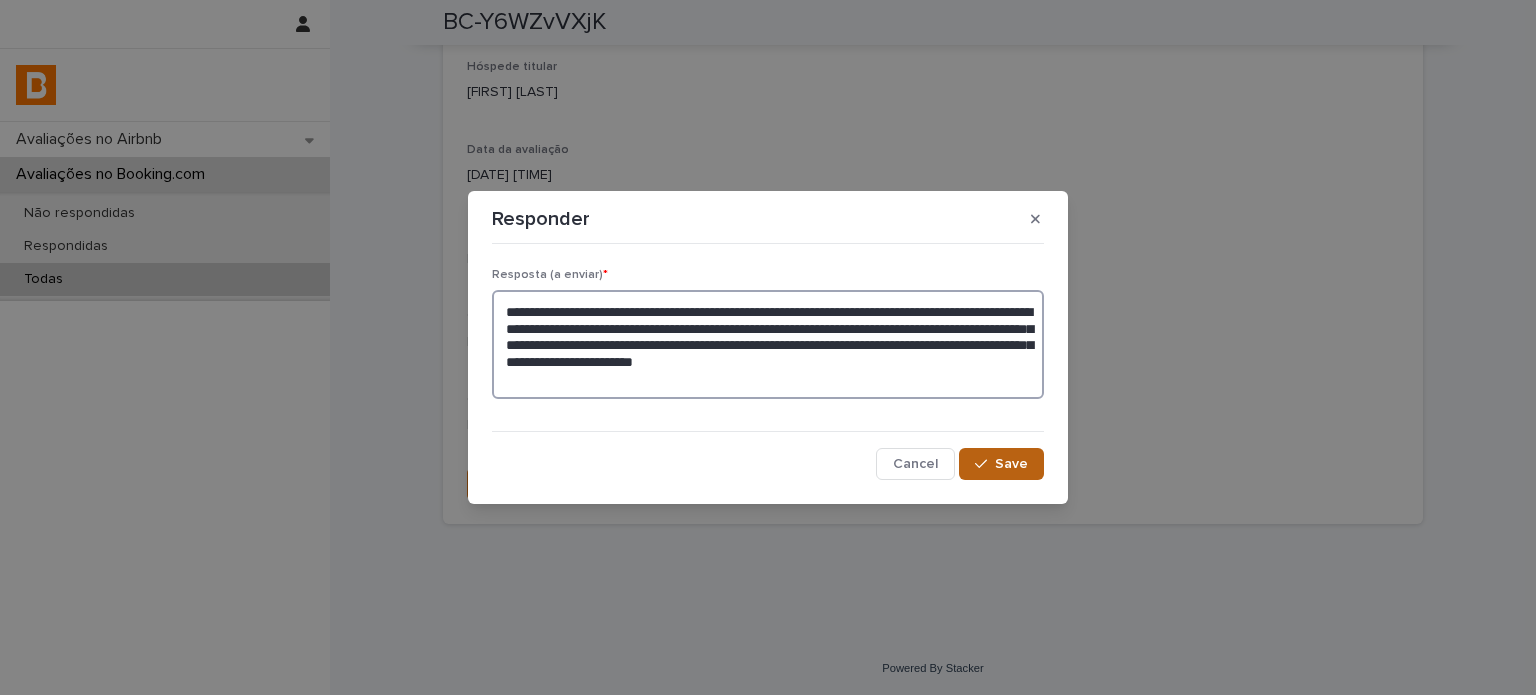 type on "**********" 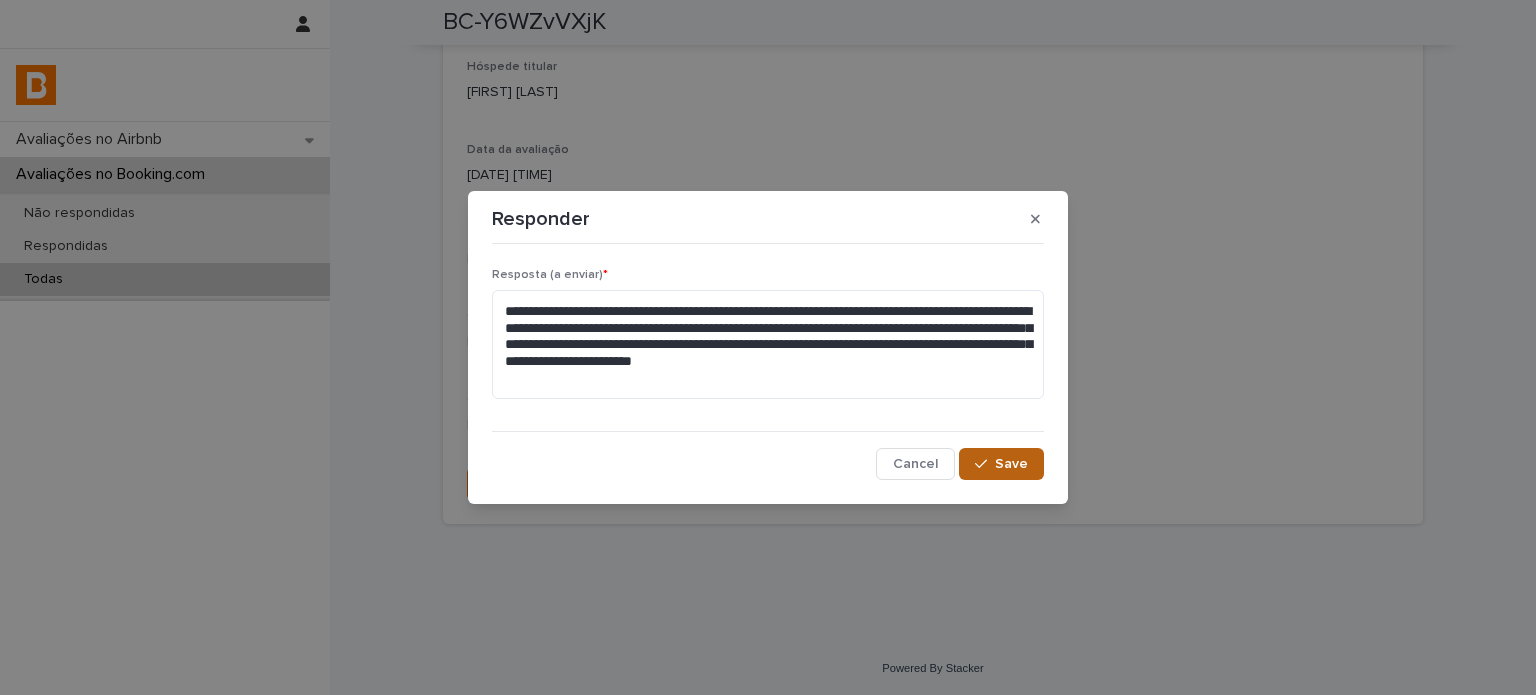 click on "Save" at bounding box center [1011, 464] 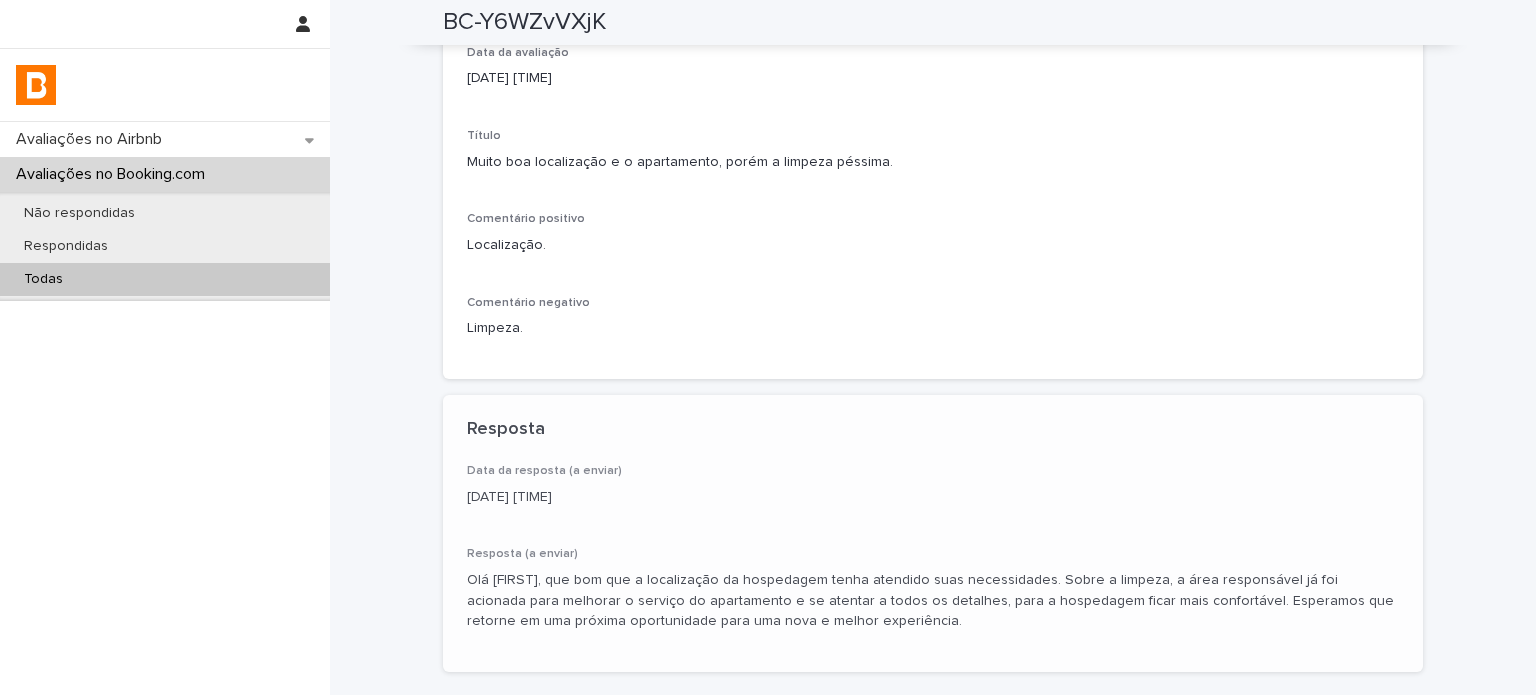scroll, scrollTop: 536, scrollLeft: 0, axis: vertical 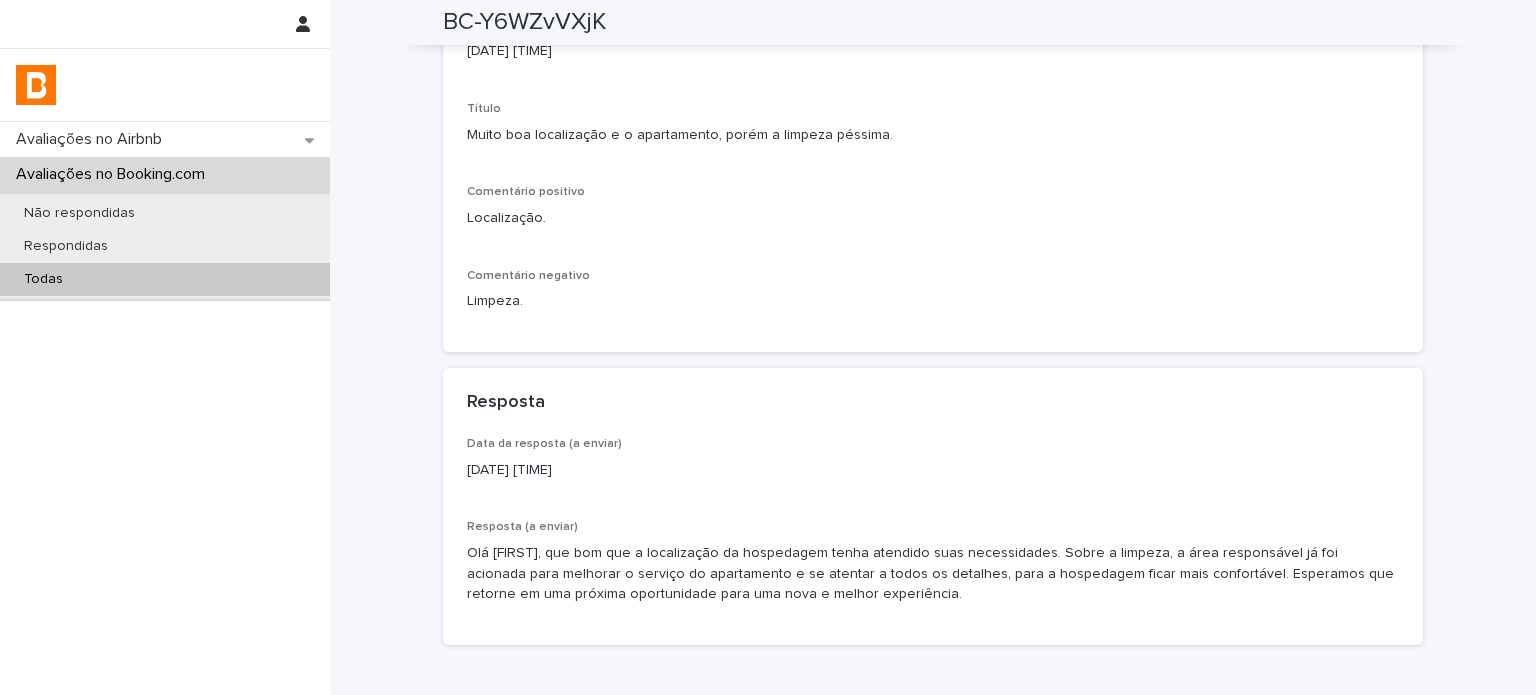 click on "Todas" at bounding box center (165, 279) 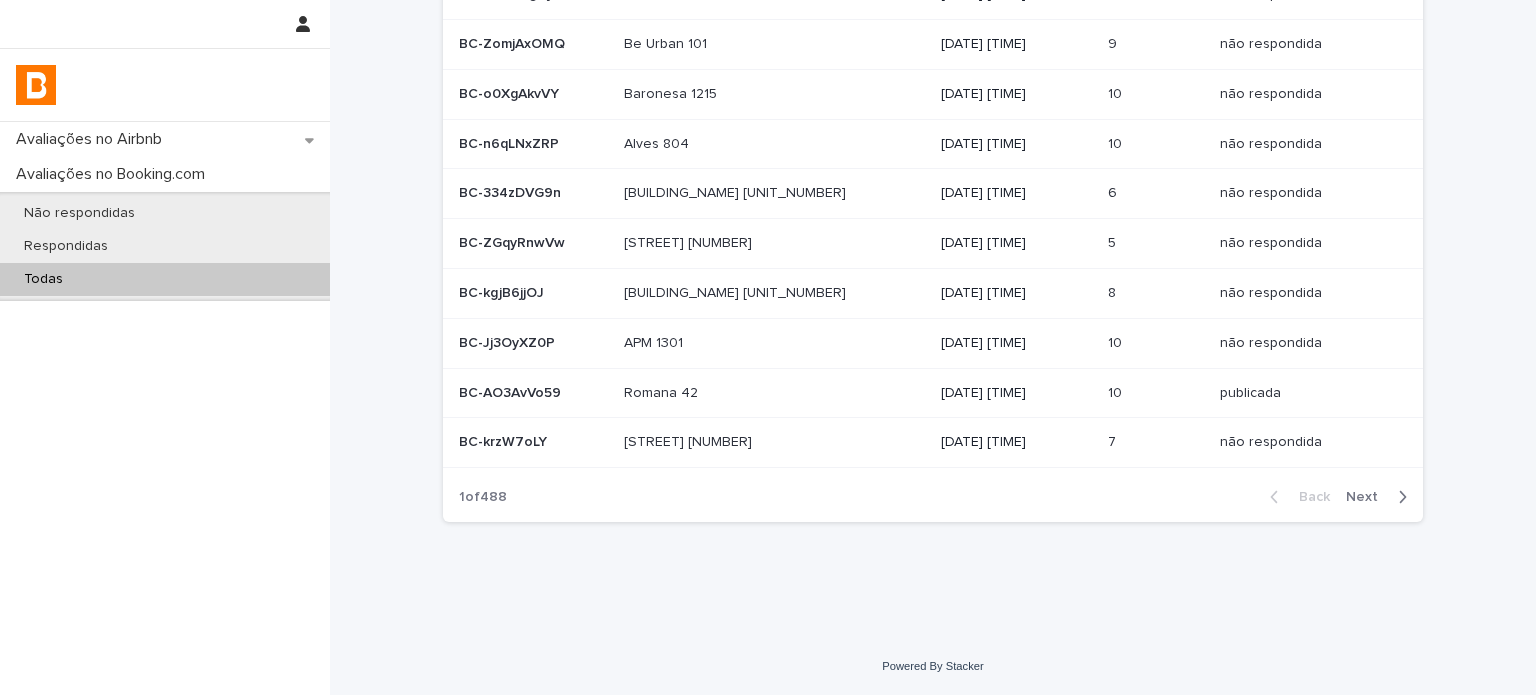 scroll, scrollTop: 0, scrollLeft: 0, axis: both 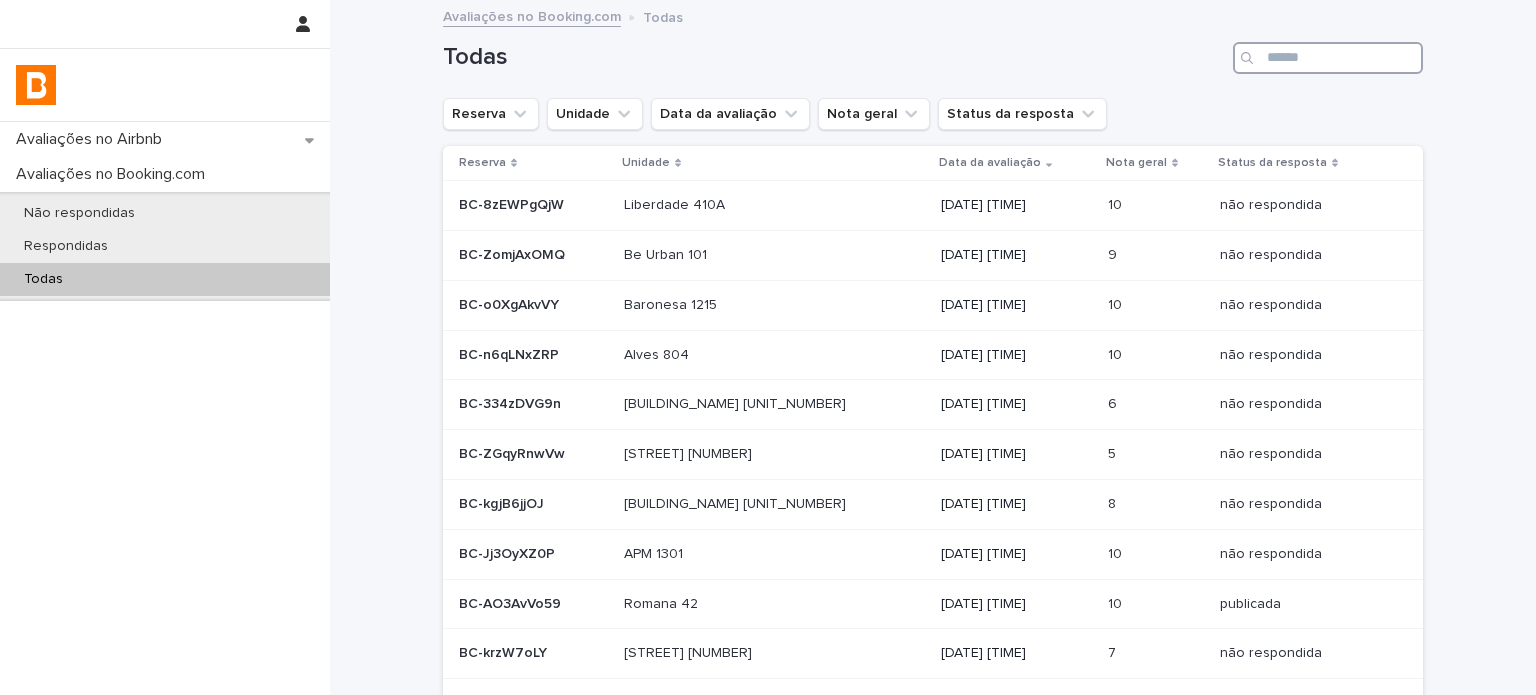 click at bounding box center [1328, 58] 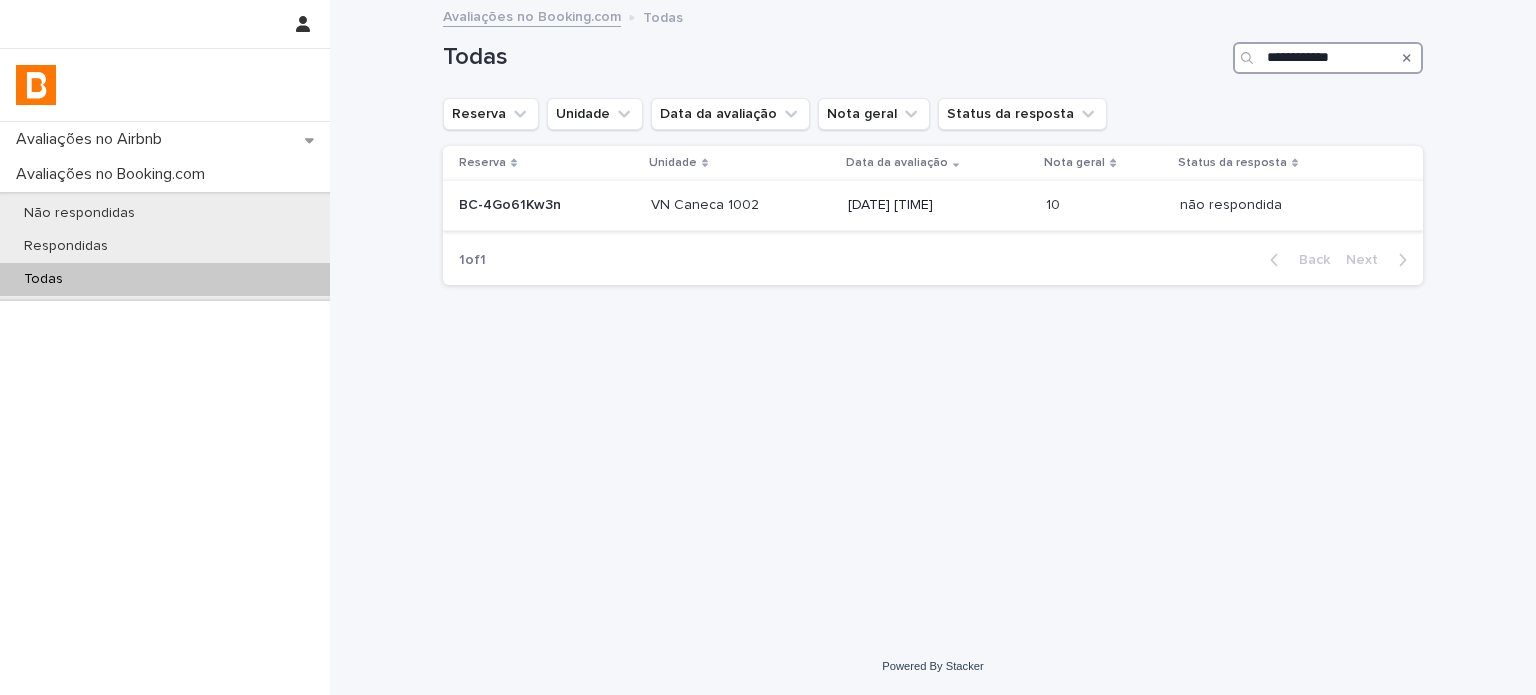 type on "**********" 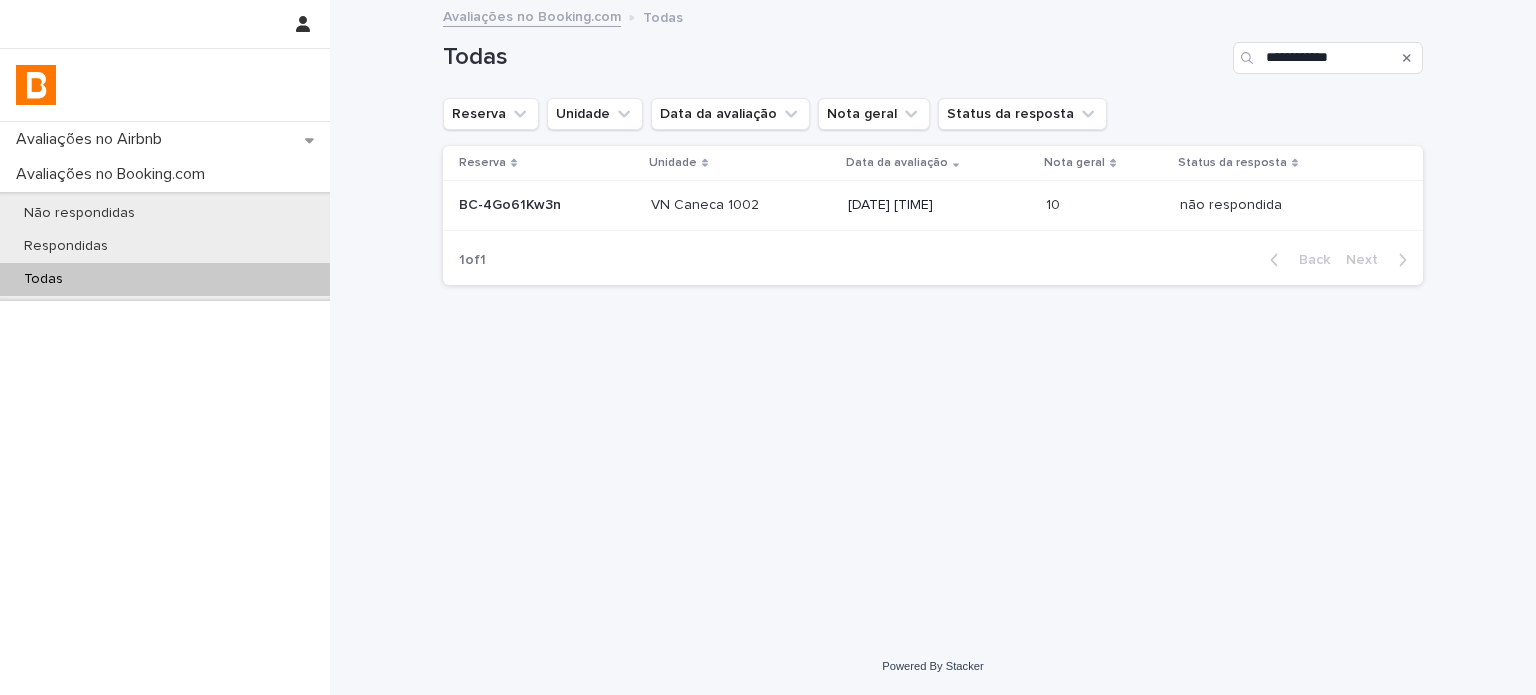 click at bounding box center [1105, 205] 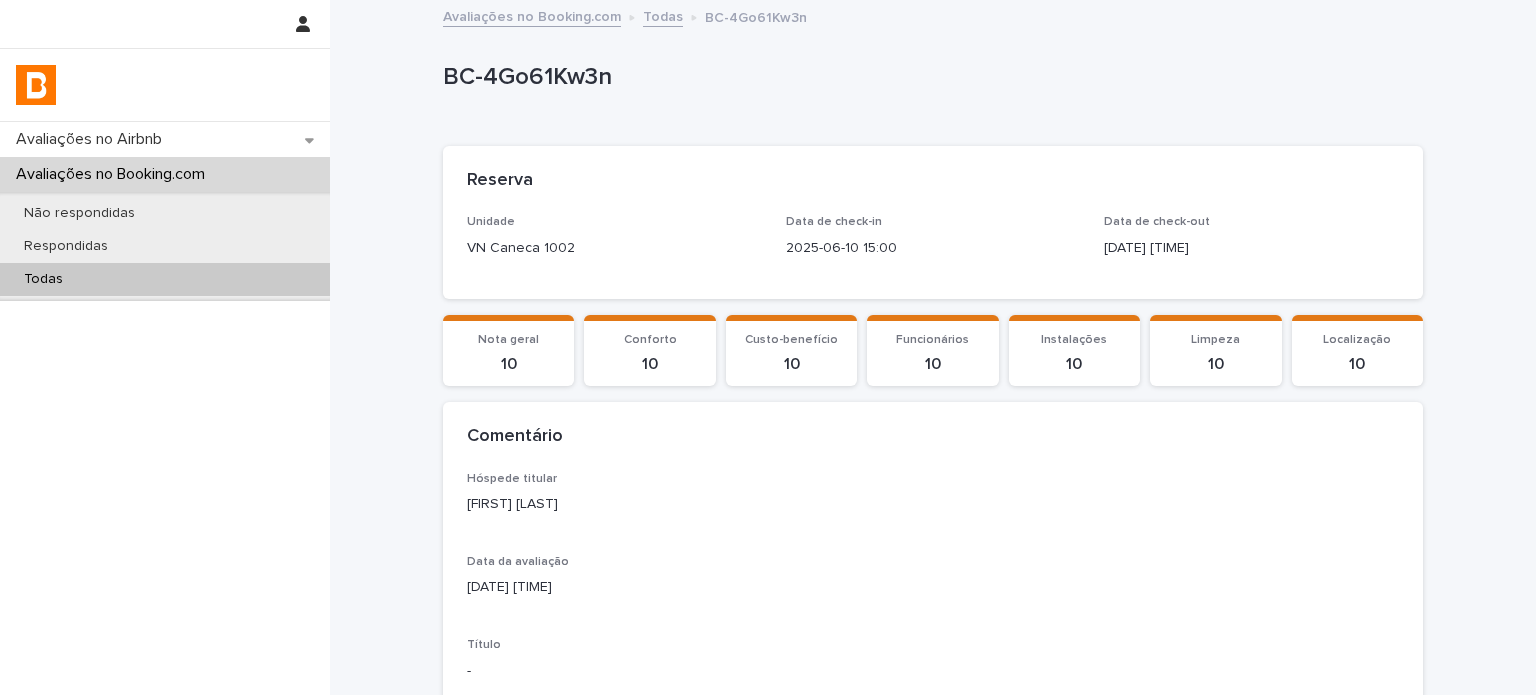 click on "[FIRST] [LAST]" at bounding box center (933, 504) 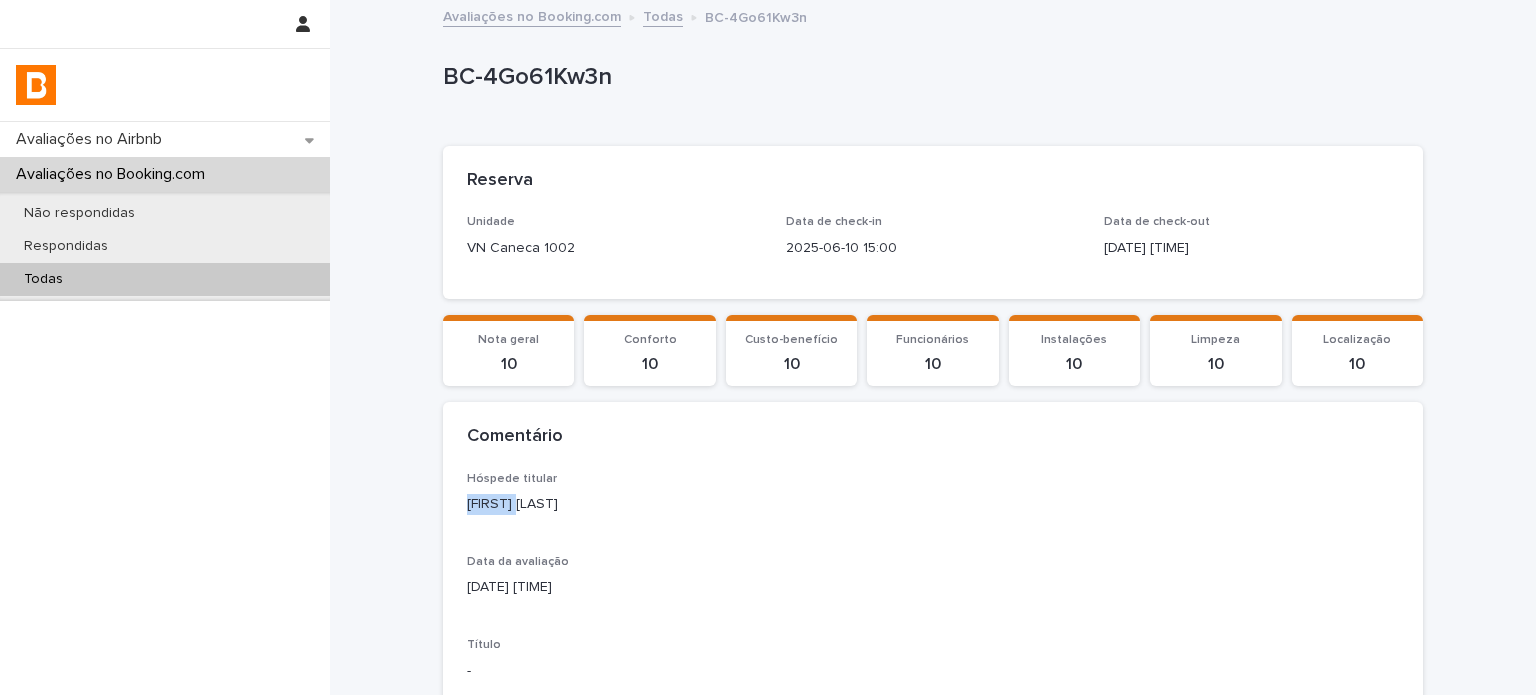 click on "[FIRST] [LAST]" at bounding box center (933, 504) 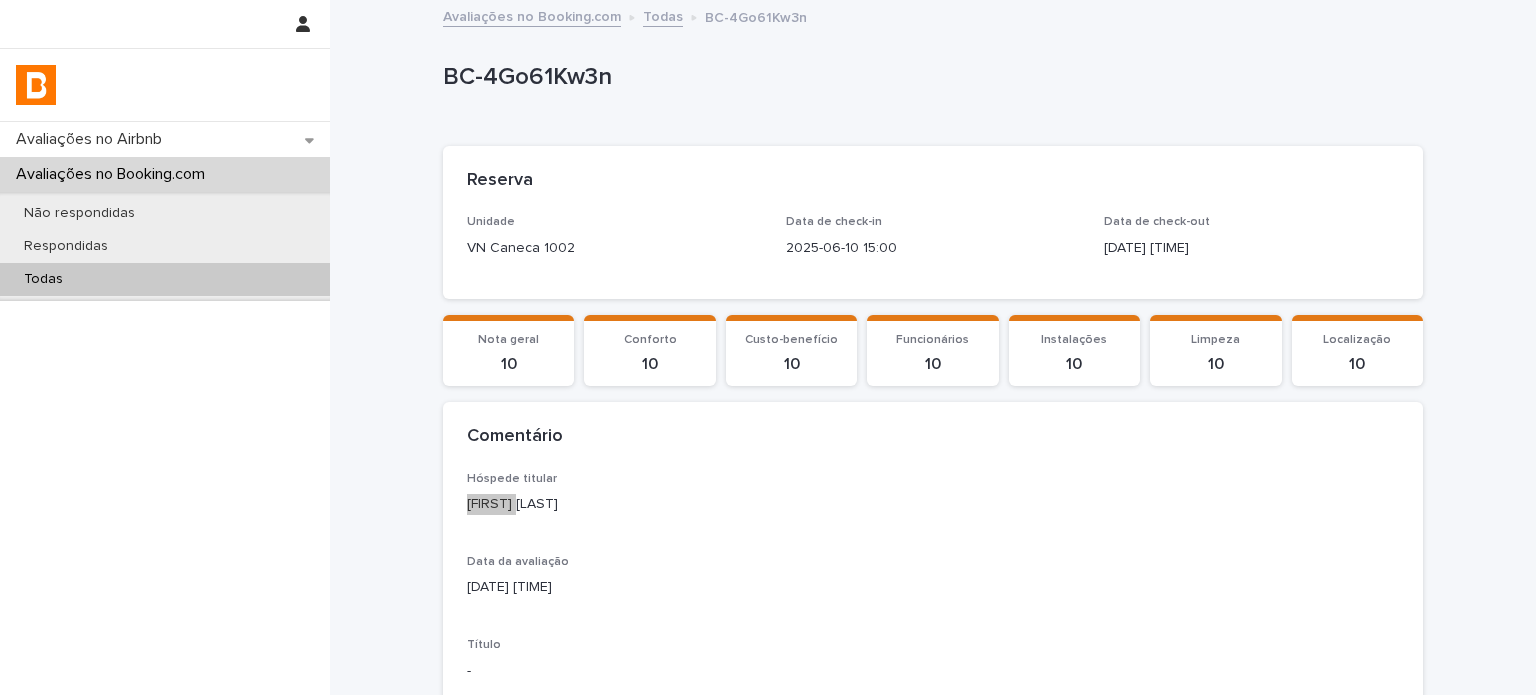 scroll, scrollTop: 412, scrollLeft: 0, axis: vertical 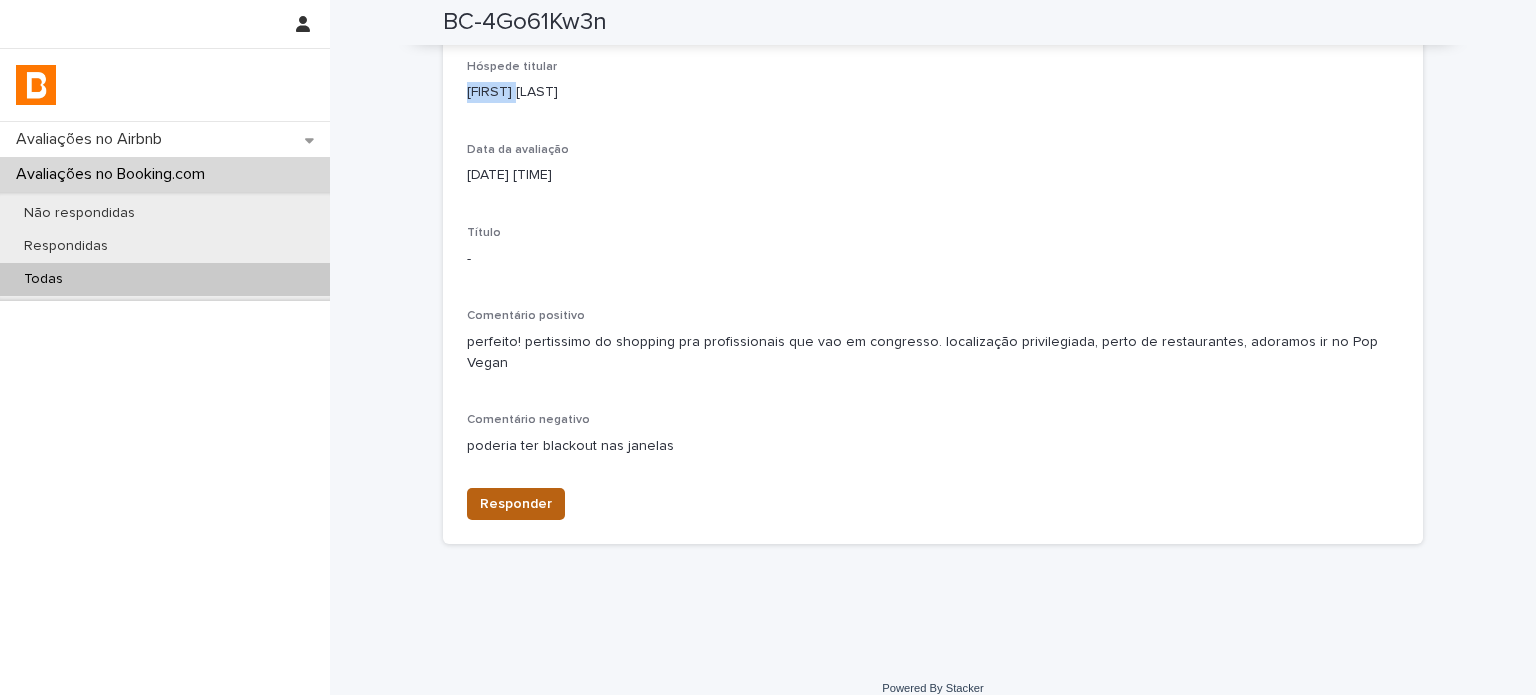 click on "Responder" at bounding box center [516, 504] 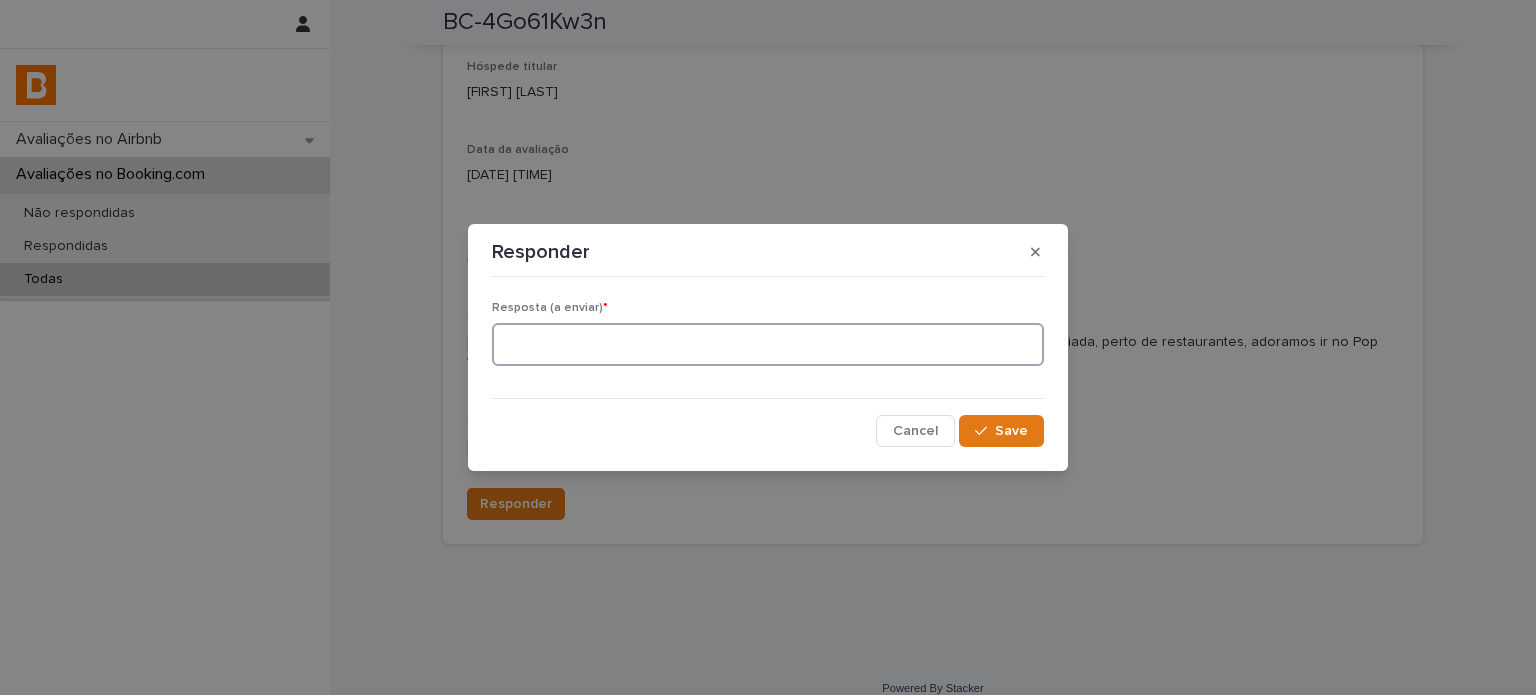 click at bounding box center [768, 344] 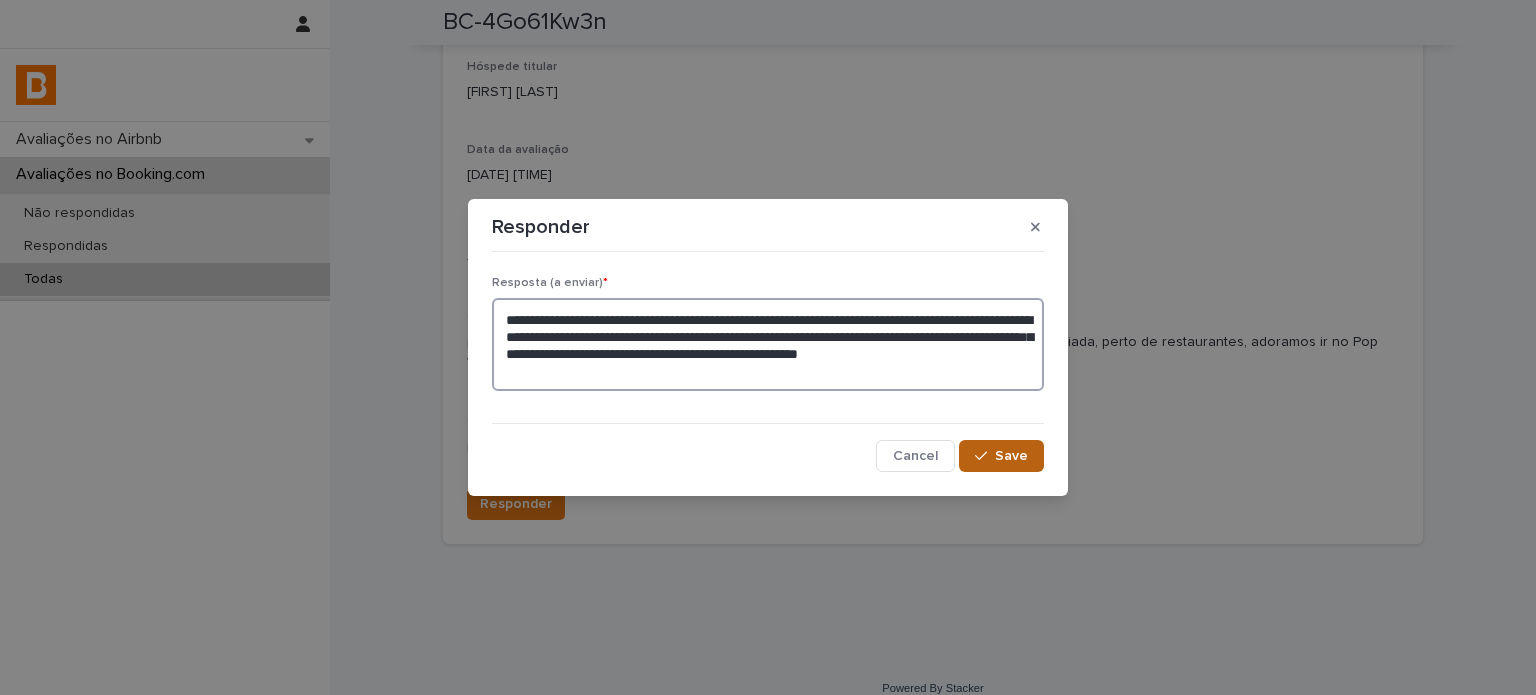 type on "**********" 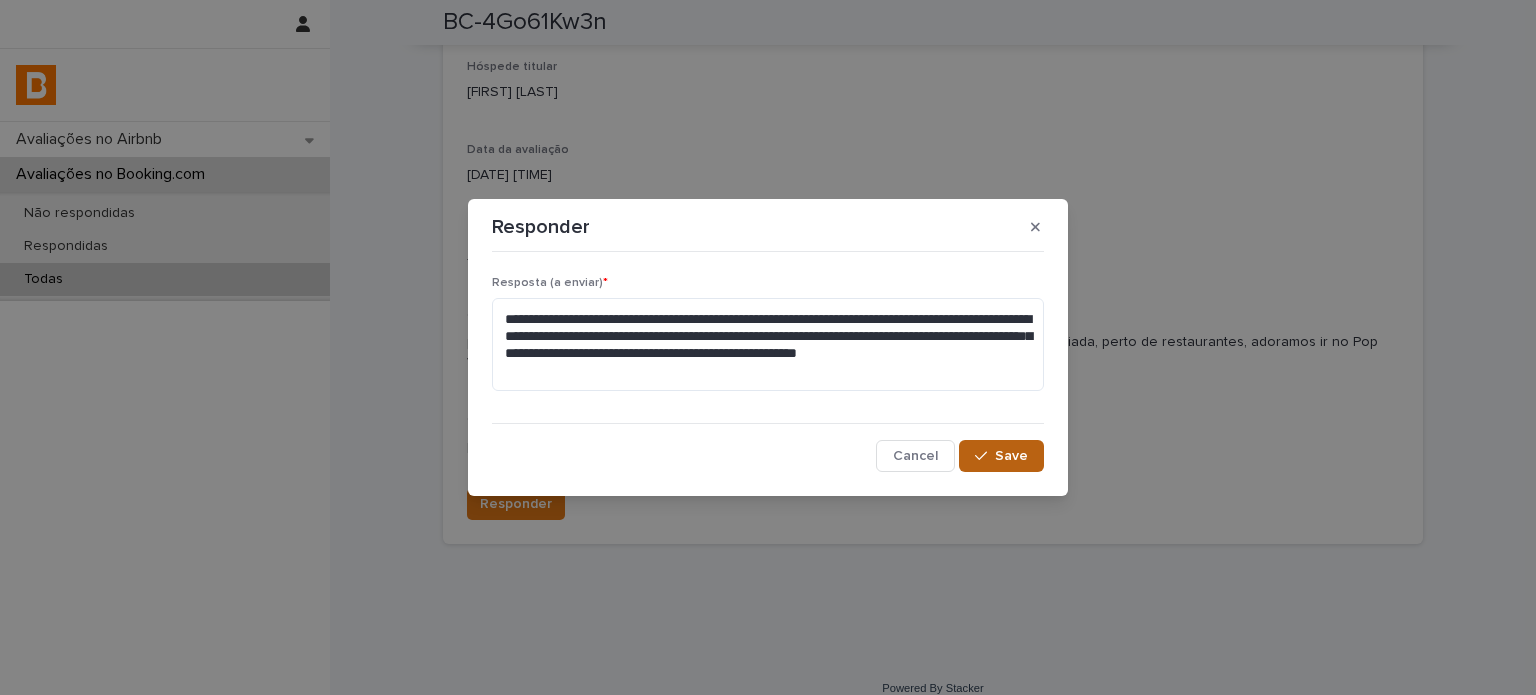 click on "Save" at bounding box center (1011, 456) 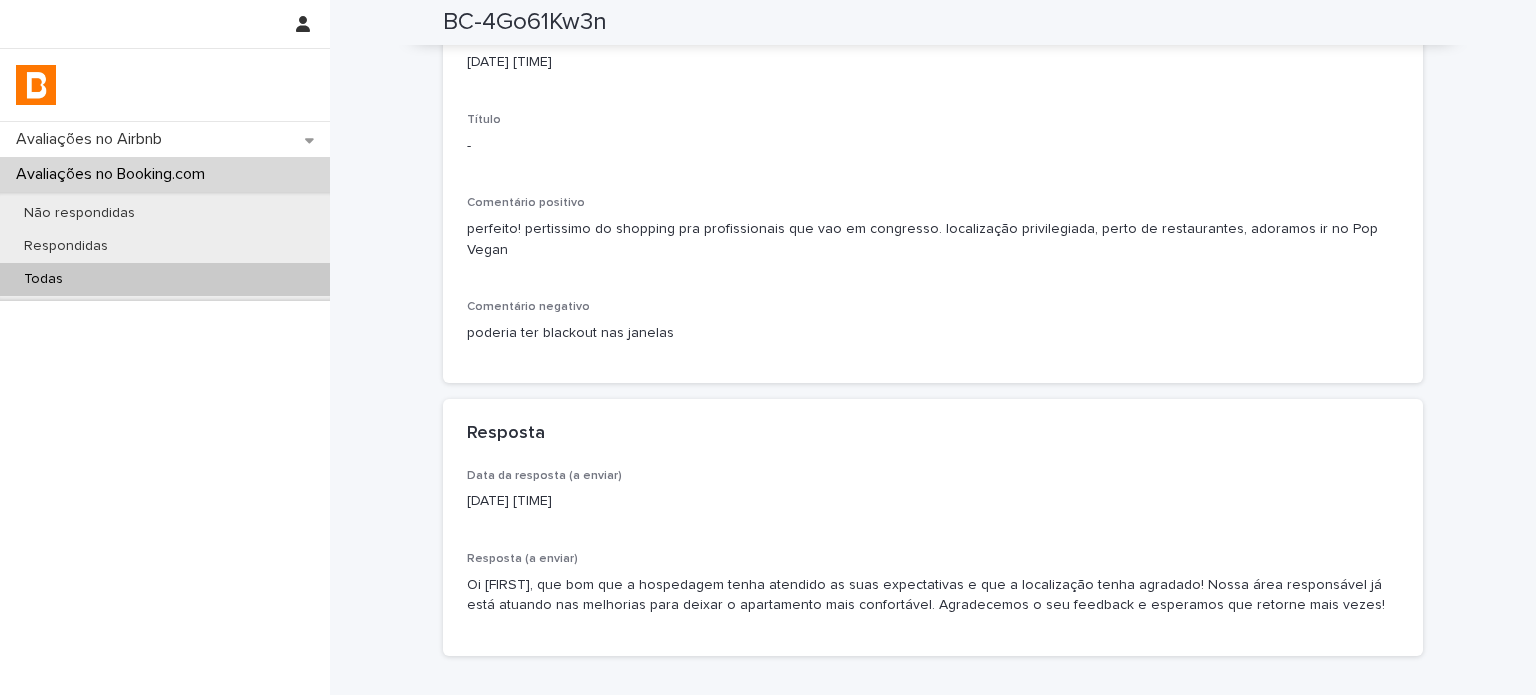 scroll, scrollTop: 525, scrollLeft: 0, axis: vertical 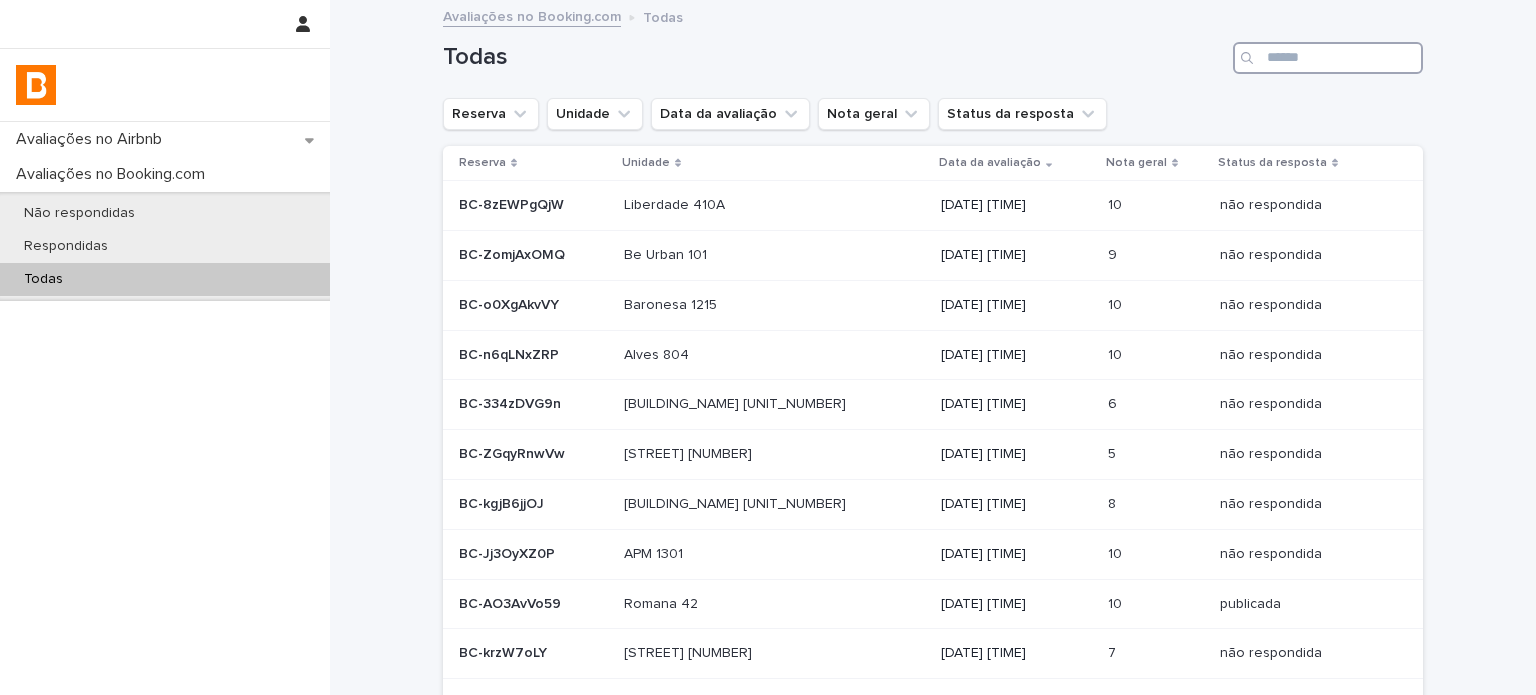 click at bounding box center [1328, 58] 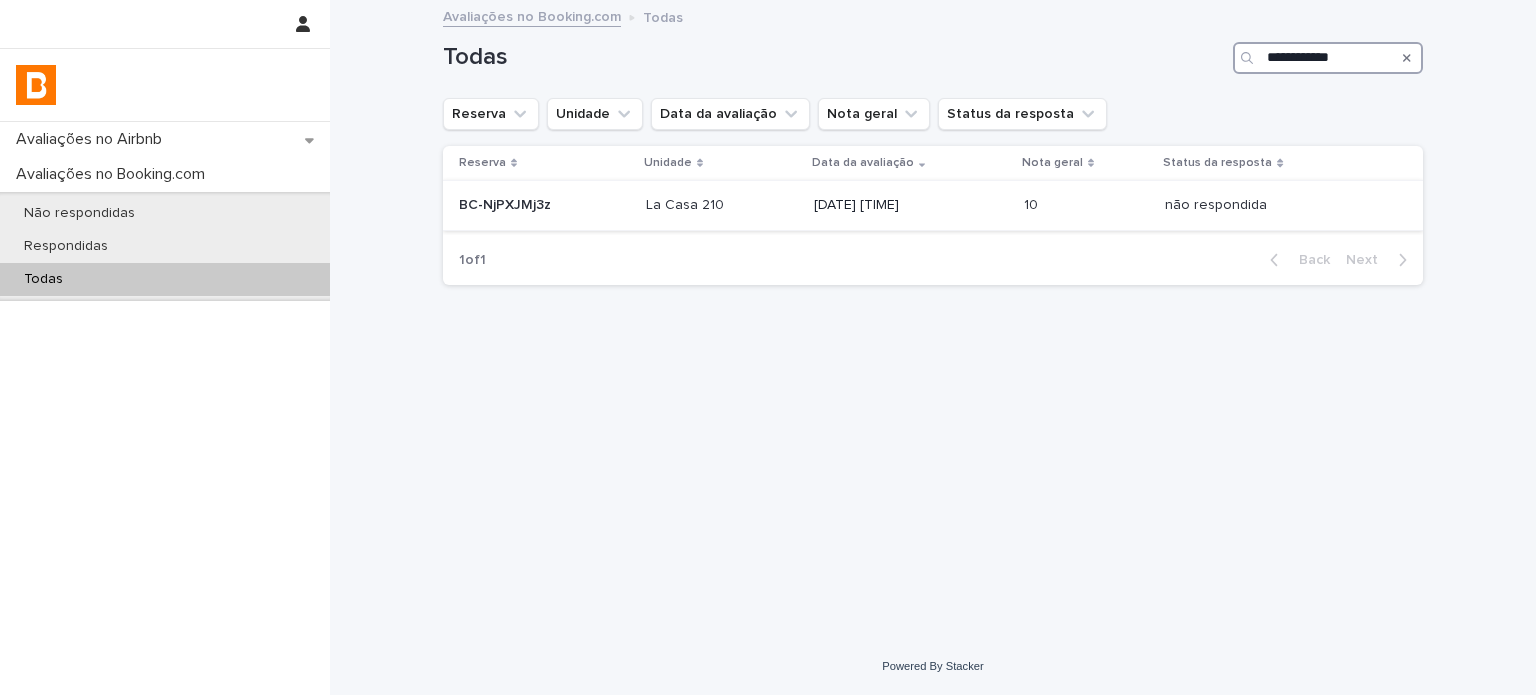 type on "**********" 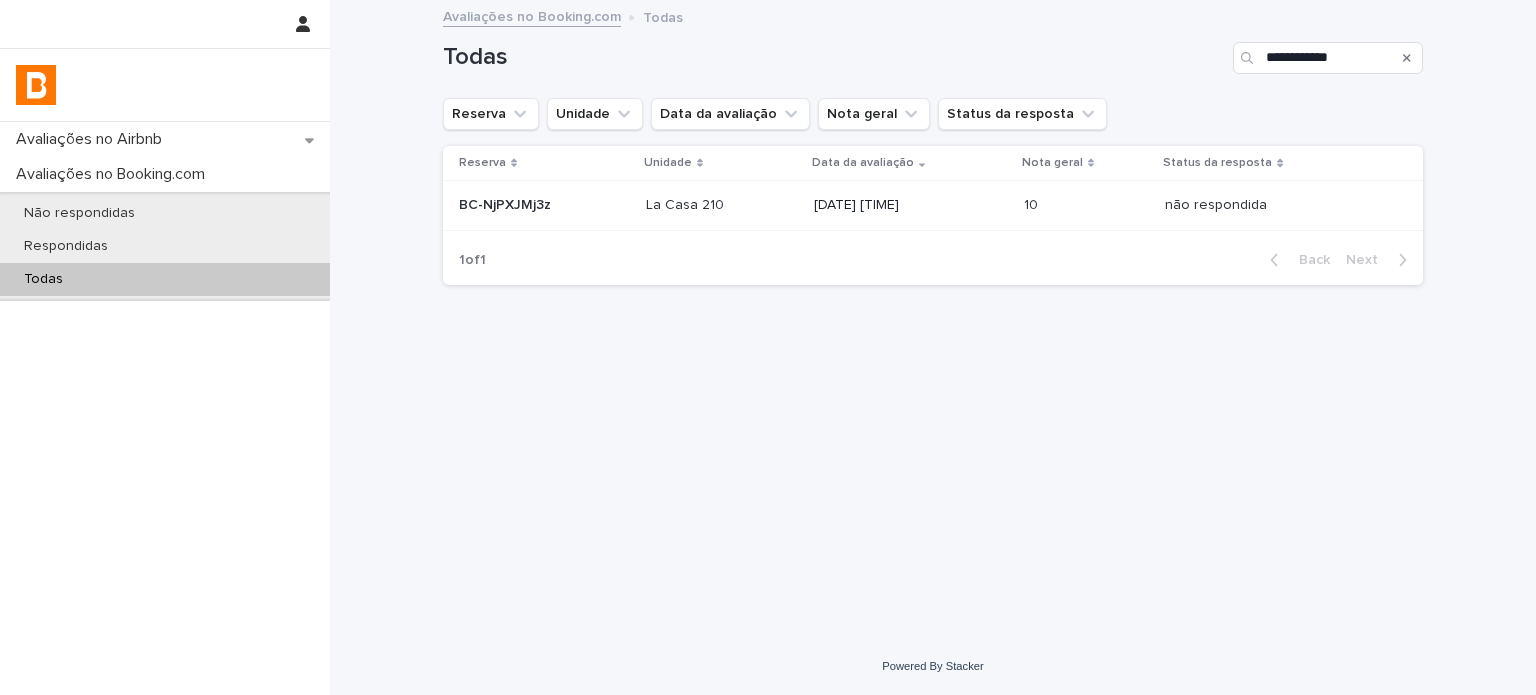 click on "[DATE] [TIME]" at bounding box center (911, 205) 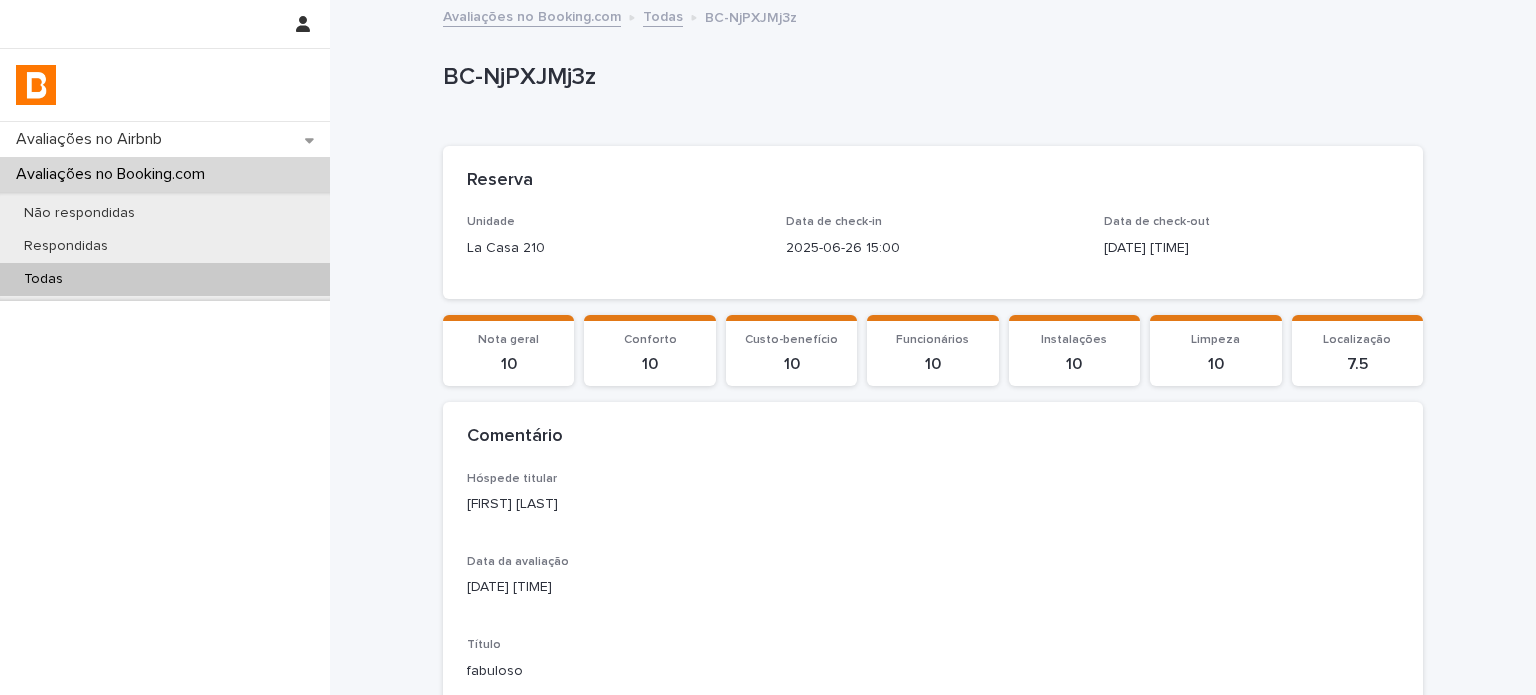 click on "[FIRST] [LAST]" at bounding box center (933, 504) 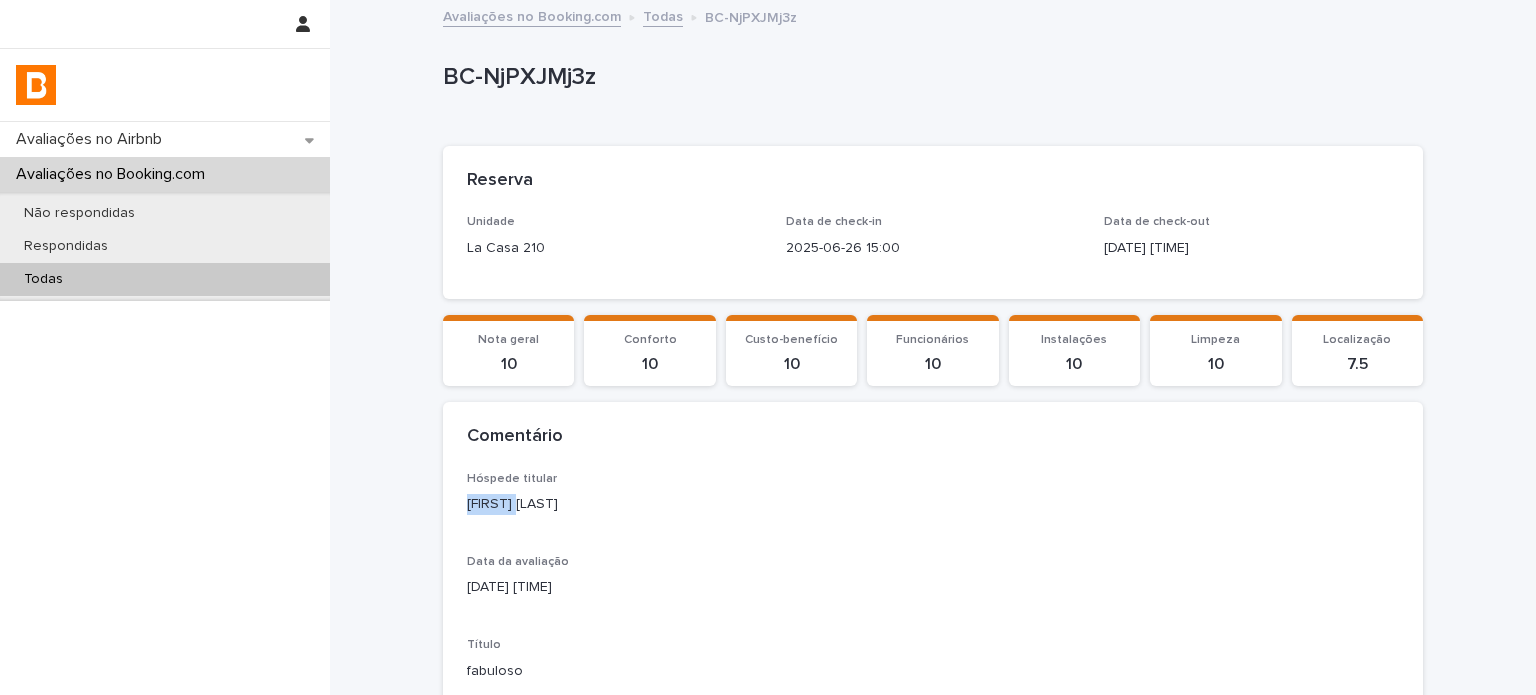 click on "[FIRST] [LAST]" at bounding box center (933, 504) 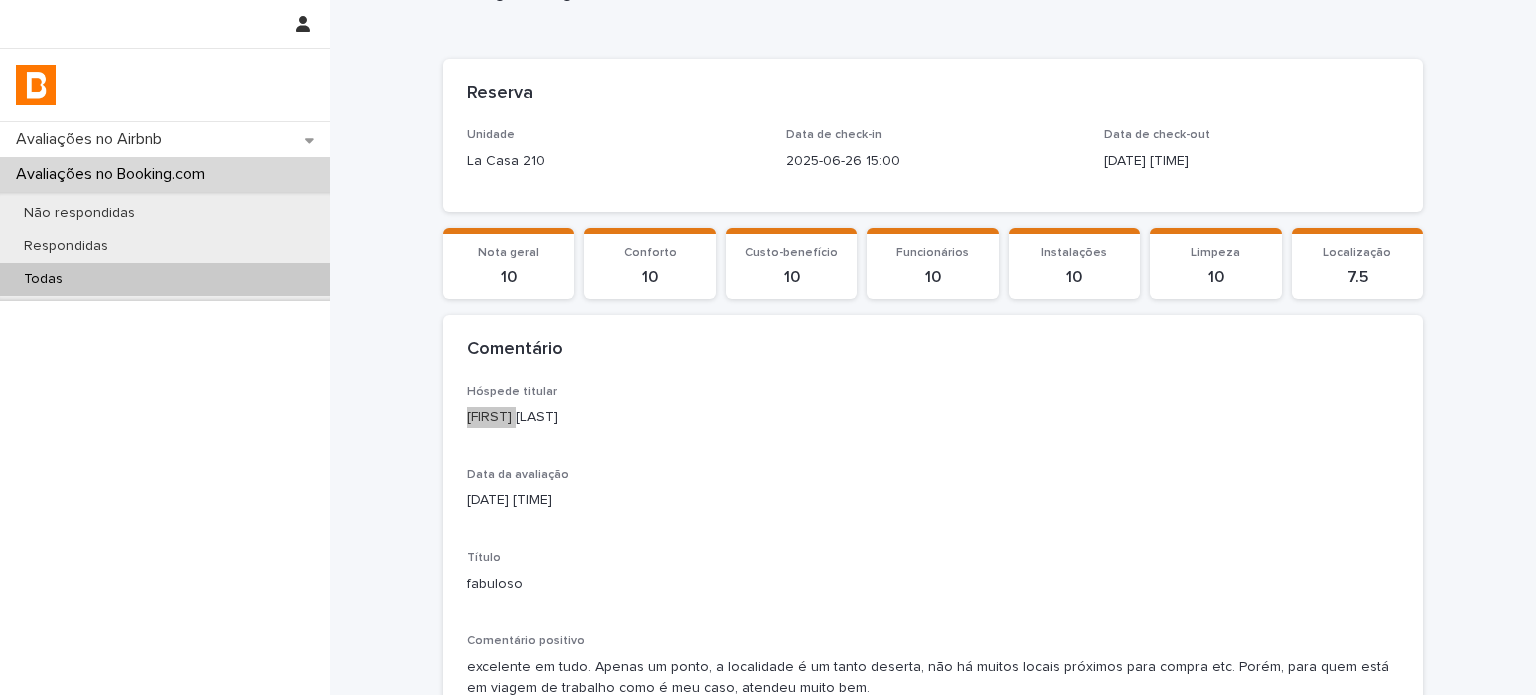 scroll, scrollTop: 400, scrollLeft: 0, axis: vertical 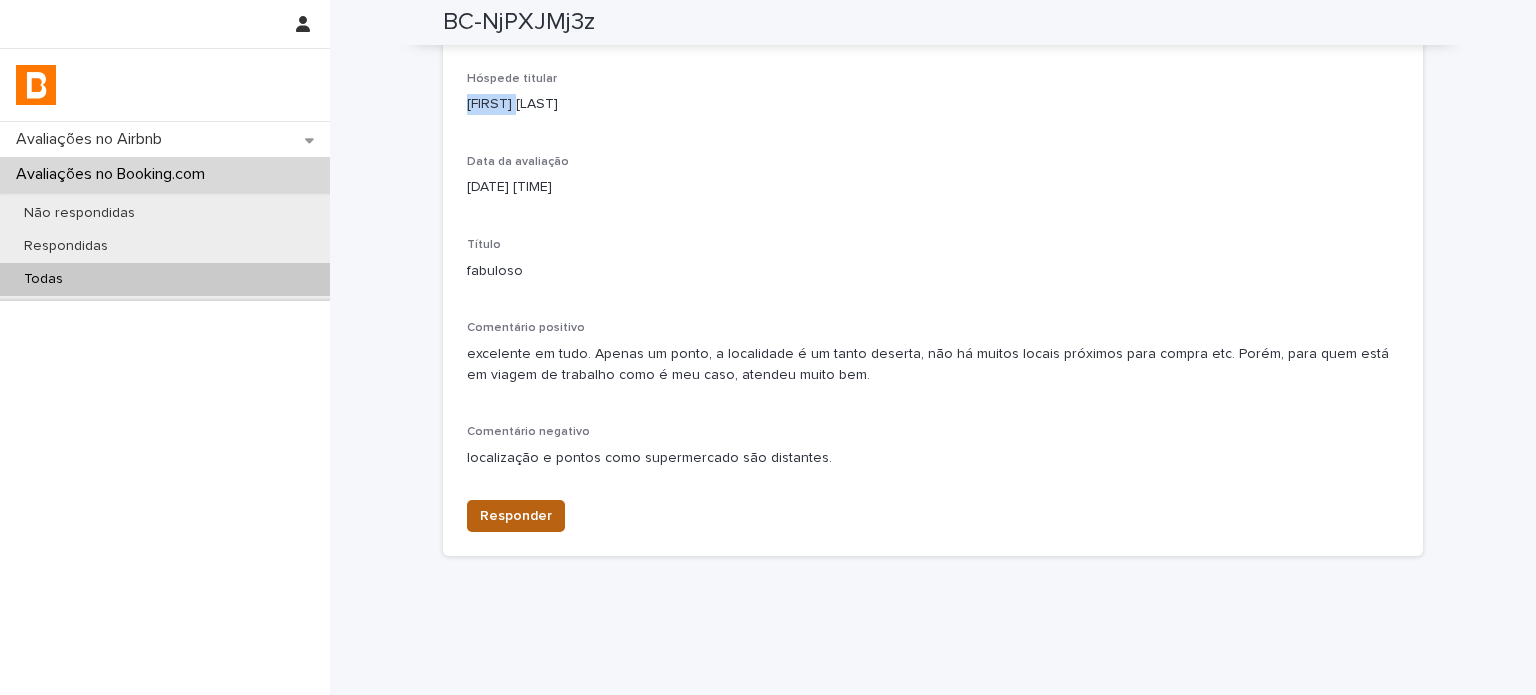 click on "Responder" at bounding box center [516, 516] 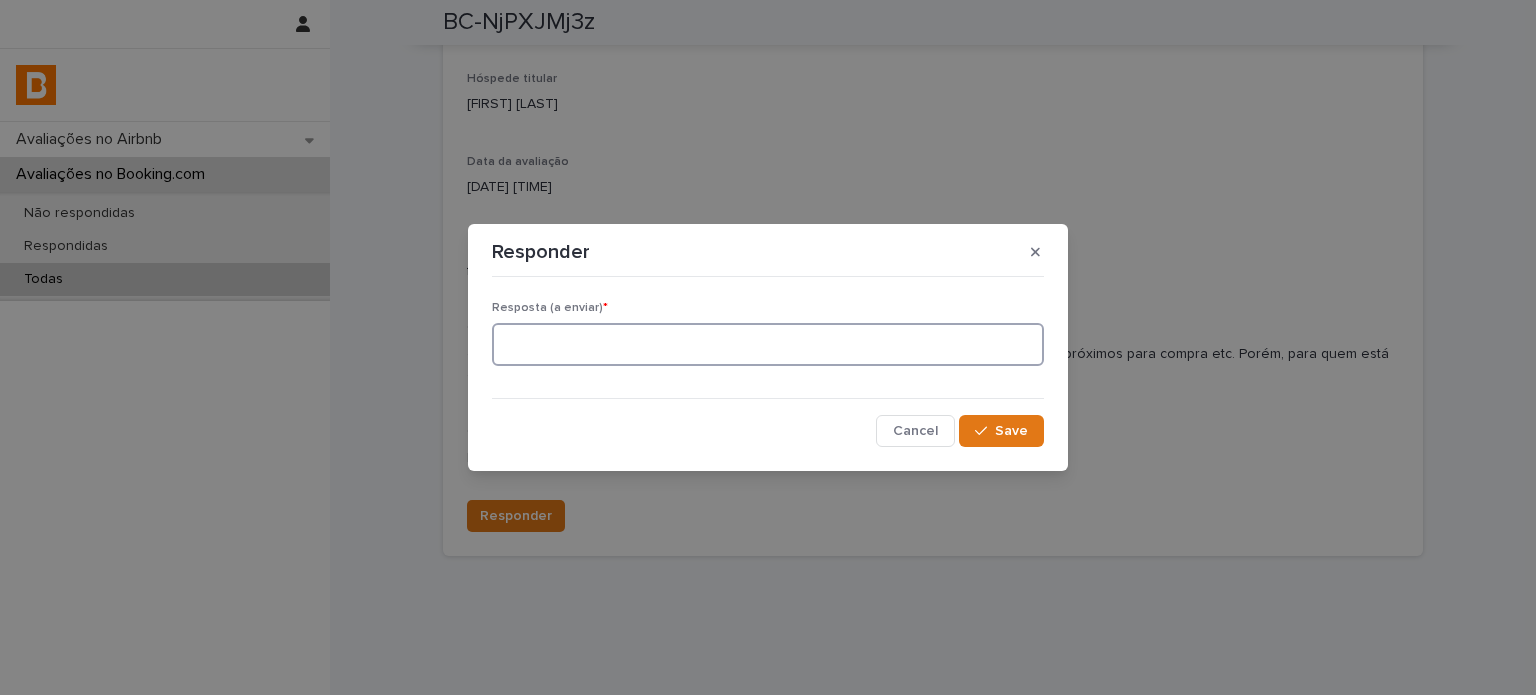 click at bounding box center [768, 344] 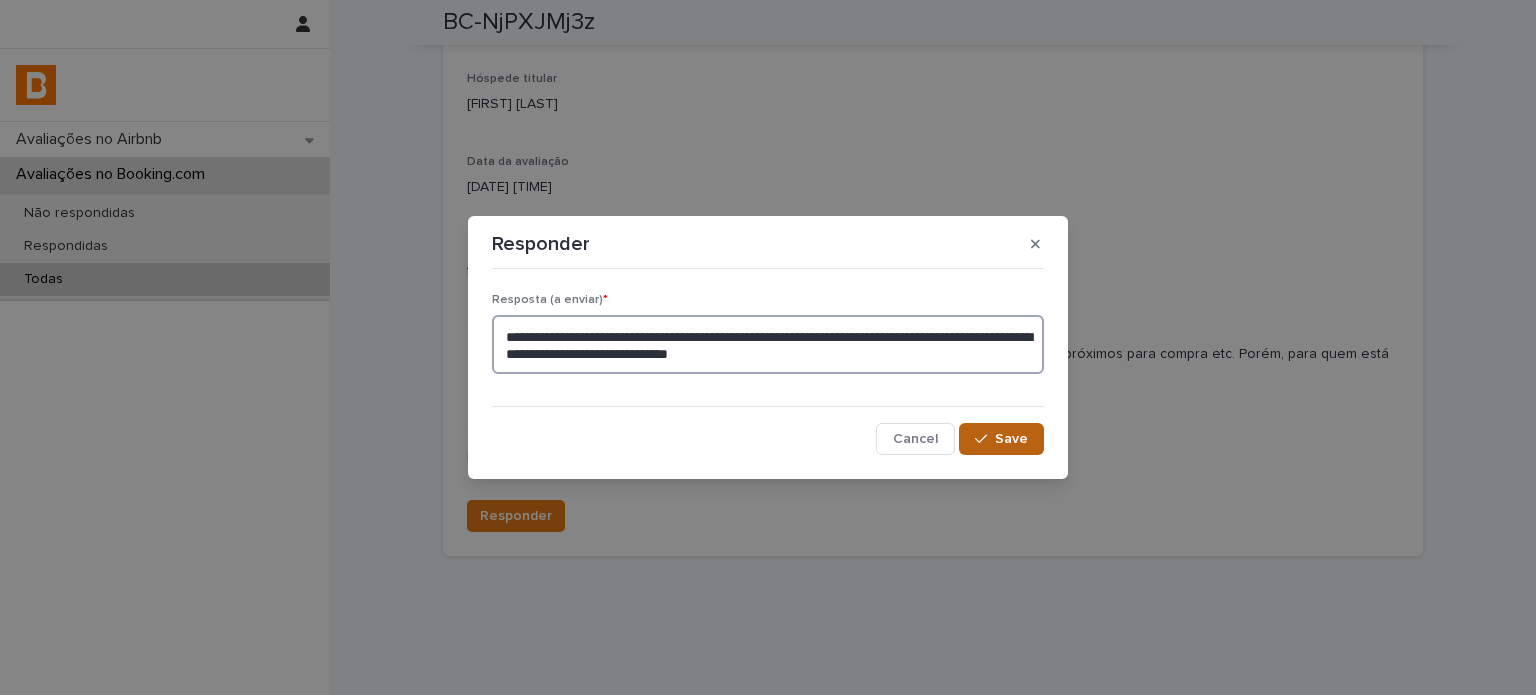 type on "**********" 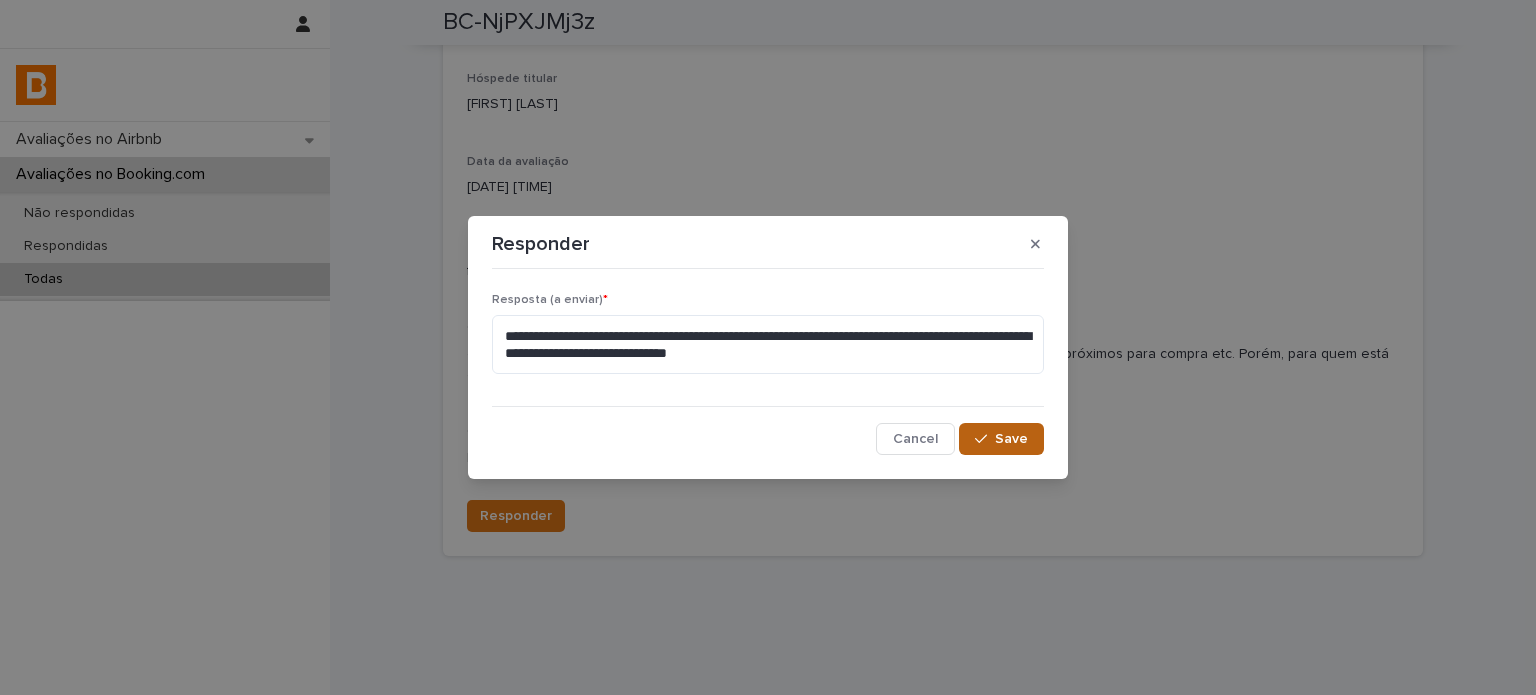 click on "Save" at bounding box center [1011, 439] 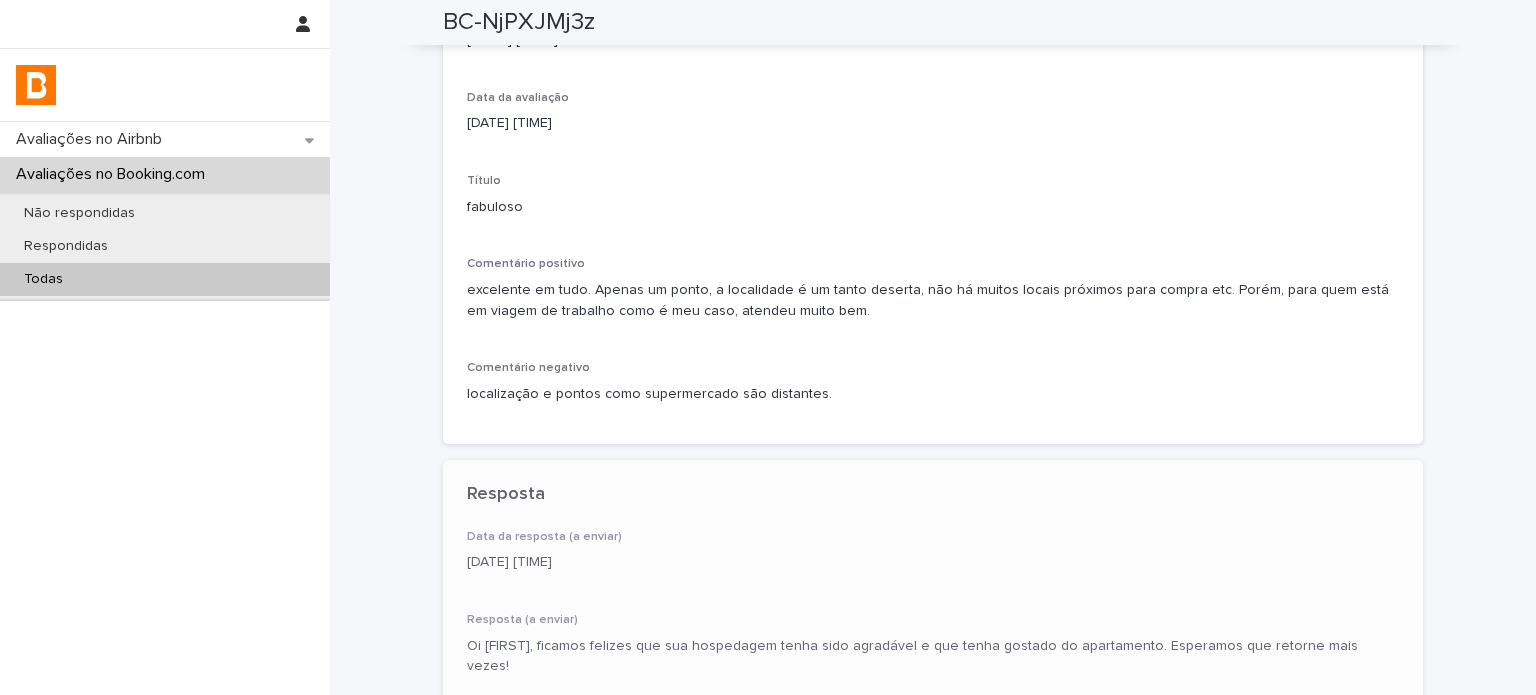 scroll, scrollTop: 502, scrollLeft: 0, axis: vertical 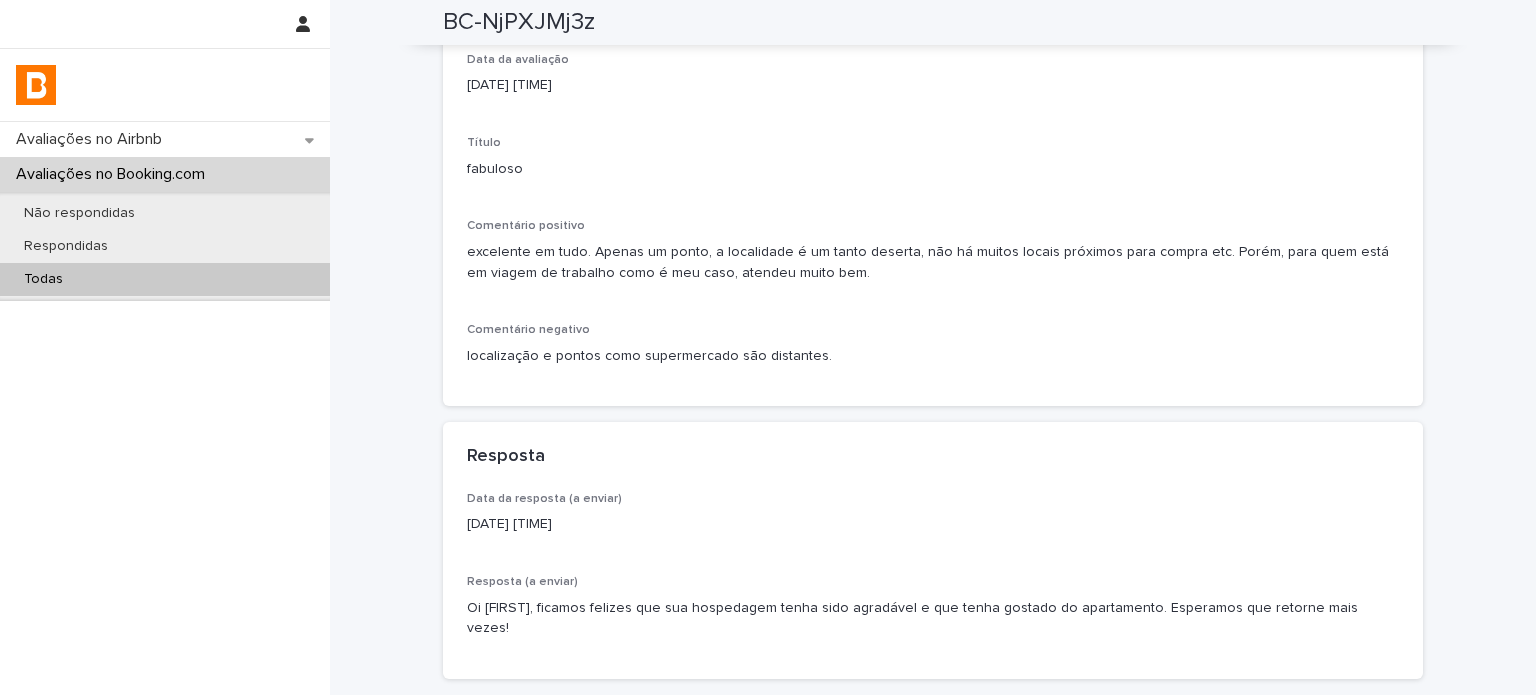 click on "Todas" at bounding box center (165, 279) 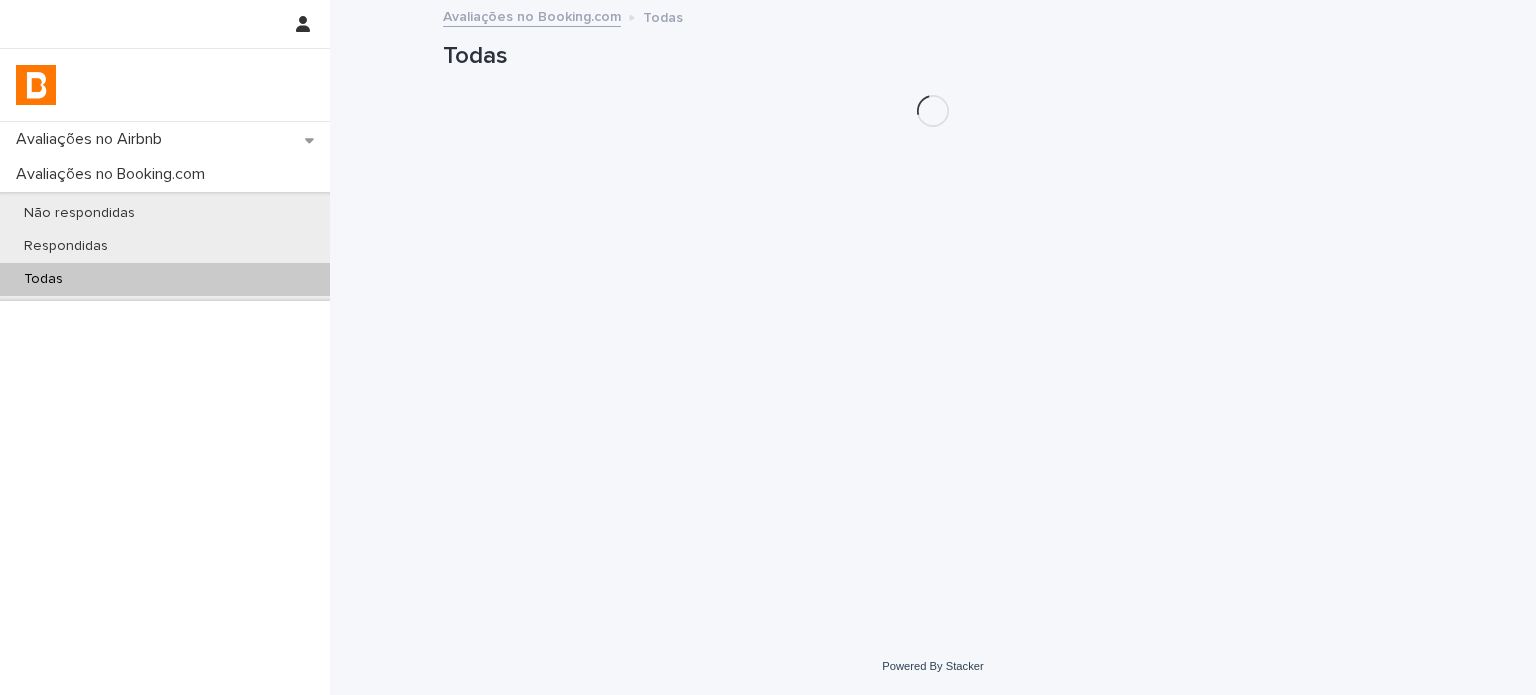 scroll, scrollTop: 0, scrollLeft: 0, axis: both 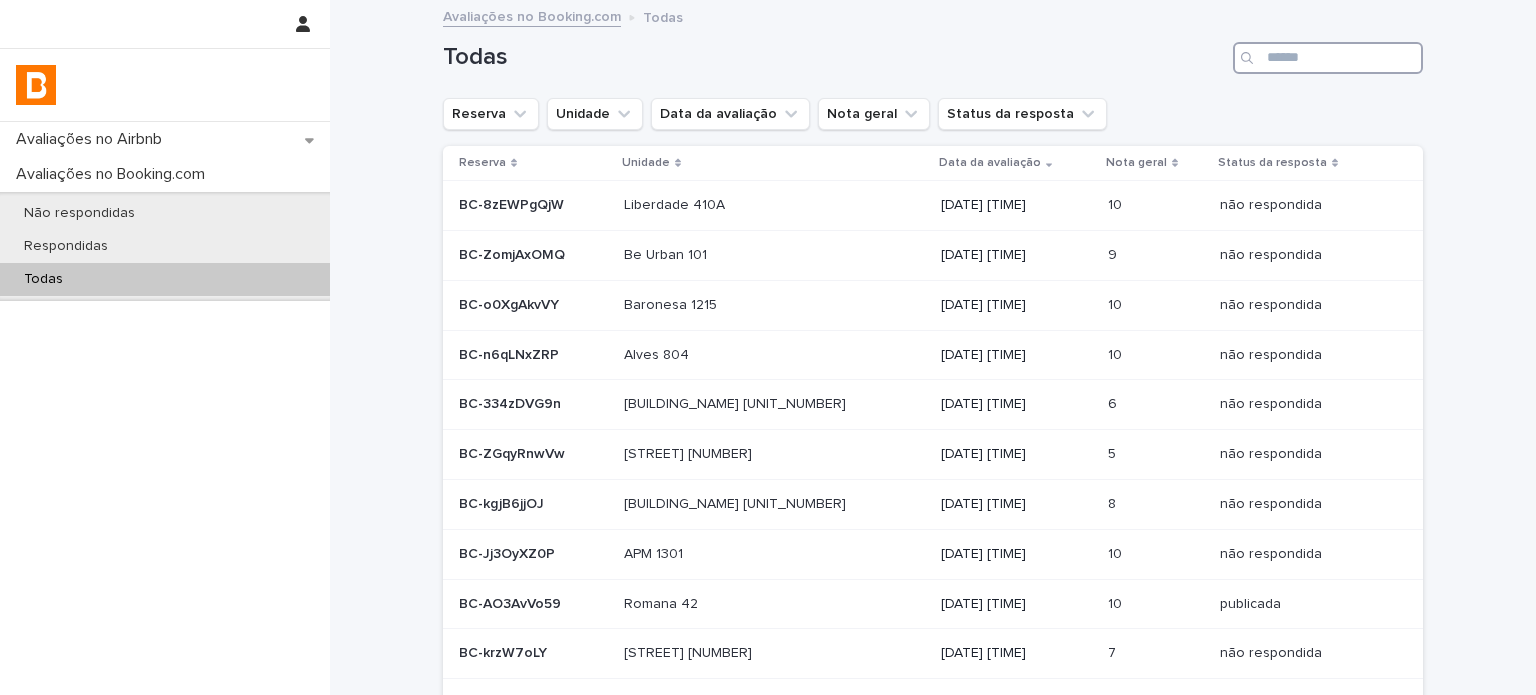 click at bounding box center (1328, 58) 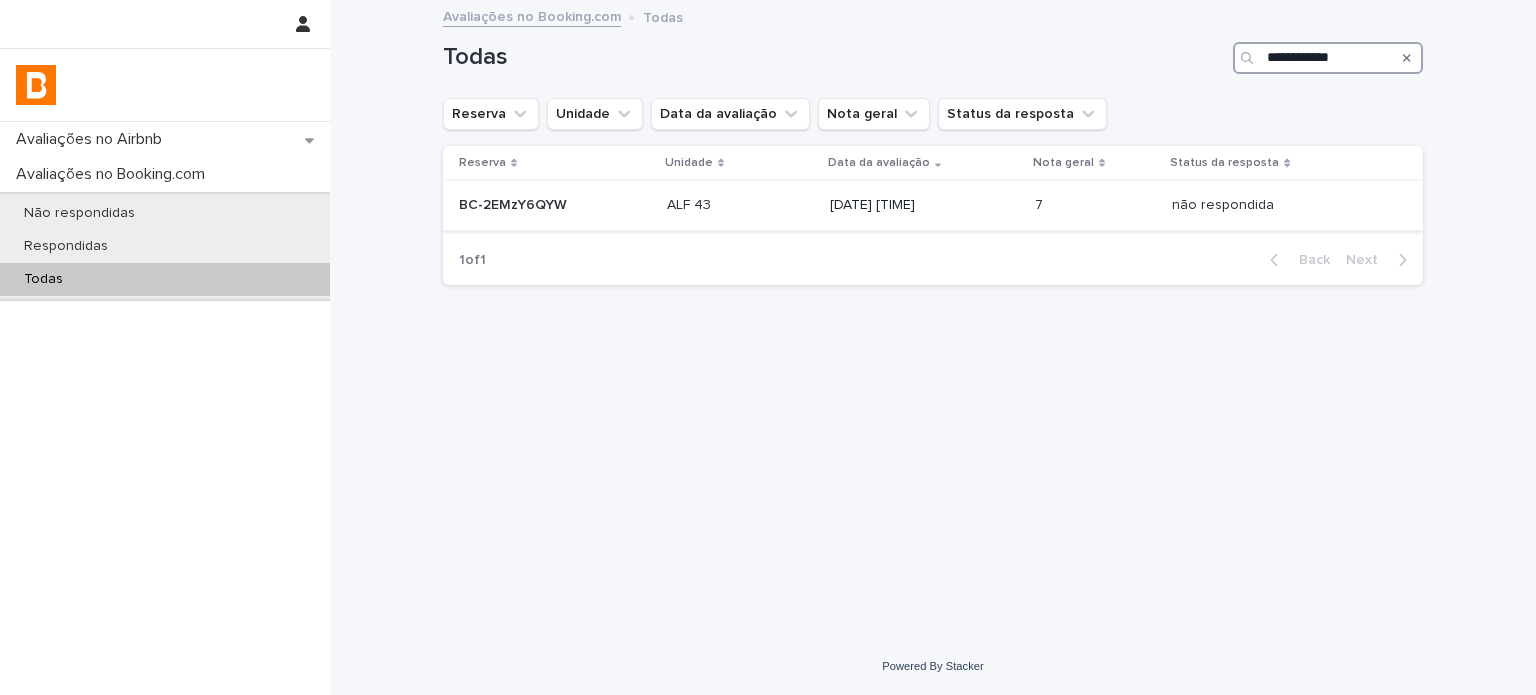 type on "**********" 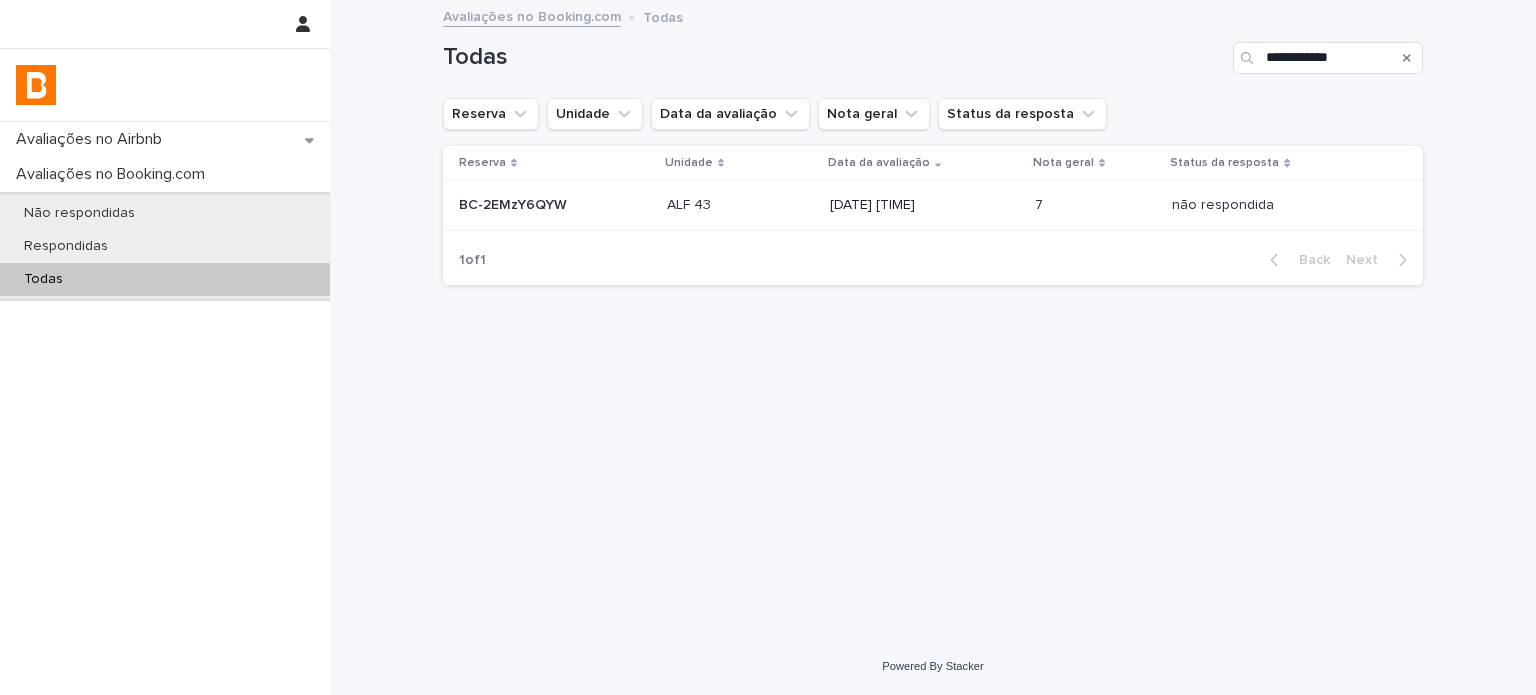 click on "não respondida não respondida" at bounding box center (1293, 206) 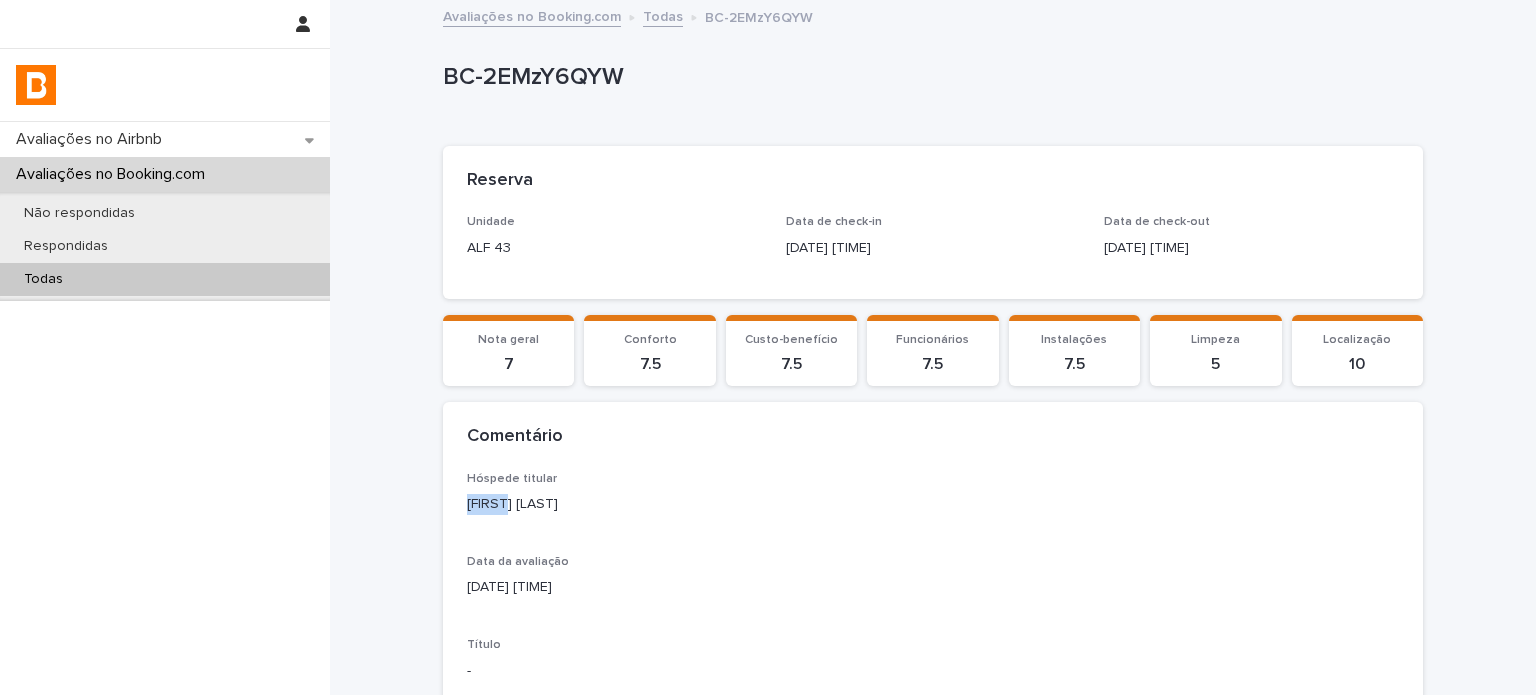 click on "Hóspede titular [FIRST] [LAST] Data da avaliação [DATE] [TIME] Título - Comentário positivo - Comentário negativo banheiro muito pequeno pro banho, com um espaço grande de quarto achei um pouco estranho, mas nao me incomoda diretamente, apenas uma dica Responder" at bounding box center [933, 714] 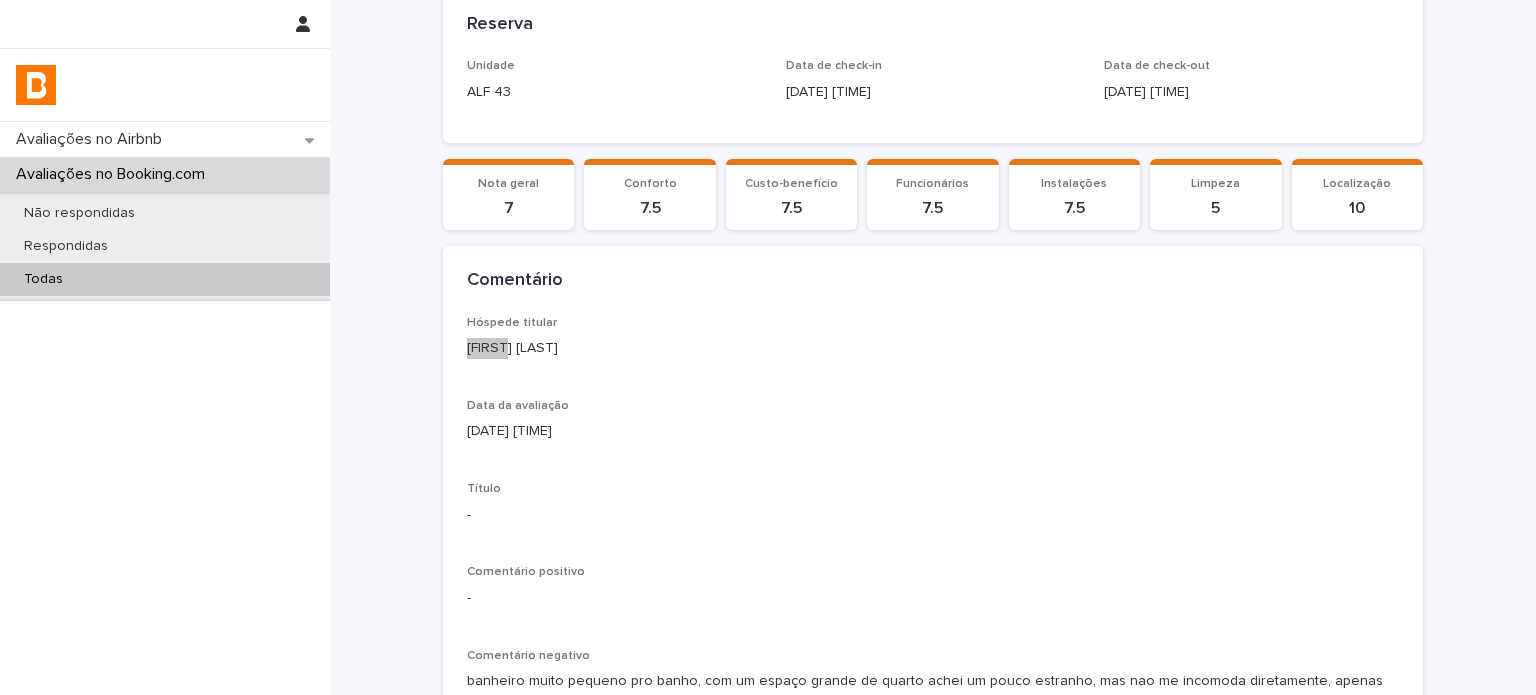 scroll, scrollTop: 400, scrollLeft: 0, axis: vertical 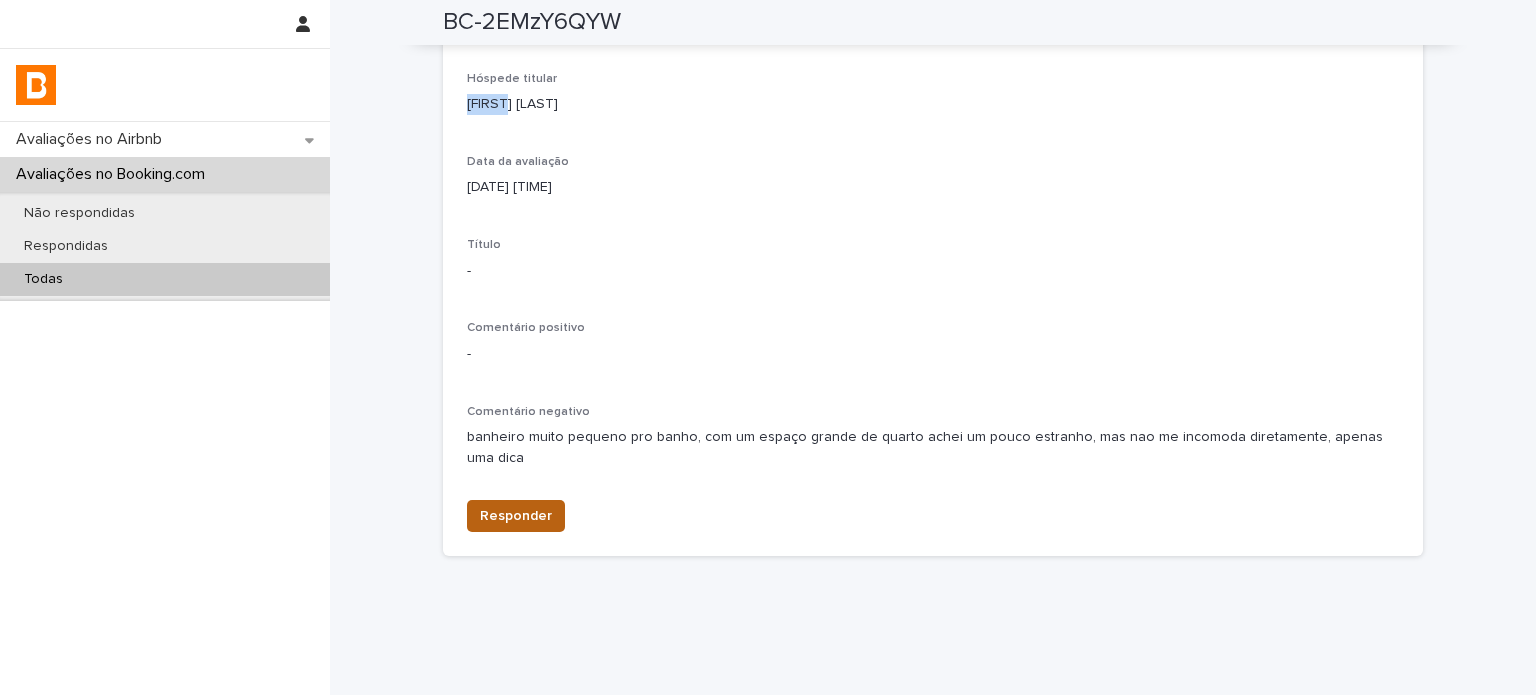 click on "Responder" at bounding box center (516, 516) 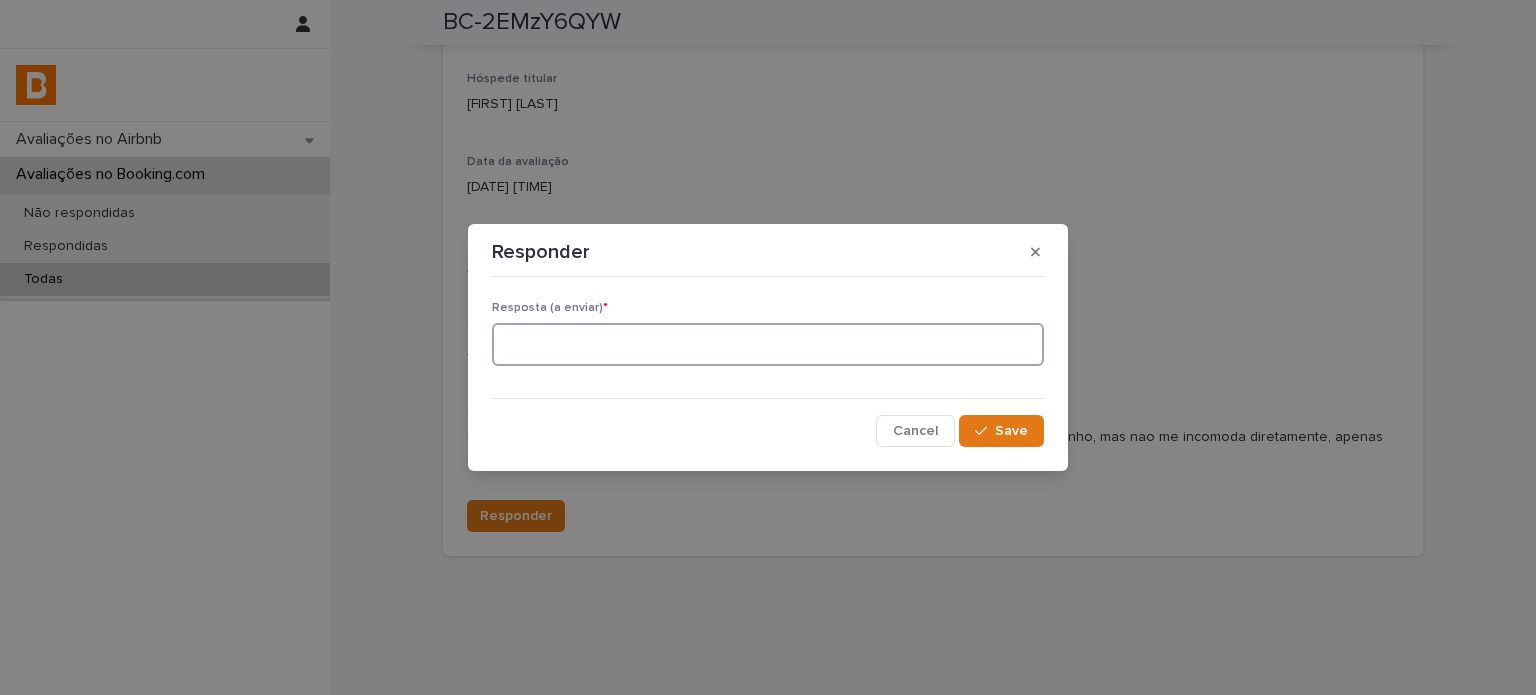 click at bounding box center (768, 344) 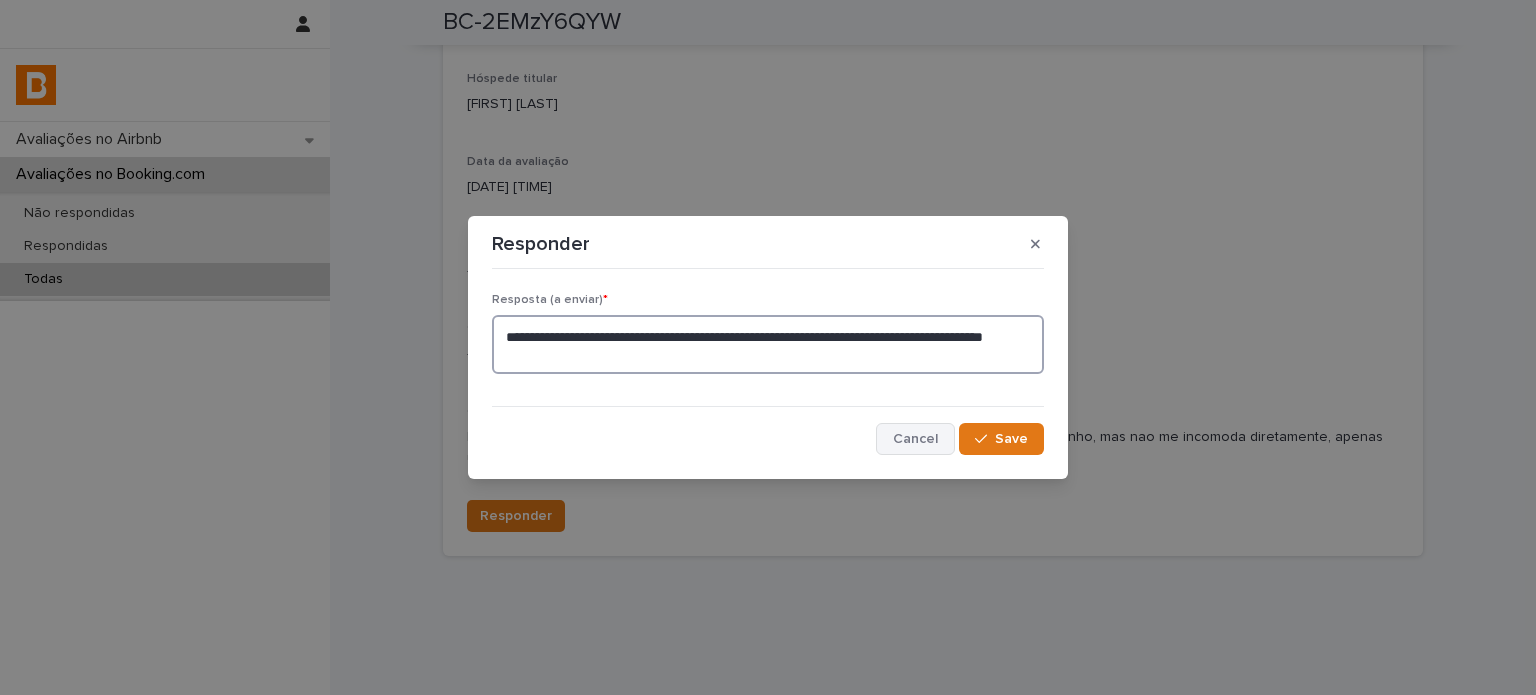 type on "**********" 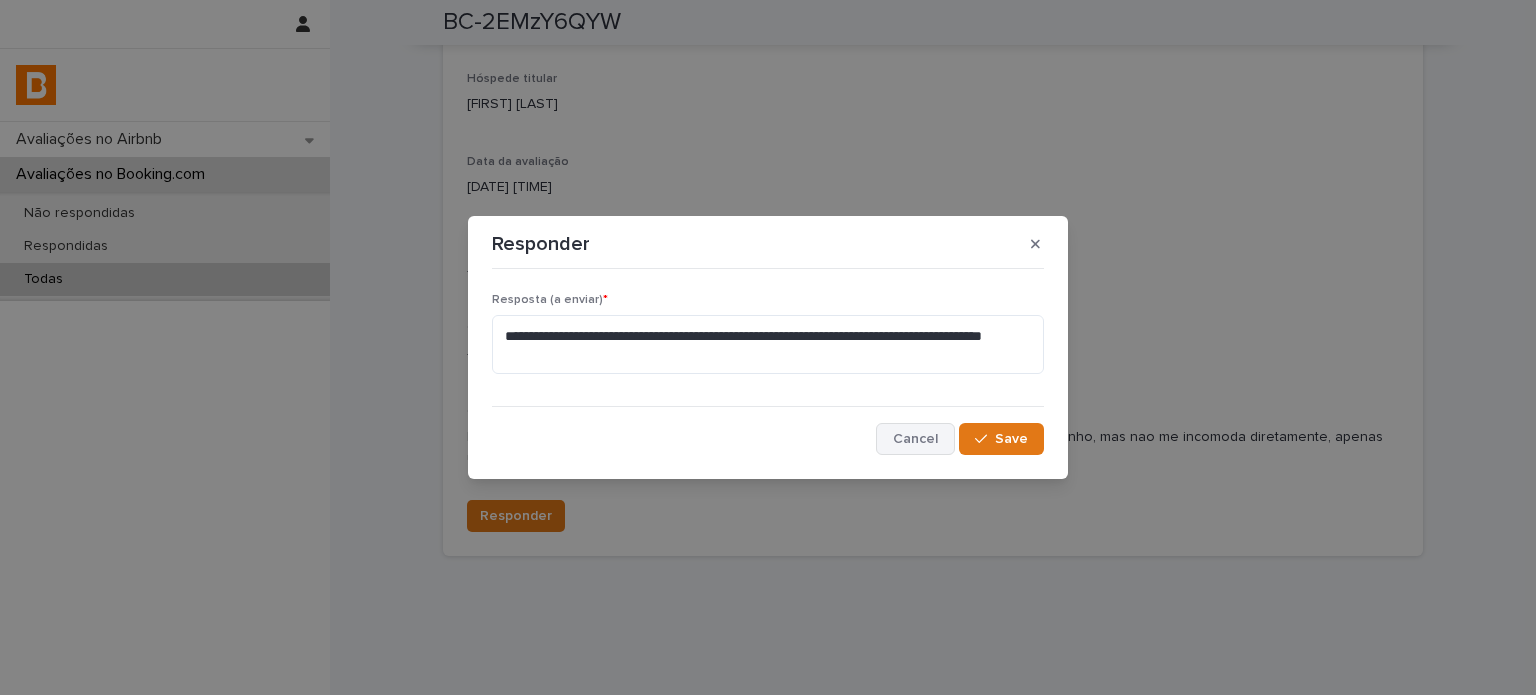 click on "Cancel" at bounding box center [915, 439] 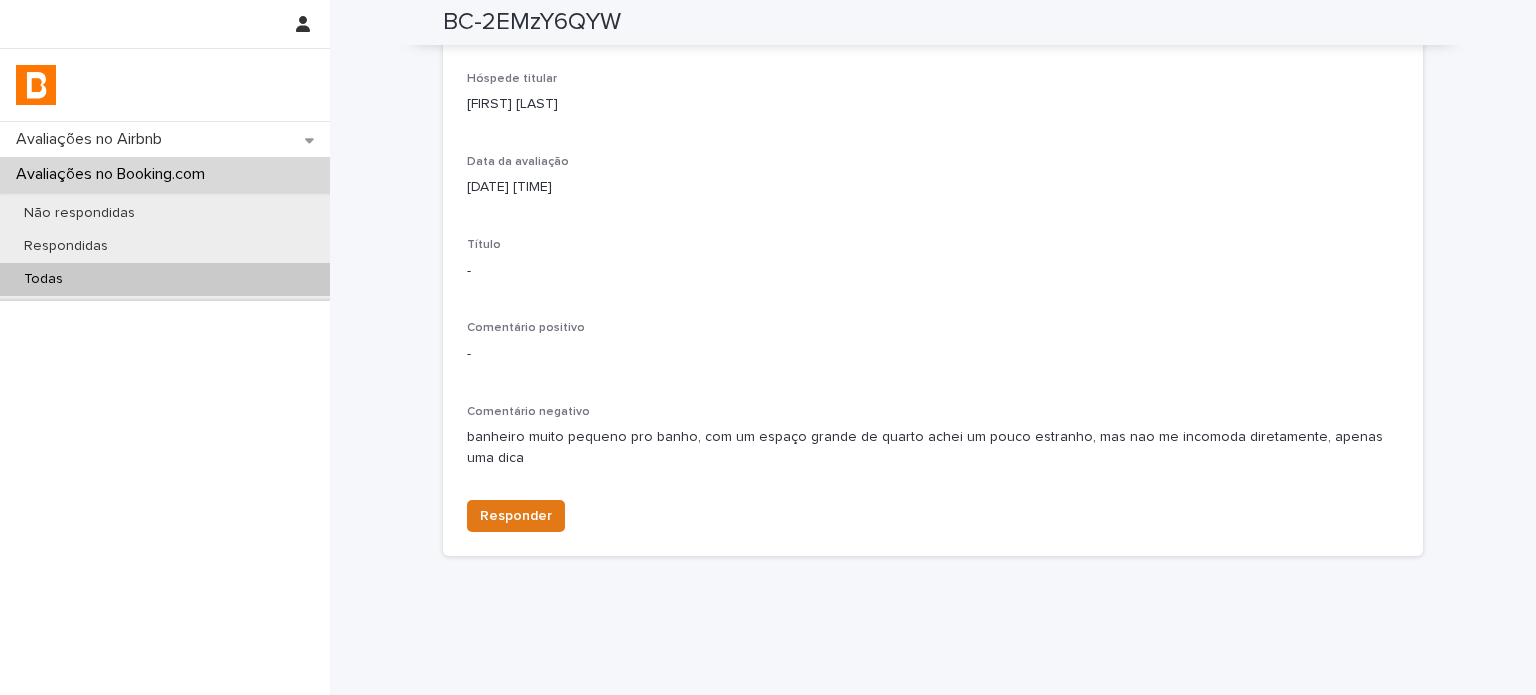 click on "[FIRST] [LAST]" at bounding box center (933, 104) 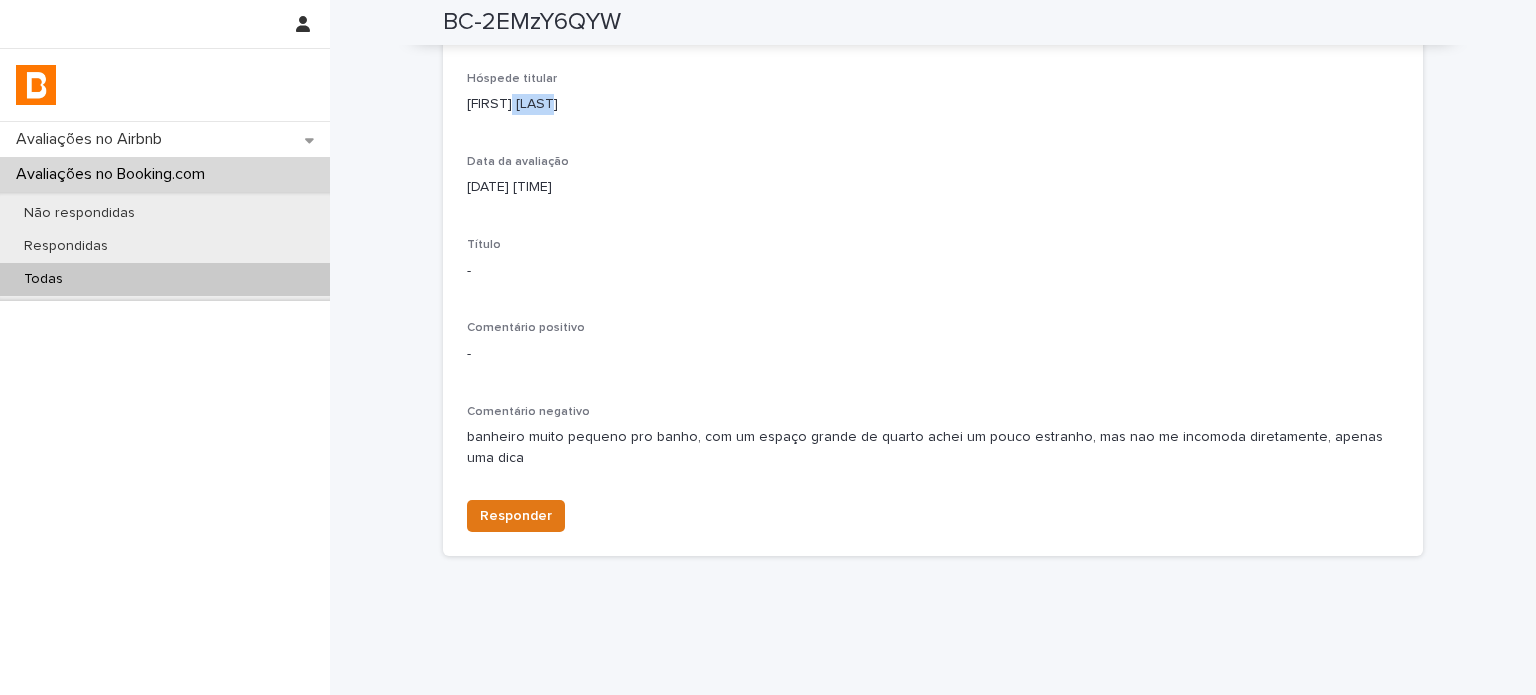 click on "[FIRST] [LAST]" at bounding box center (933, 104) 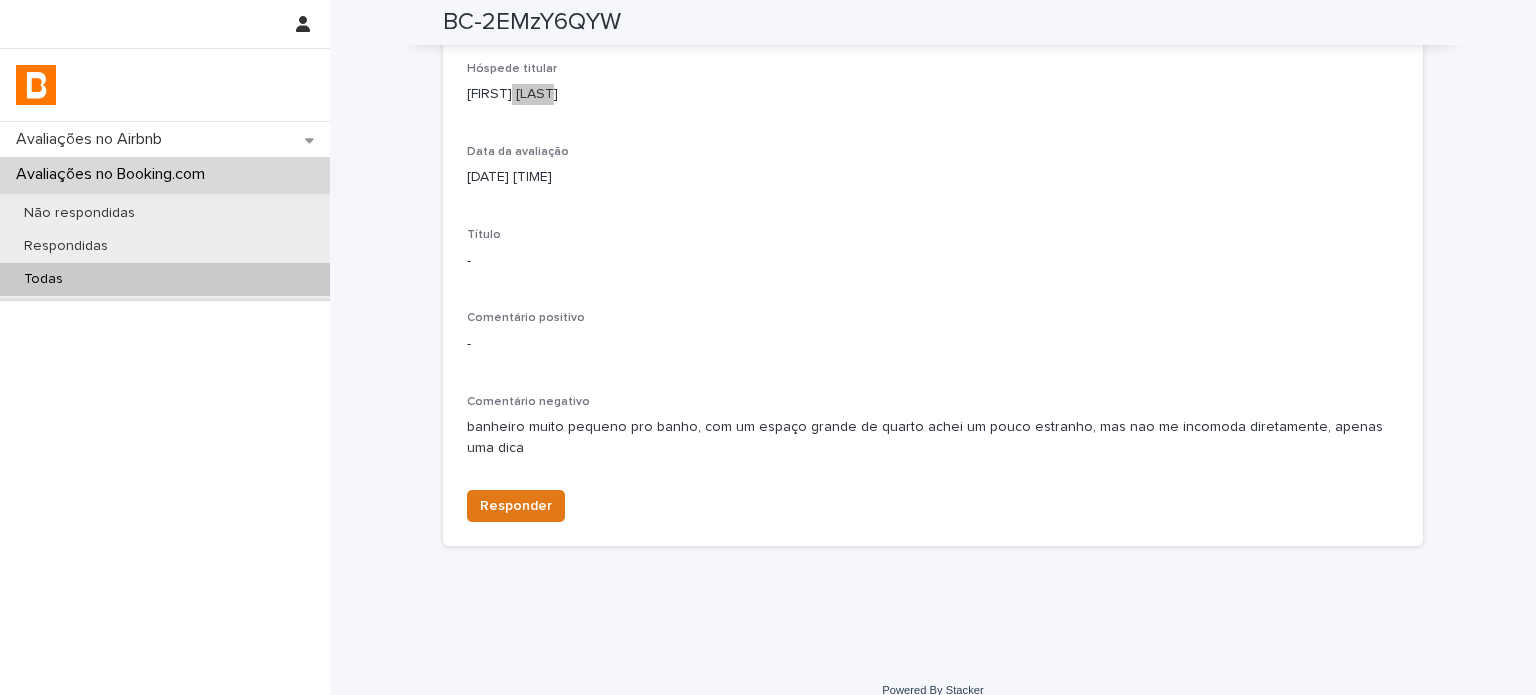 scroll, scrollTop: 412, scrollLeft: 0, axis: vertical 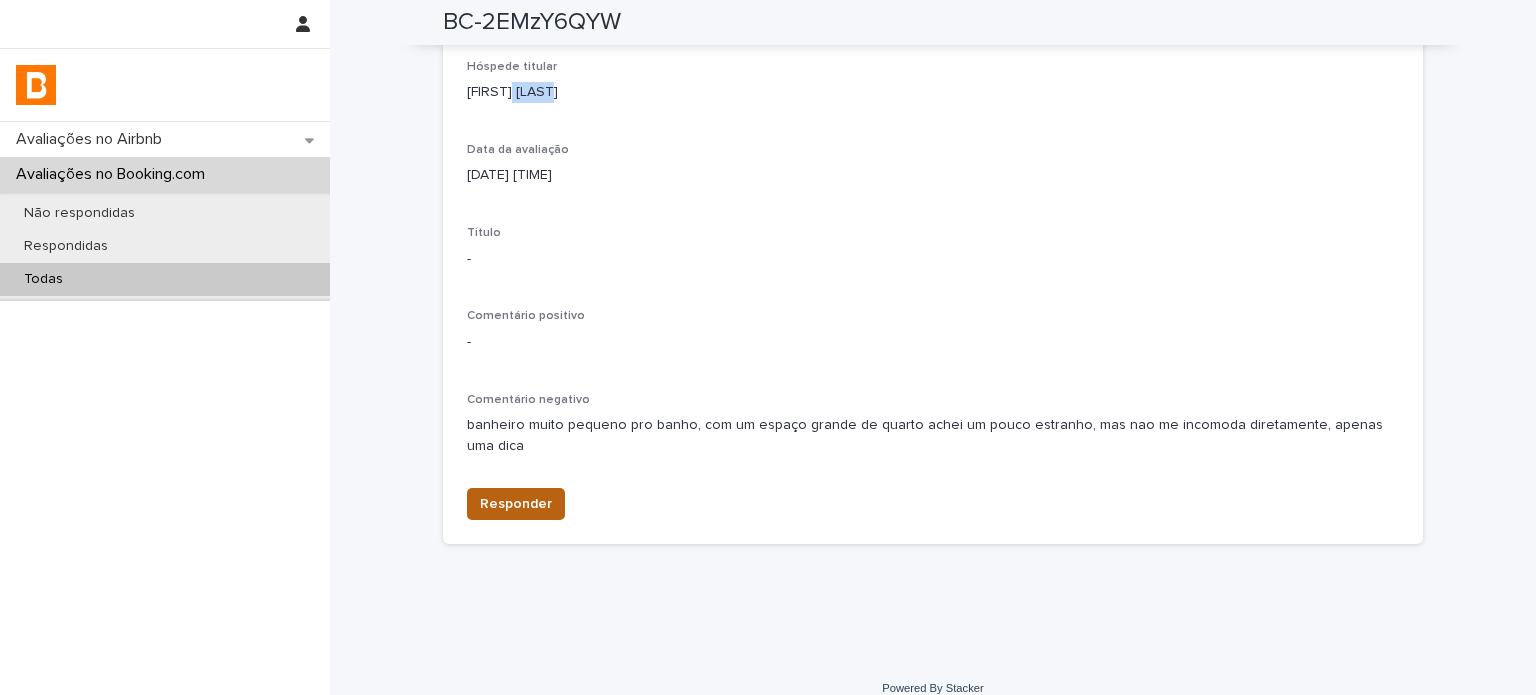 click on "Responder" at bounding box center (516, 504) 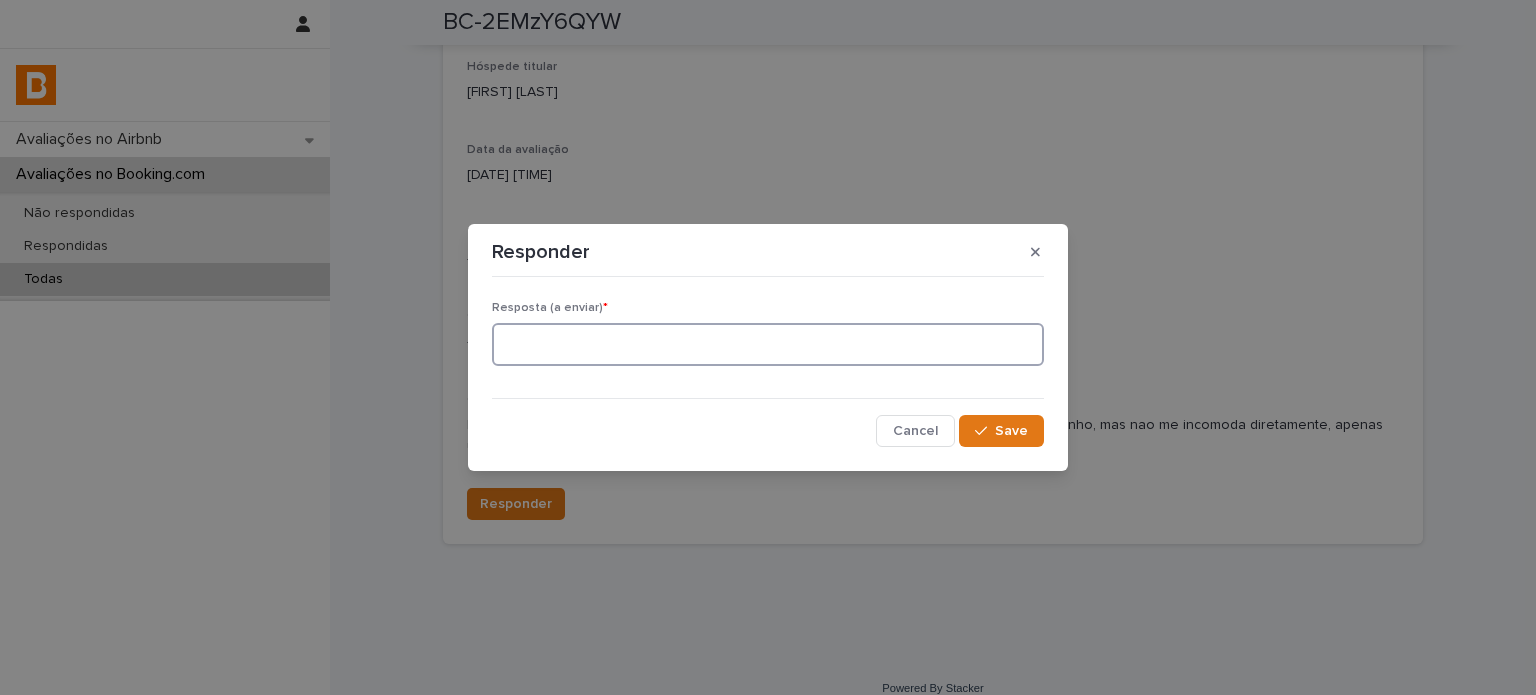 click at bounding box center [768, 344] 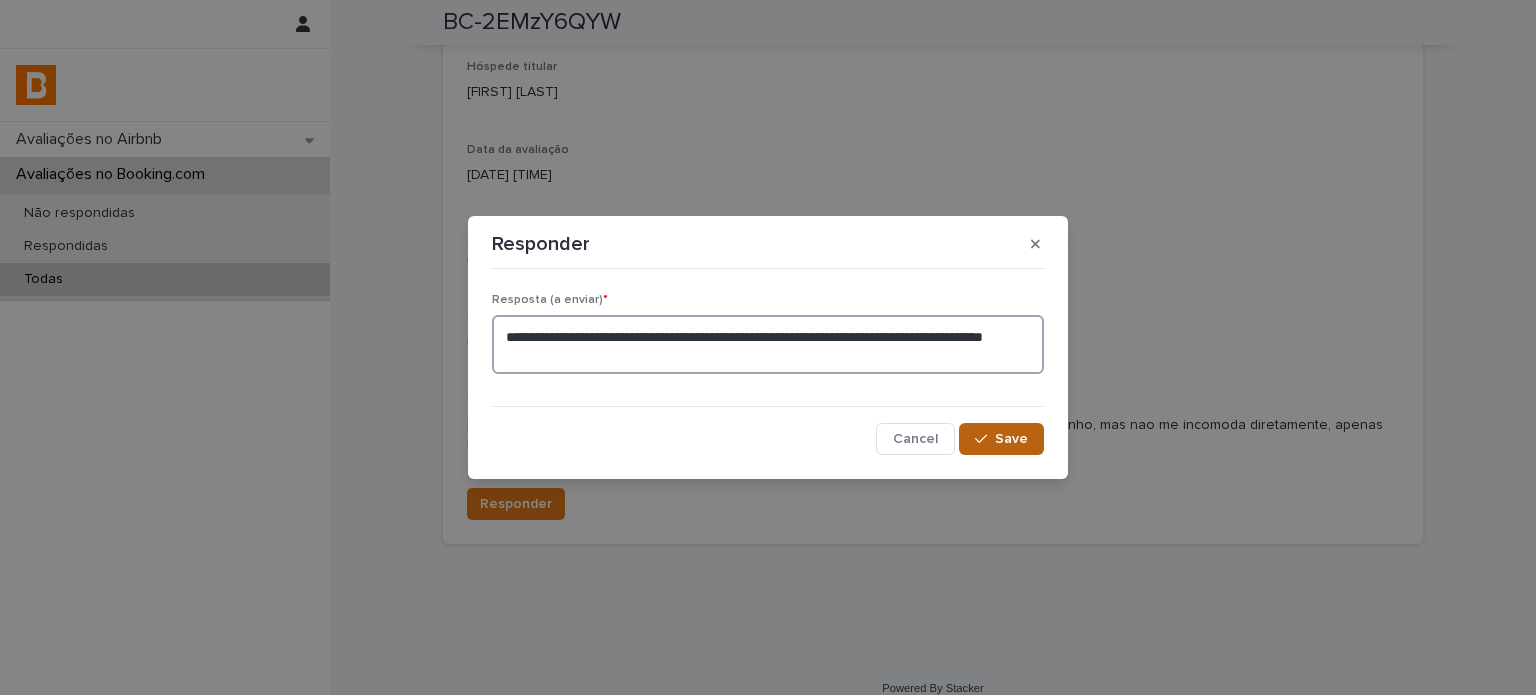 type on "**********" 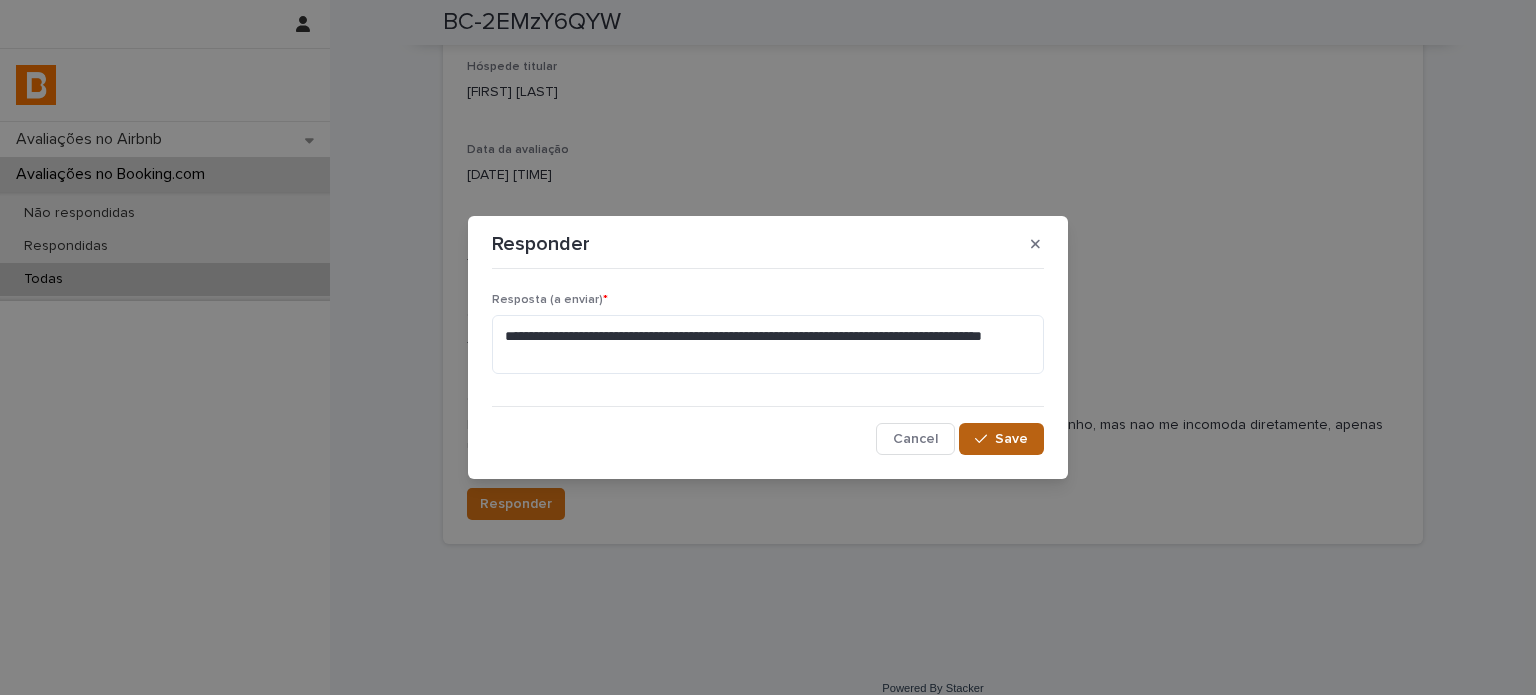 drag, startPoint x: 992, startPoint y: 435, endPoint x: 1240, endPoint y: 300, distance: 282.36325 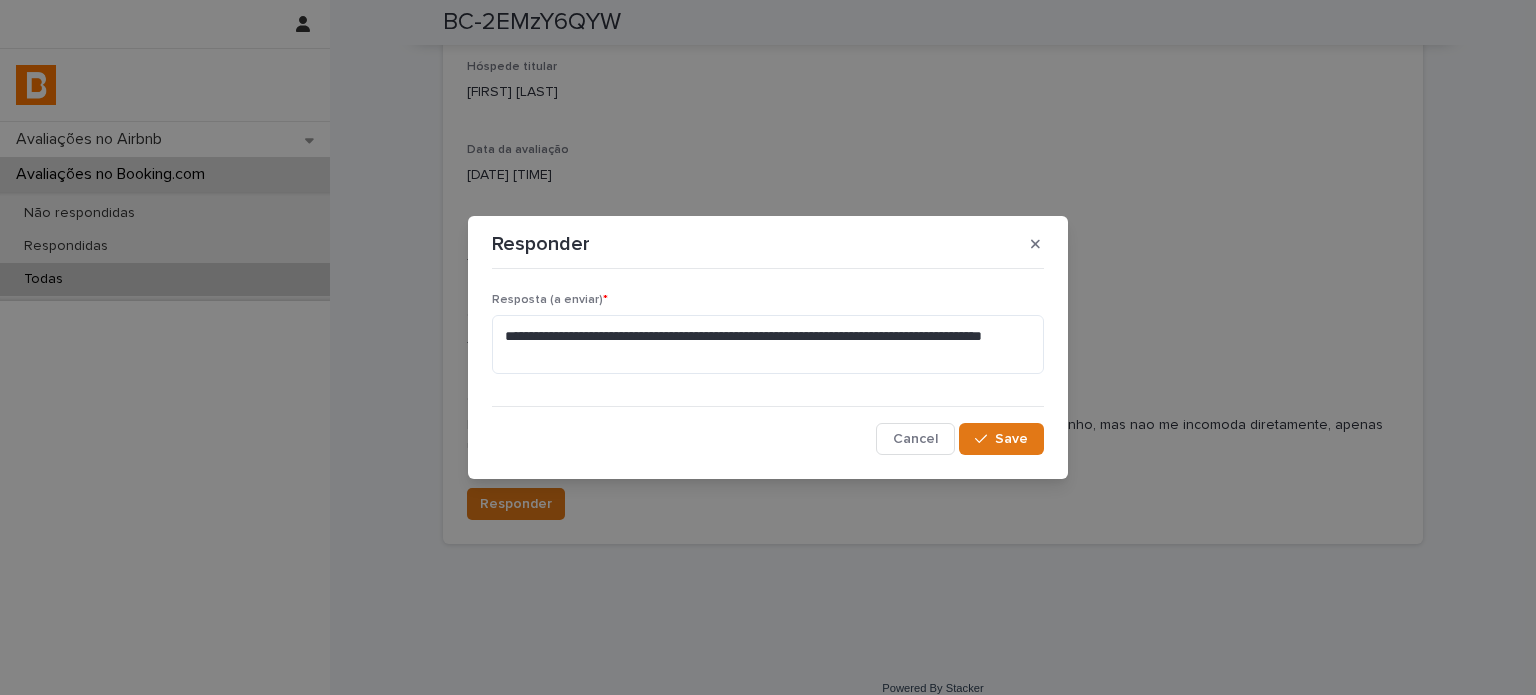 click at bounding box center [985, 439] 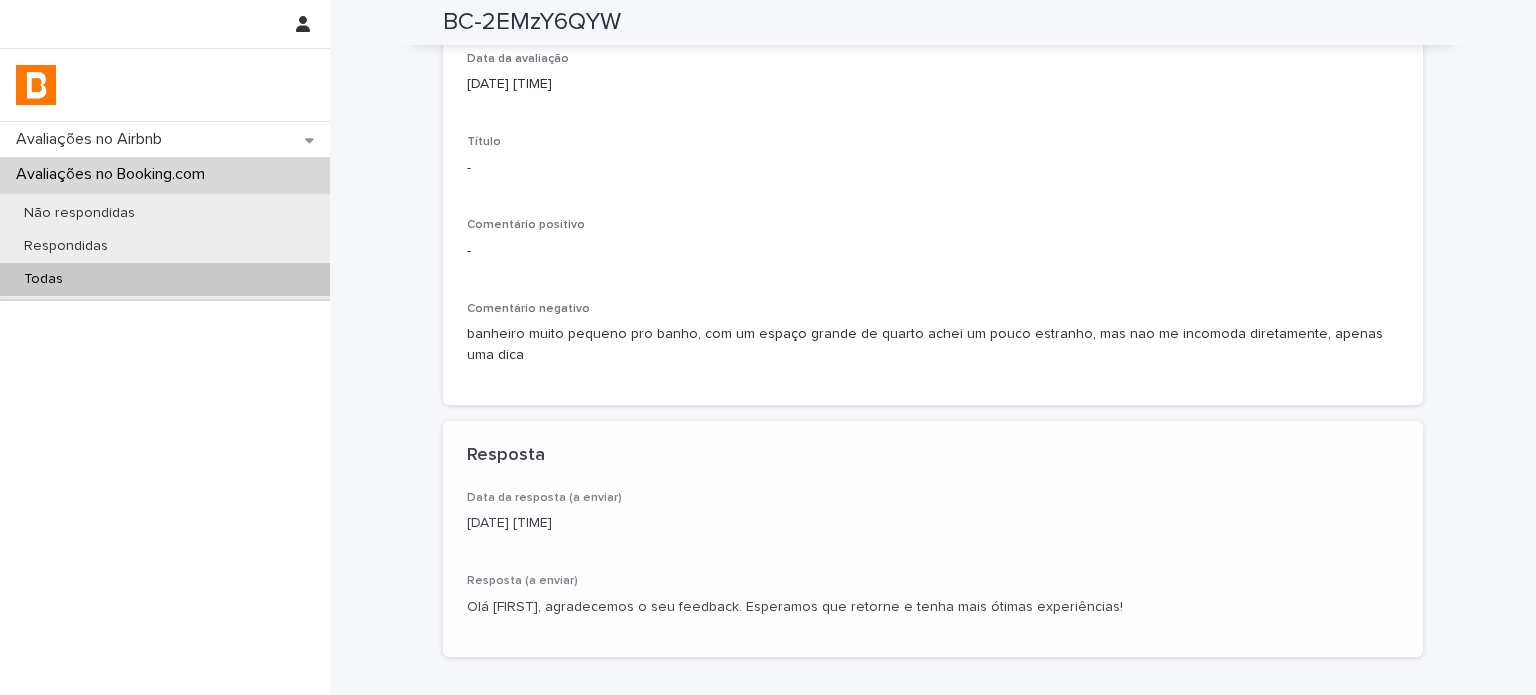 scroll, scrollTop: 515, scrollLeft: 0, axis: vertical 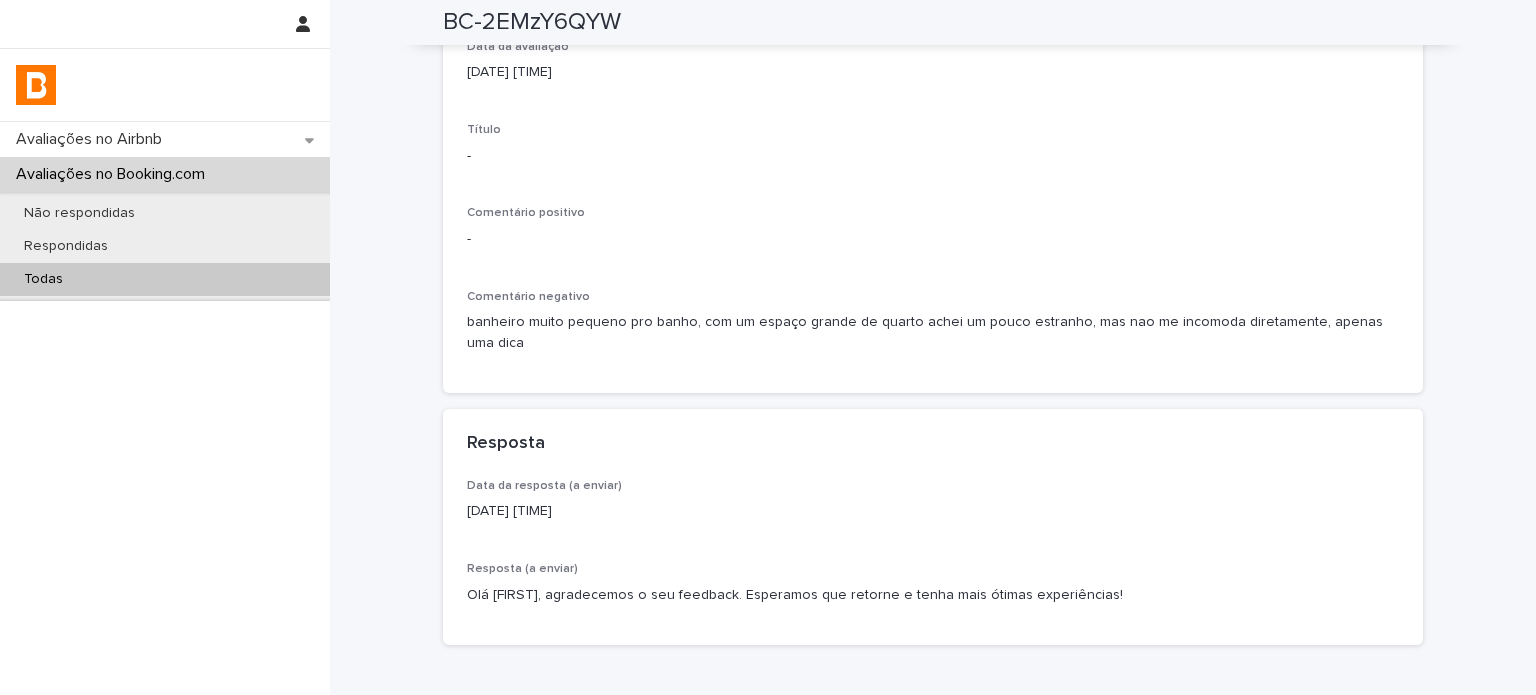 click on "Todas" at bounding box center (165, 279) 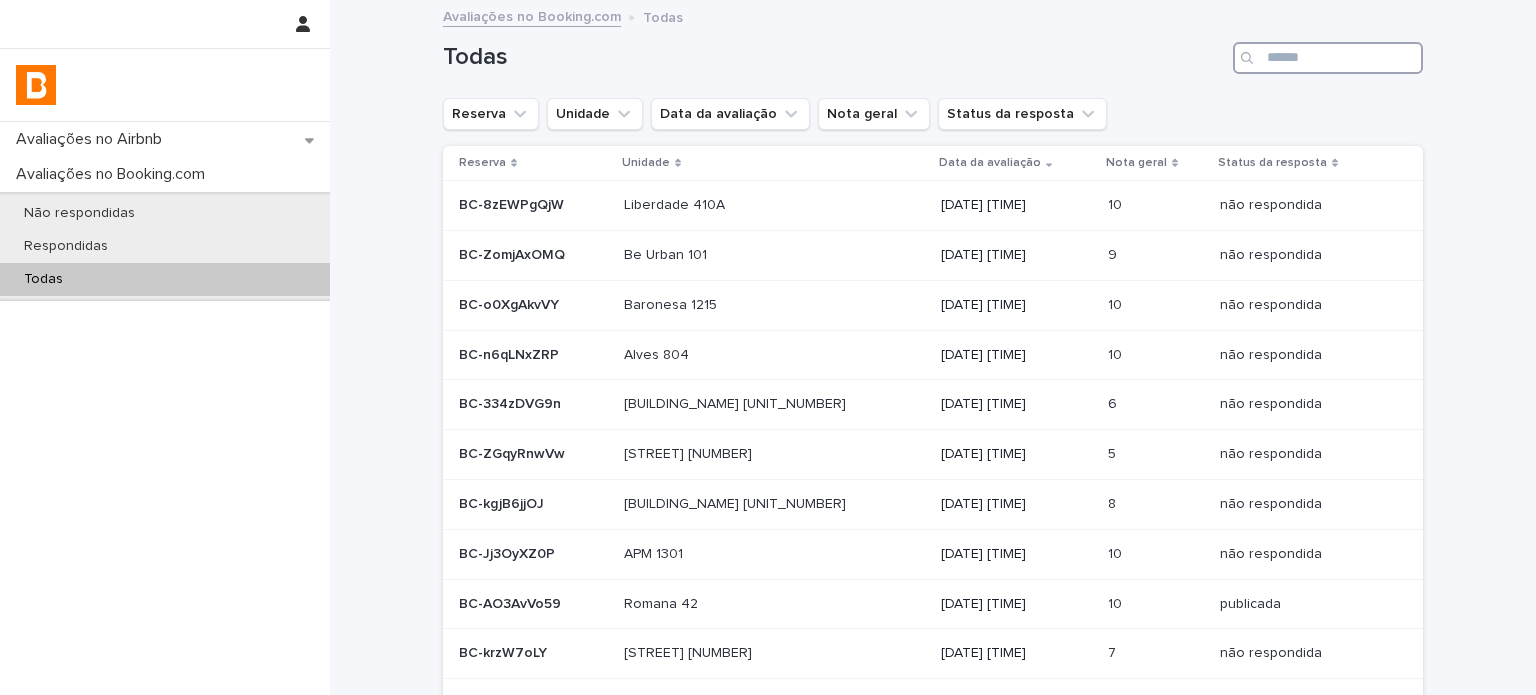 click at bounding box center (1328, 58) 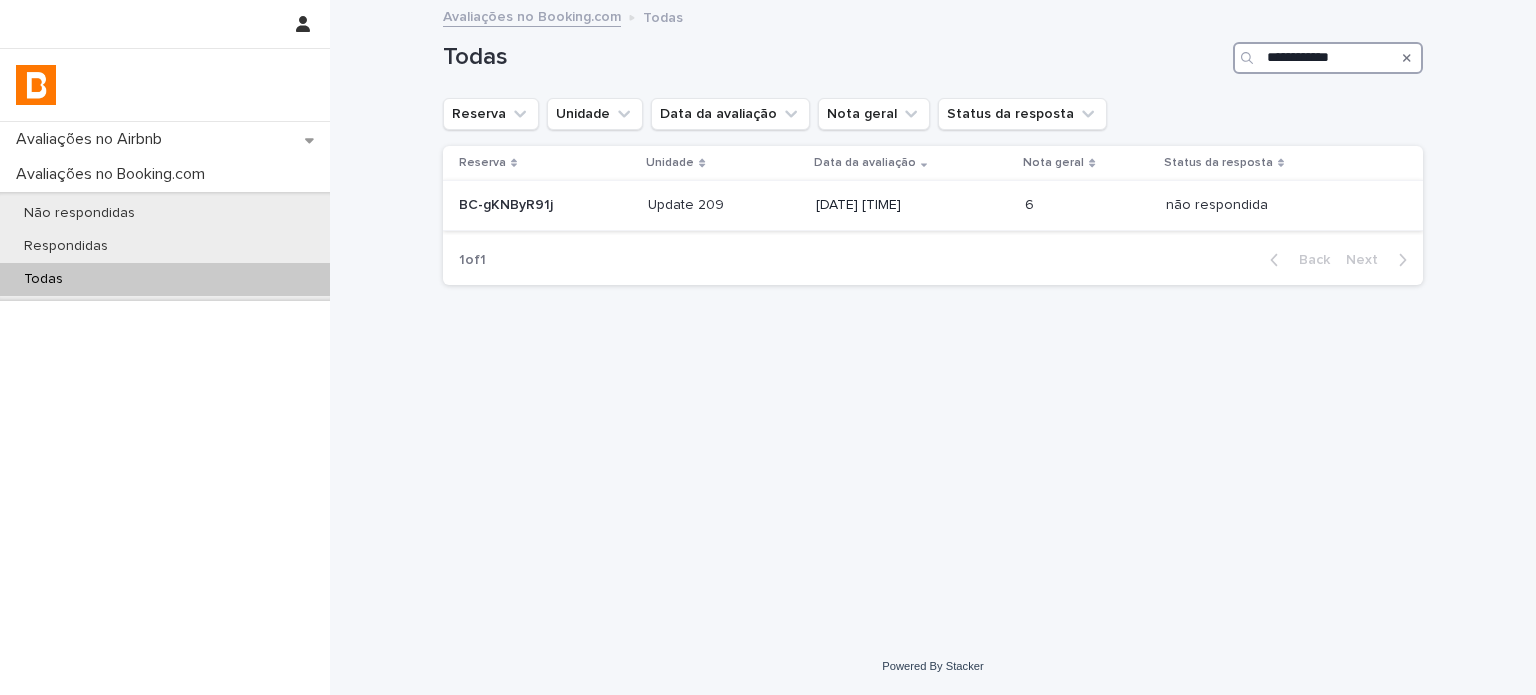 type on "**********" 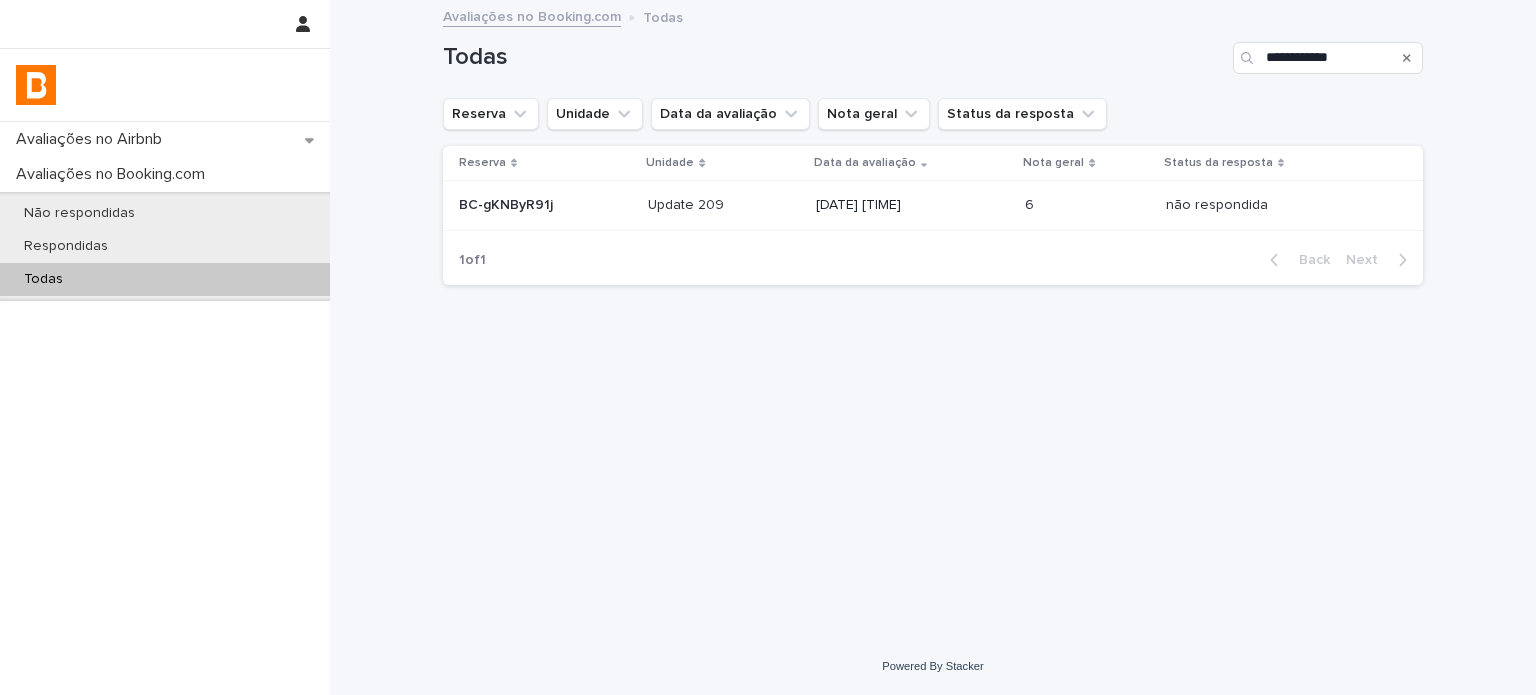 click on "[DATE] [TIME]" at bounding box center (913, 205) 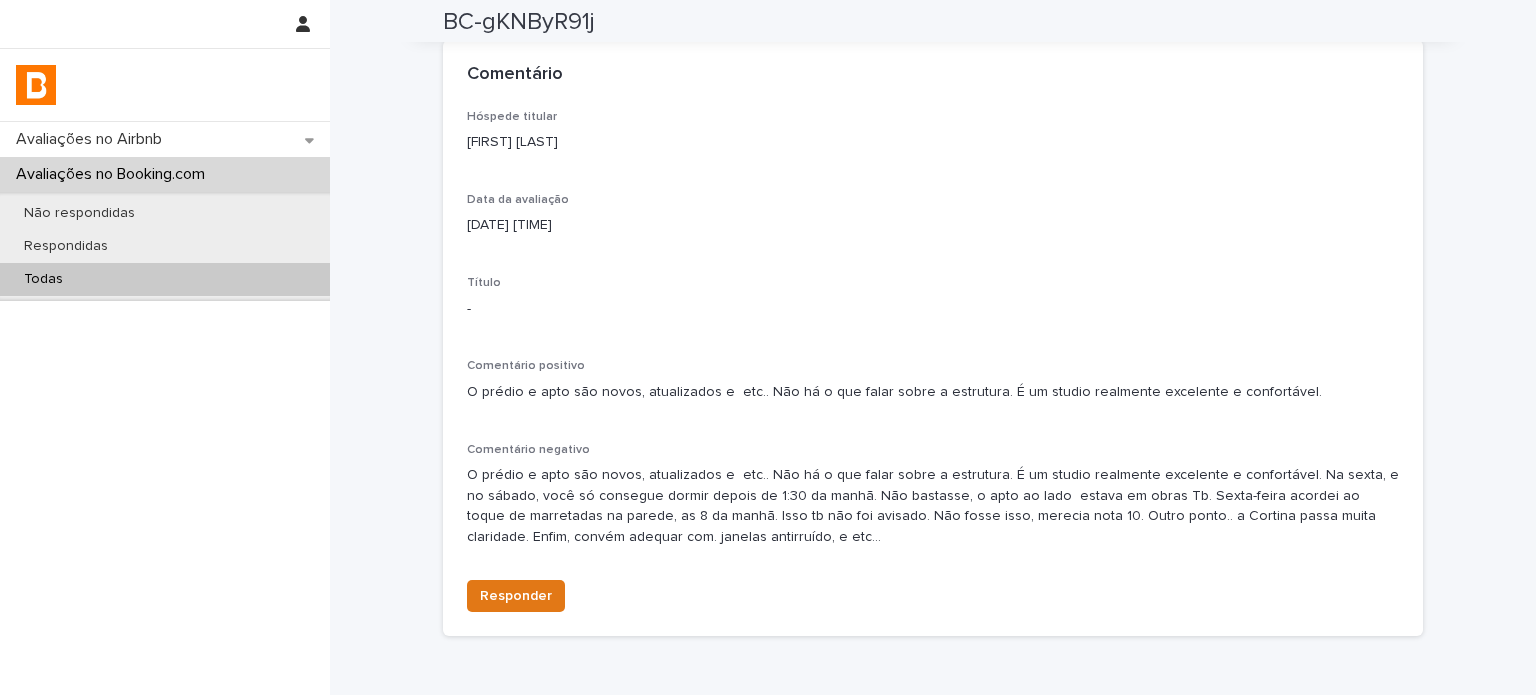 scroll, scrollTop: 400, scrollLeft: 0, axis: vertical 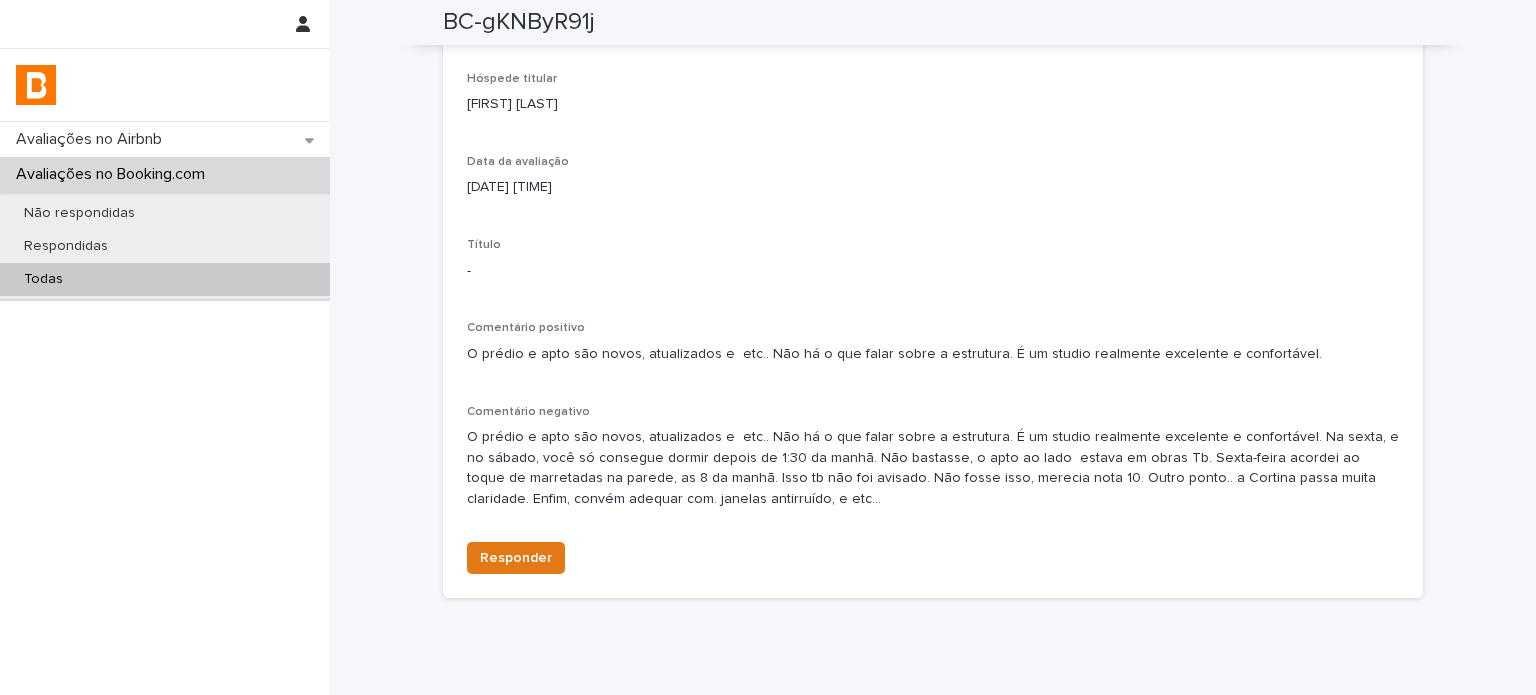 drag, startPoint x: 831, startPoint y: 502, endPoint x: 958, endPoint y: 503, distance: 127.00394 